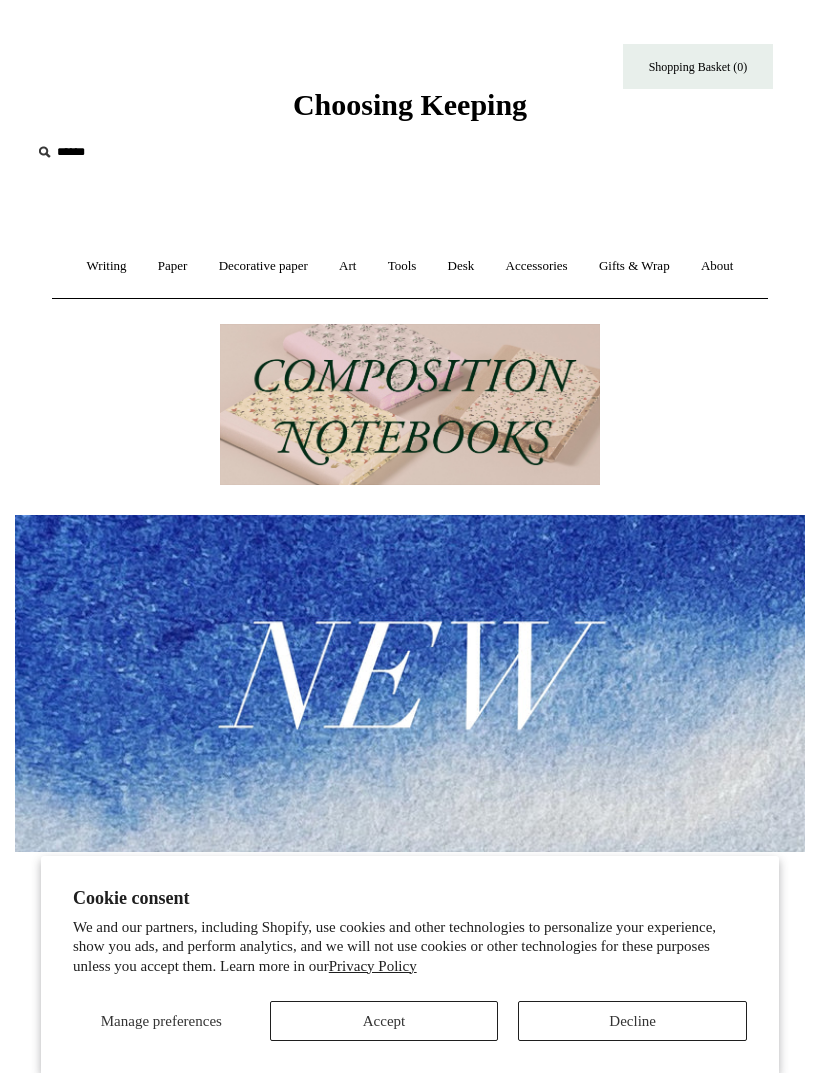 scroll, scrollTop: 0, scrollLeft: 0, axis: both 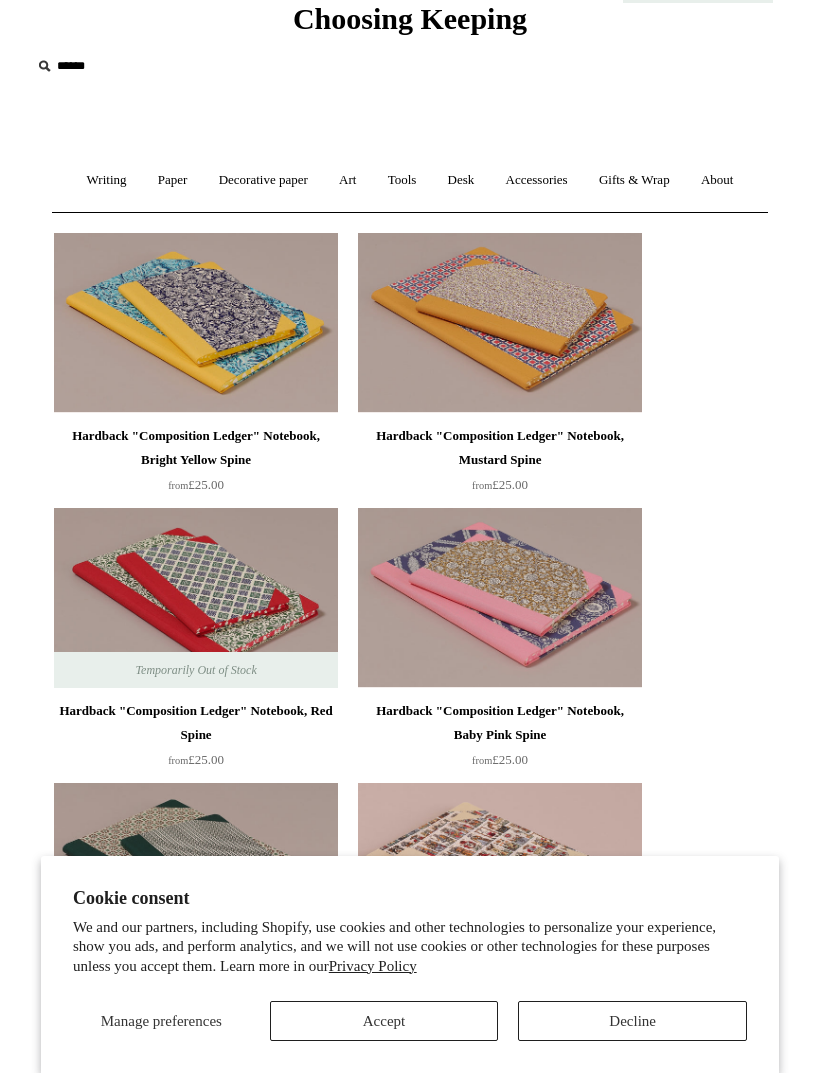 click on "Decline" at bounding box center (632, 1021) 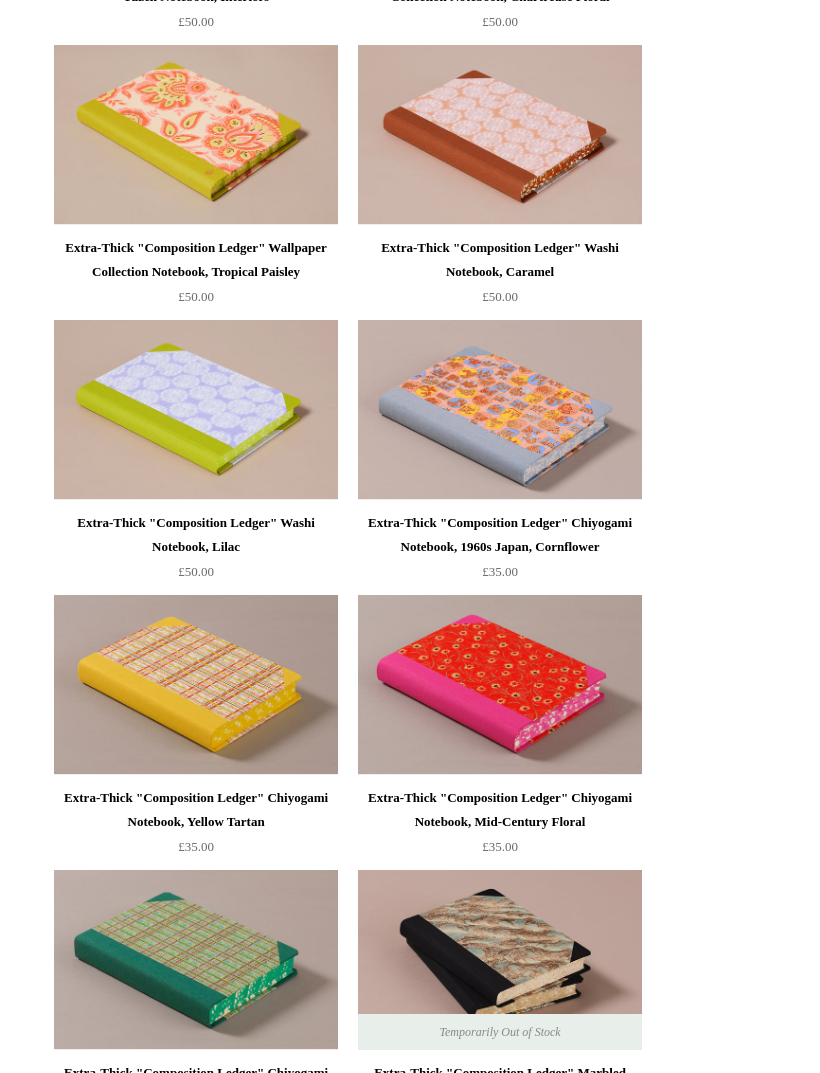 scroll, scrollTop: 2751, scrollLeft: 0, axis: vertical 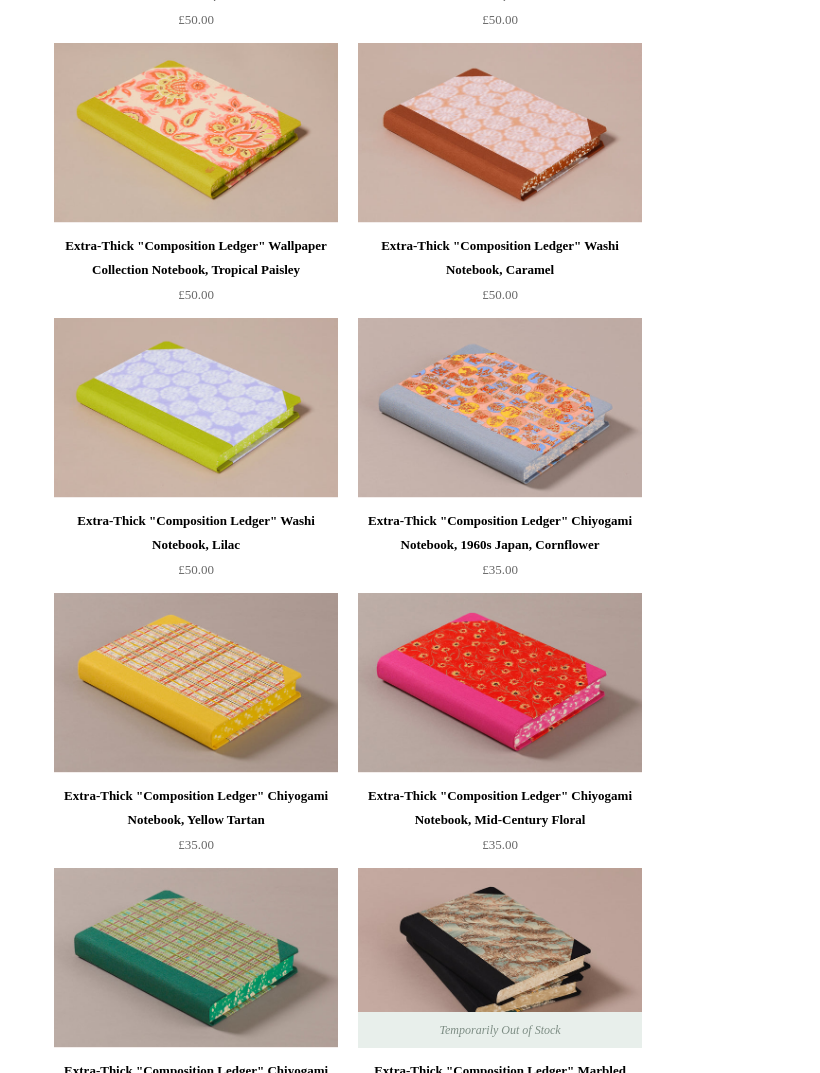 click at bounding box center (500, 408) 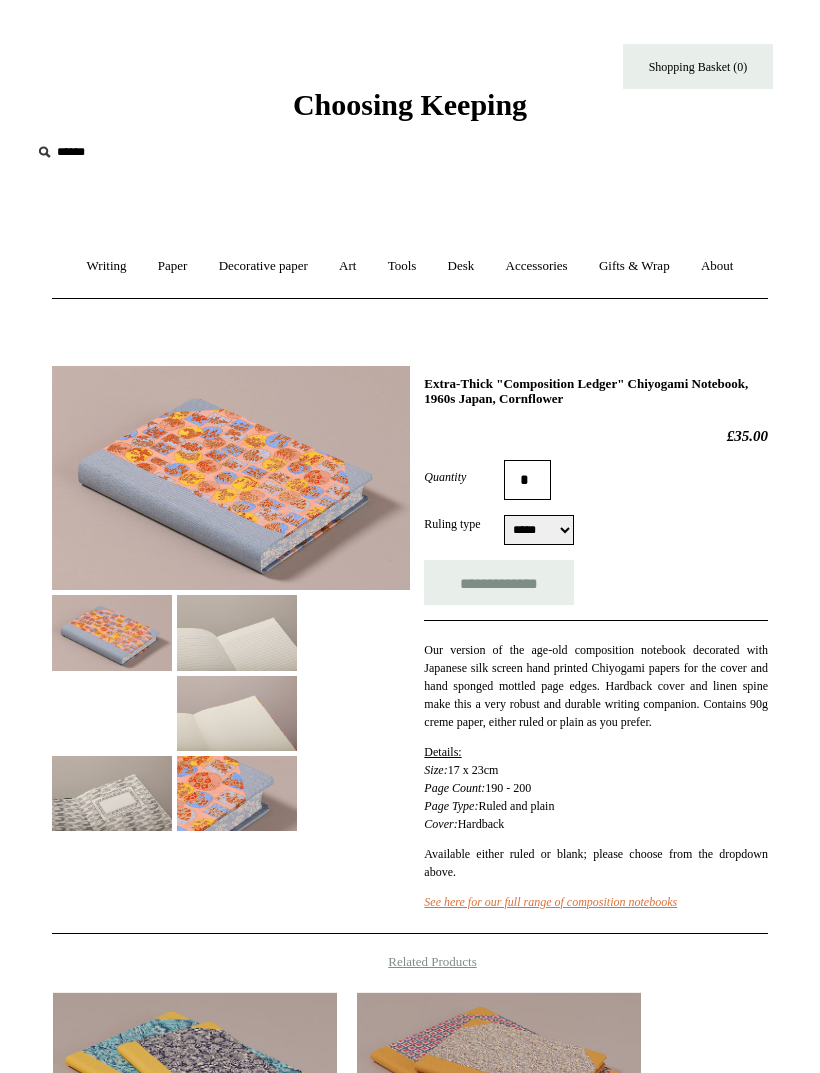 scroll, scrollTop: 0, scrollLeft: 0, axis: both 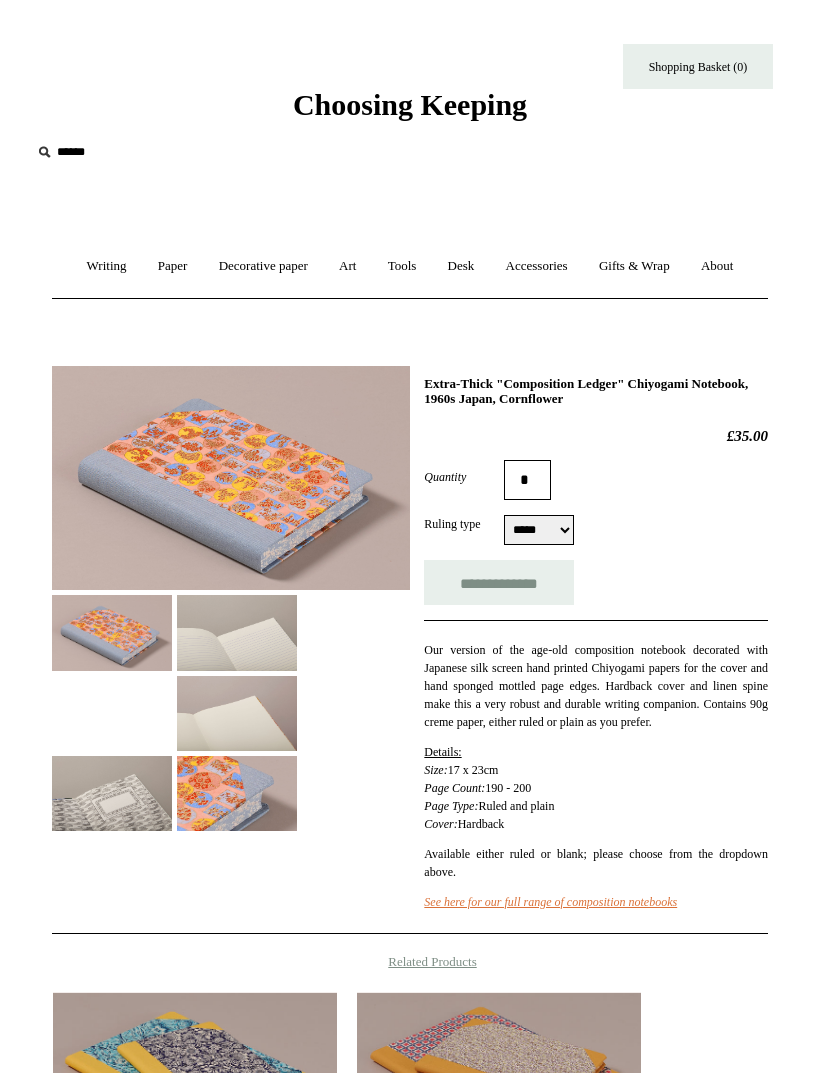 click on "**********" at bounding box center (499, 582) 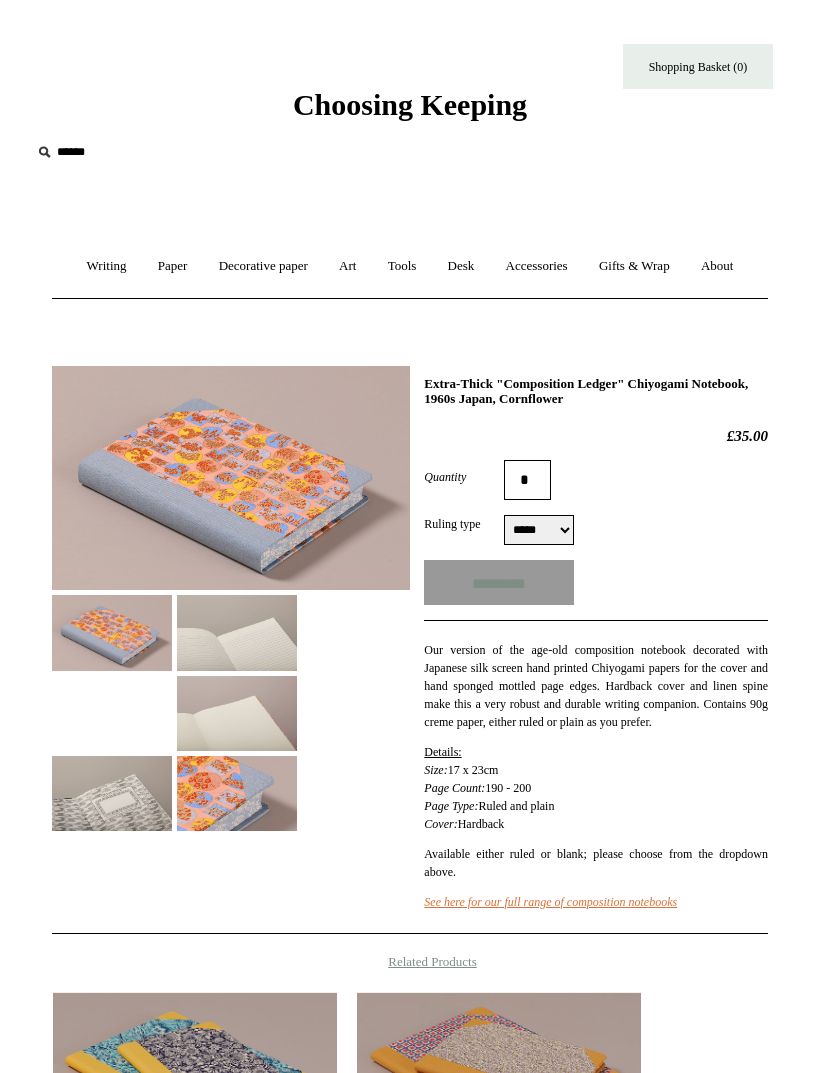 click on "***** *****" at bounding box center (539, 530) 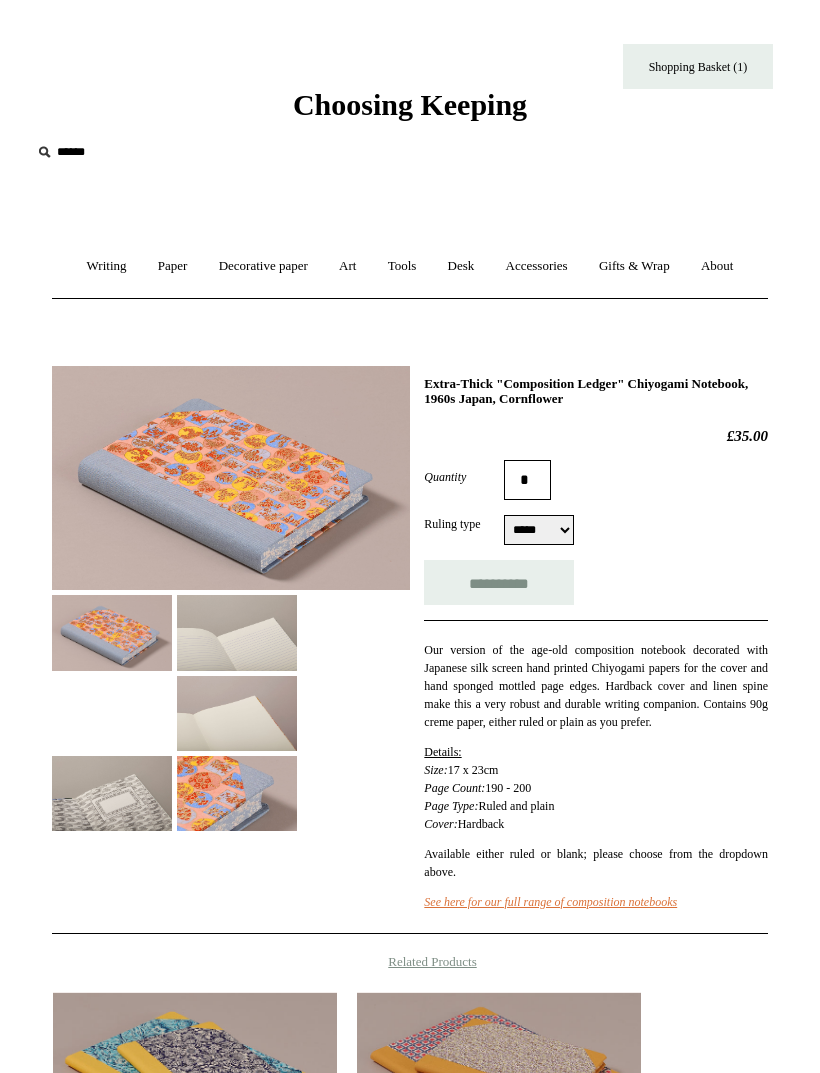 click at bounding box center [231, 478] 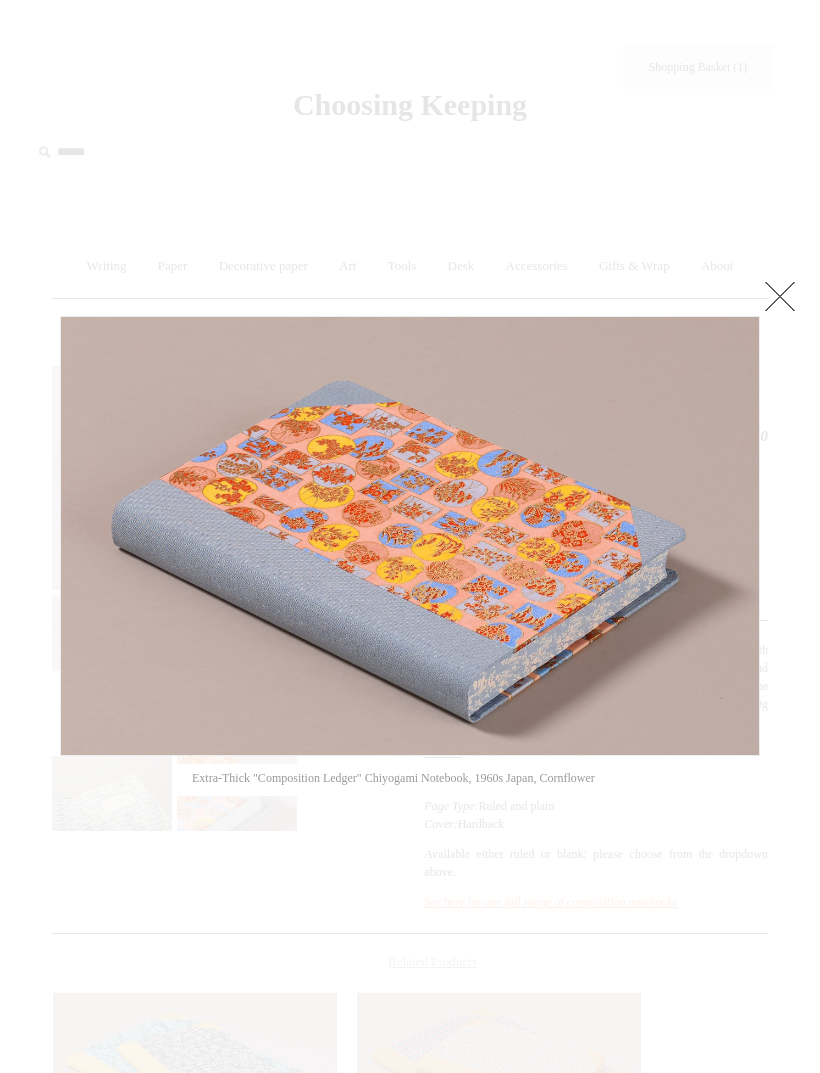 type on "**********" 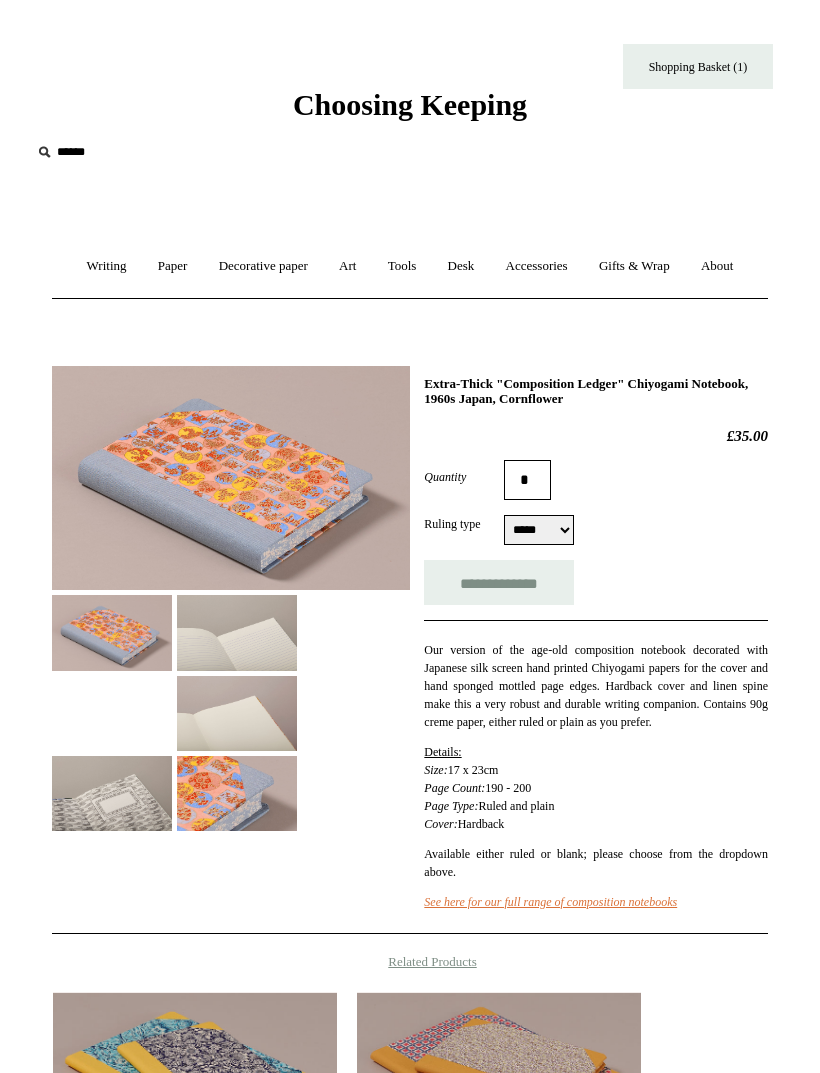 click on "*" at bounding box center [527, 480] 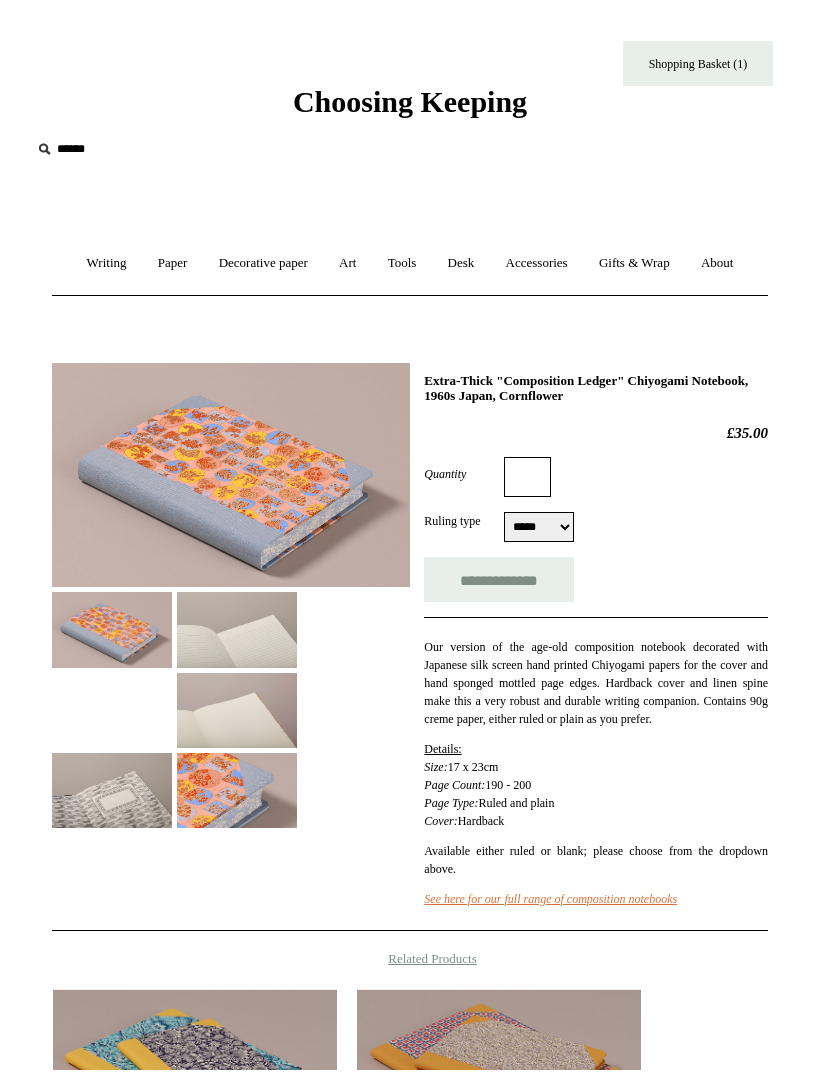 click on "Quantity" at bounding box center [527, 480] 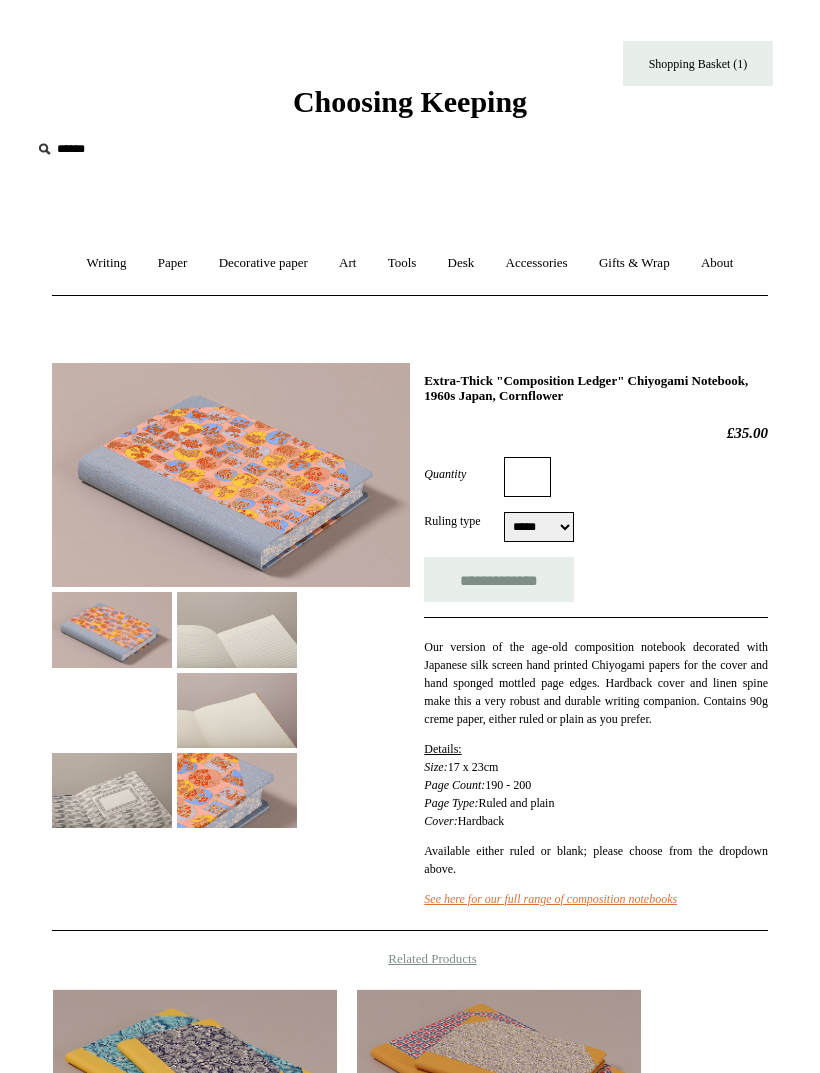 select on "*****" 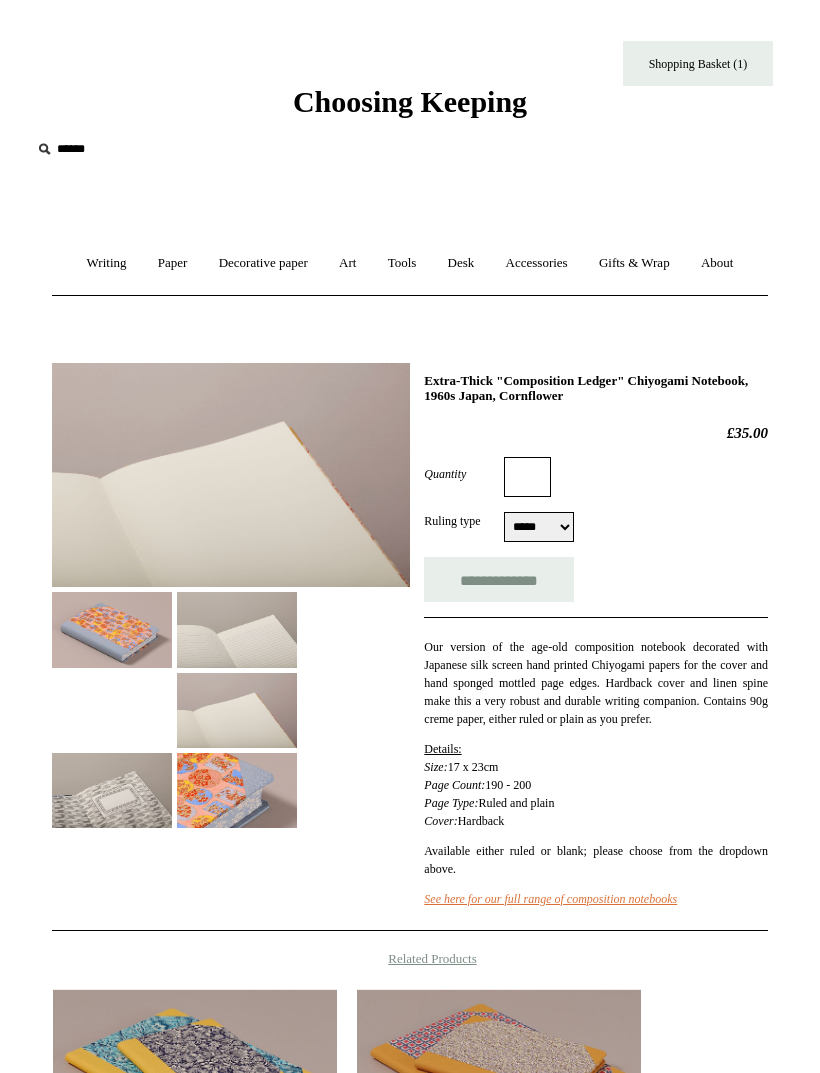 click at bounding box center (237, 790) 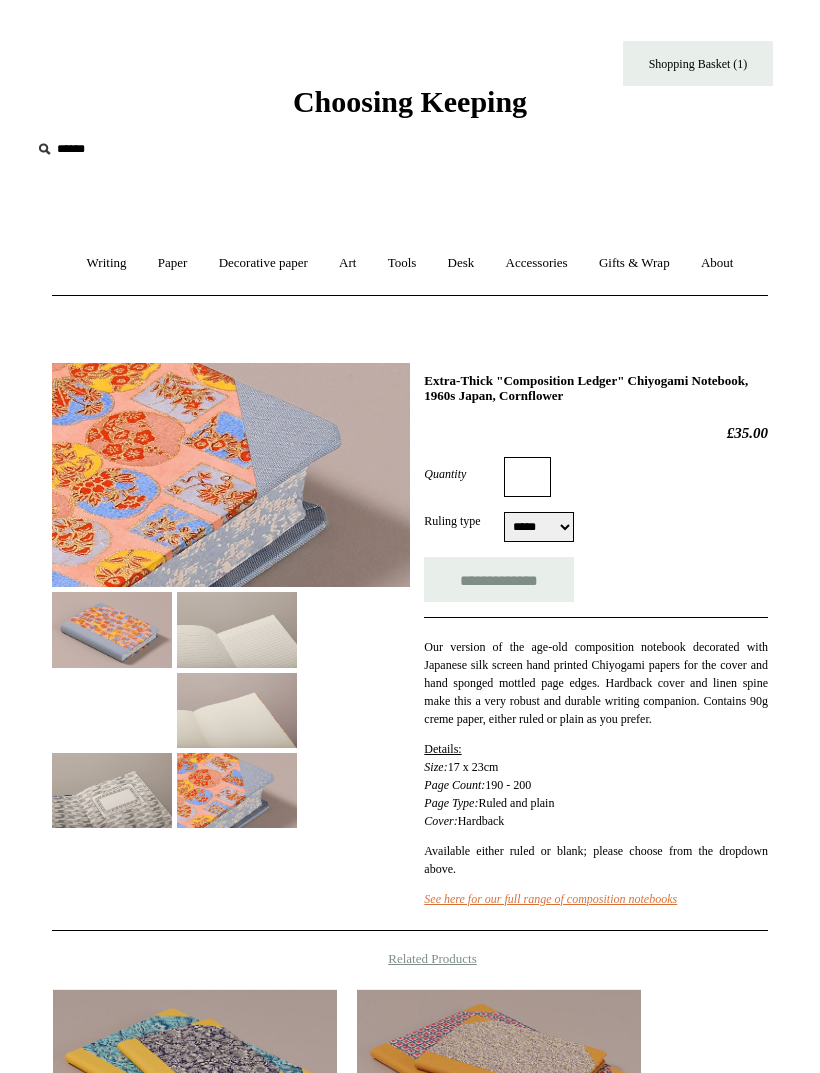 click at bounding box center (237, 629) 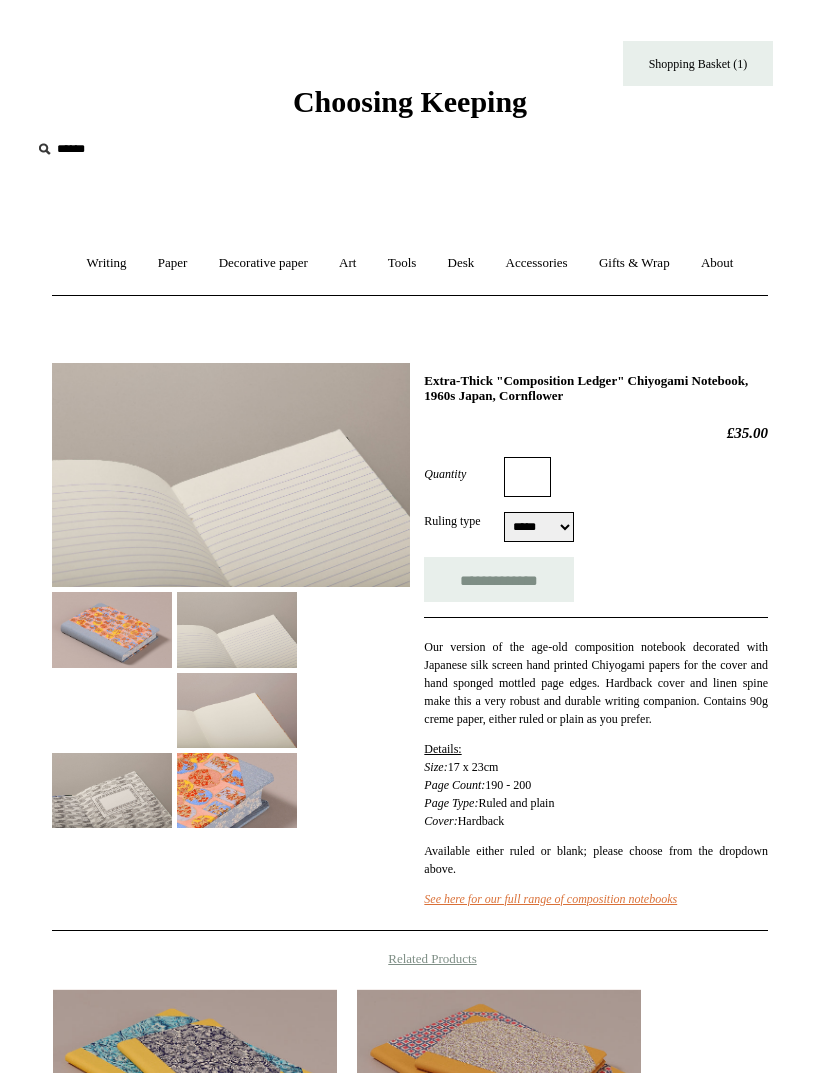click on "Quantity" at bounding box center (527, 477) 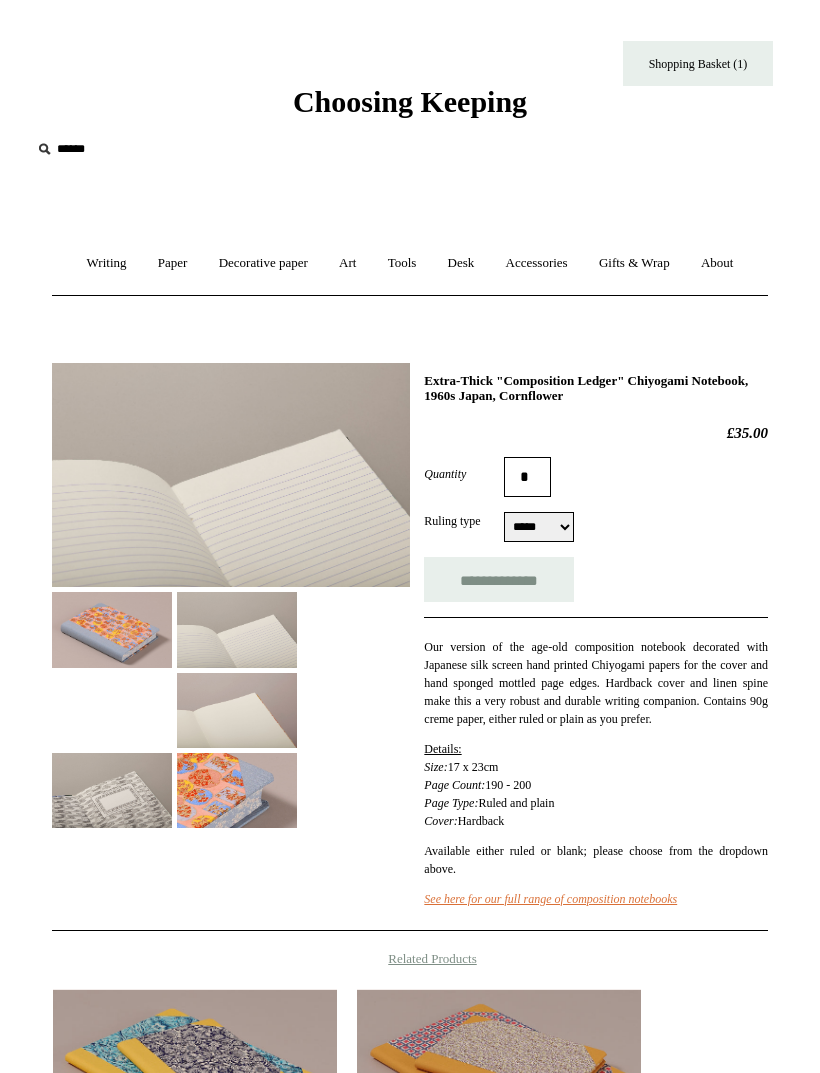type on "*" 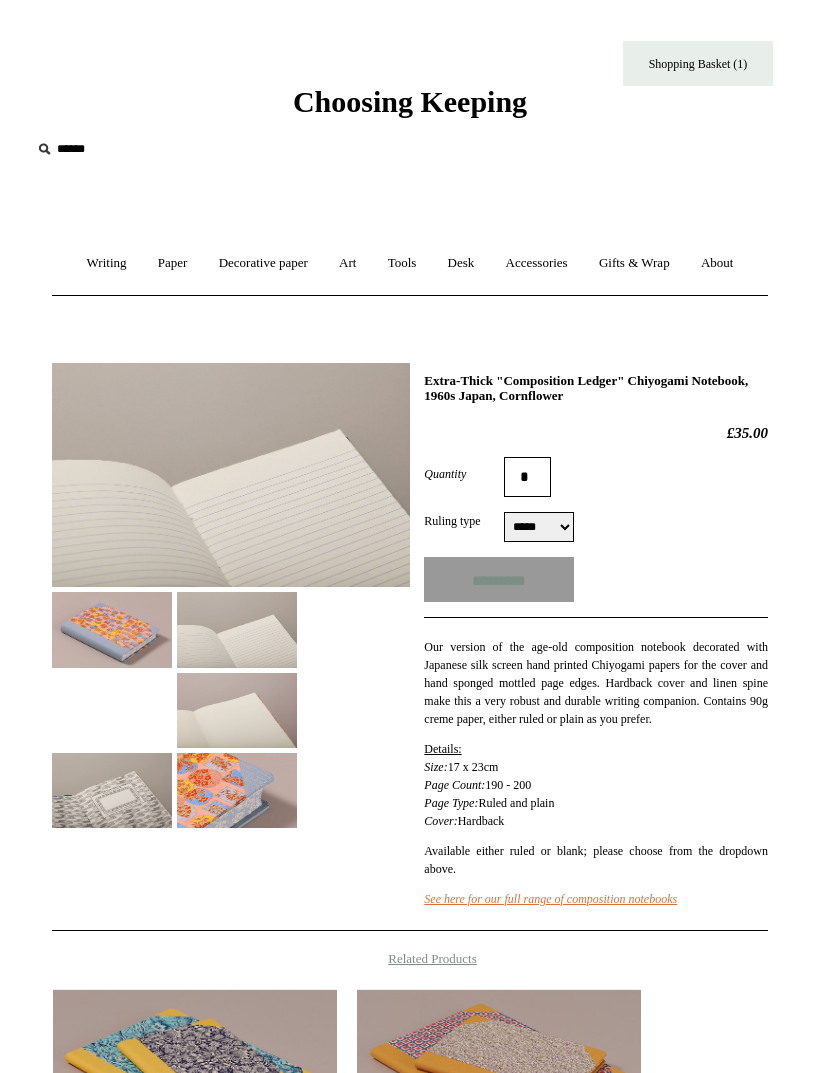 type on "**********" 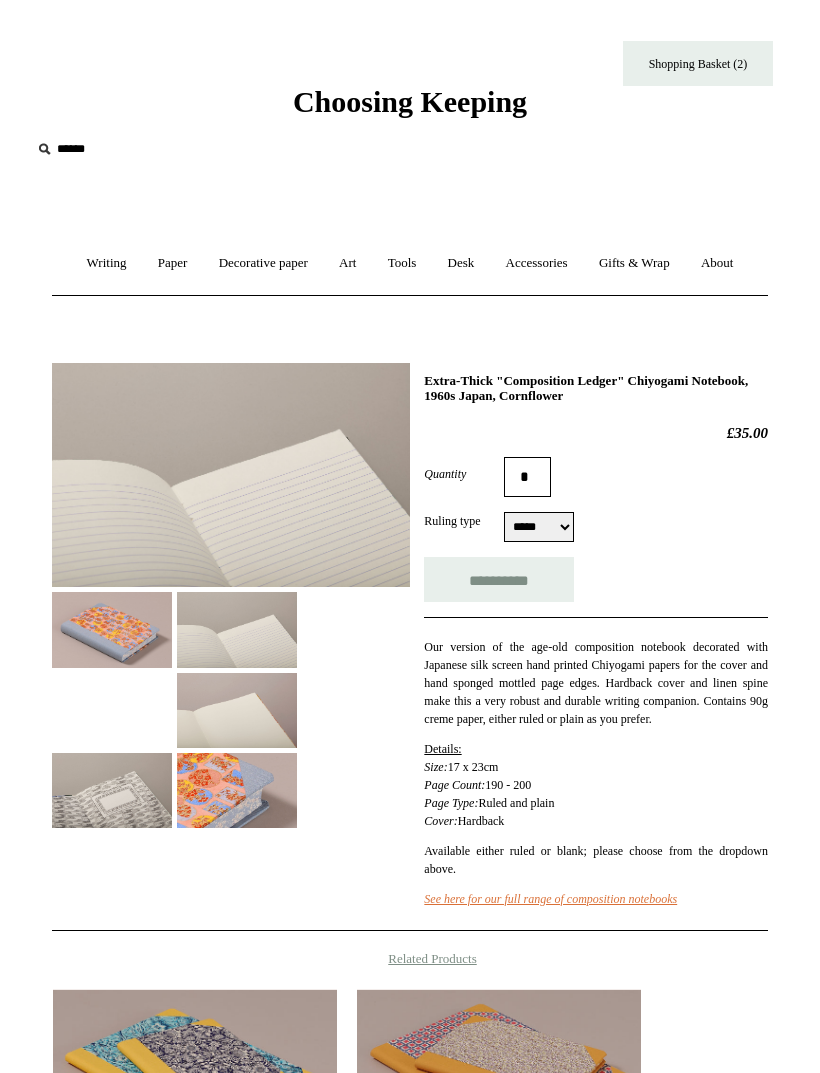 click on "Shopping Basket (2)" at bounding box center (698, 63) 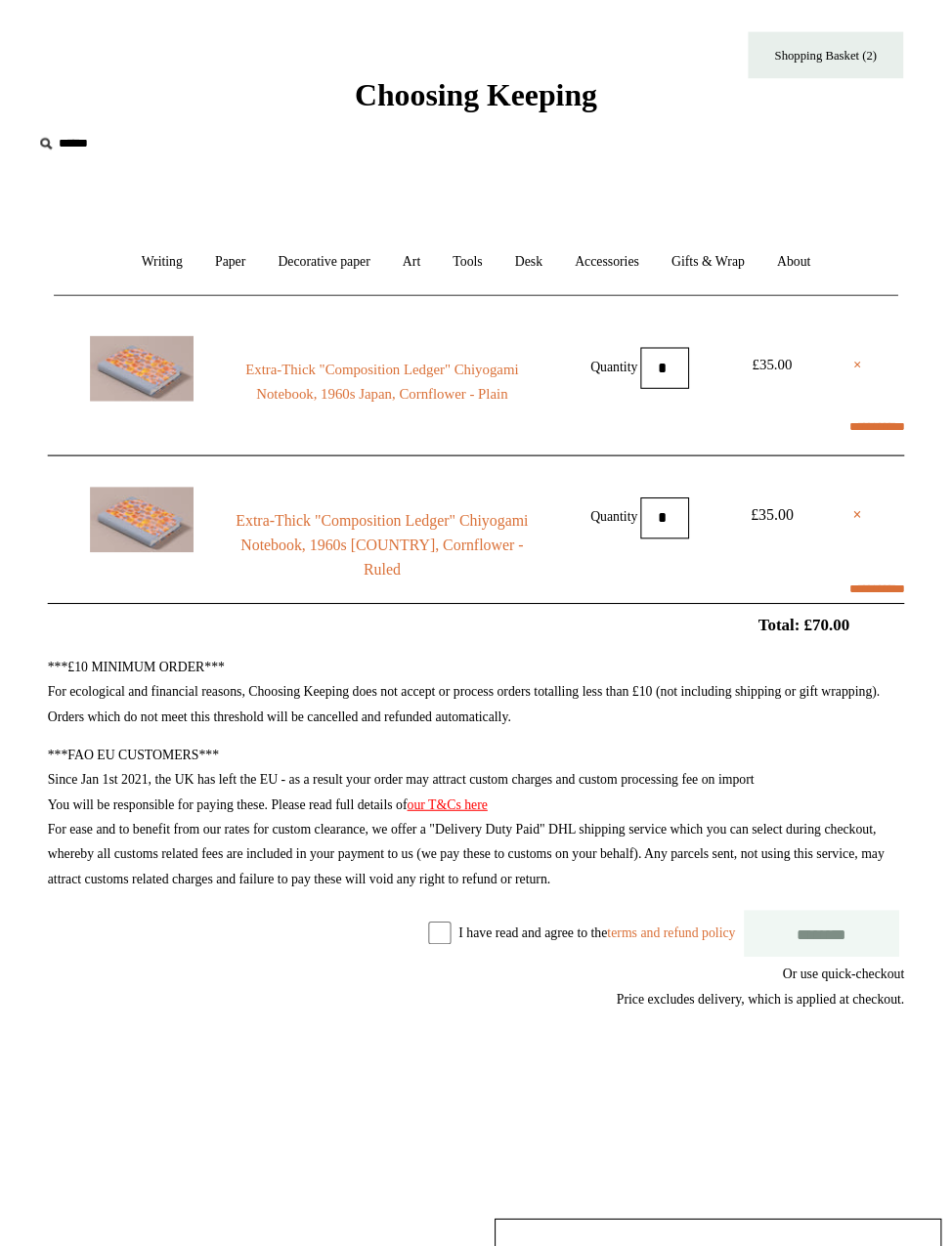 scroll, scrollTop: 20, scrollLeft: 0, axis: vertical 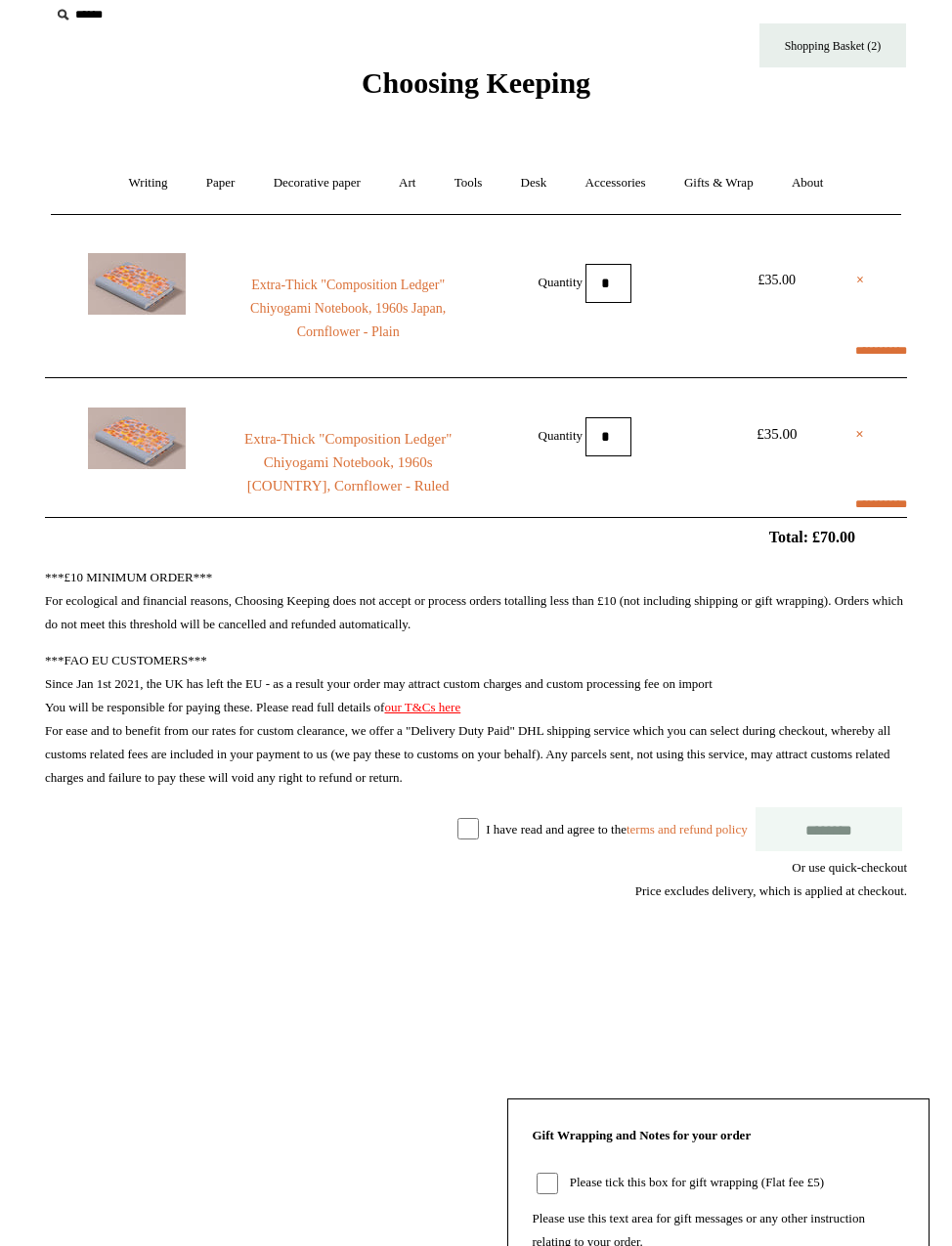 click on "×" at bounding box center (859, 434) 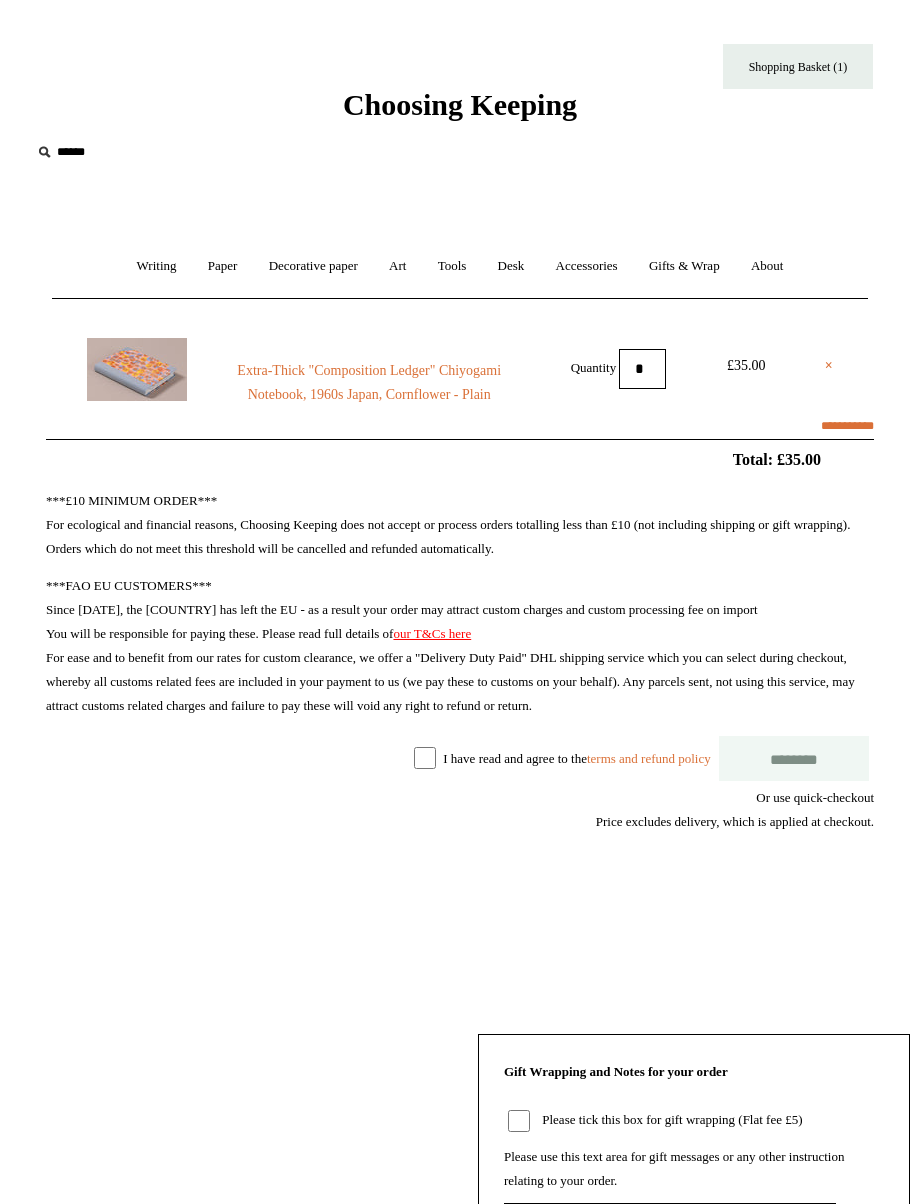 scroll, scrollTop: 0, scrollLeft: 0, axis: both 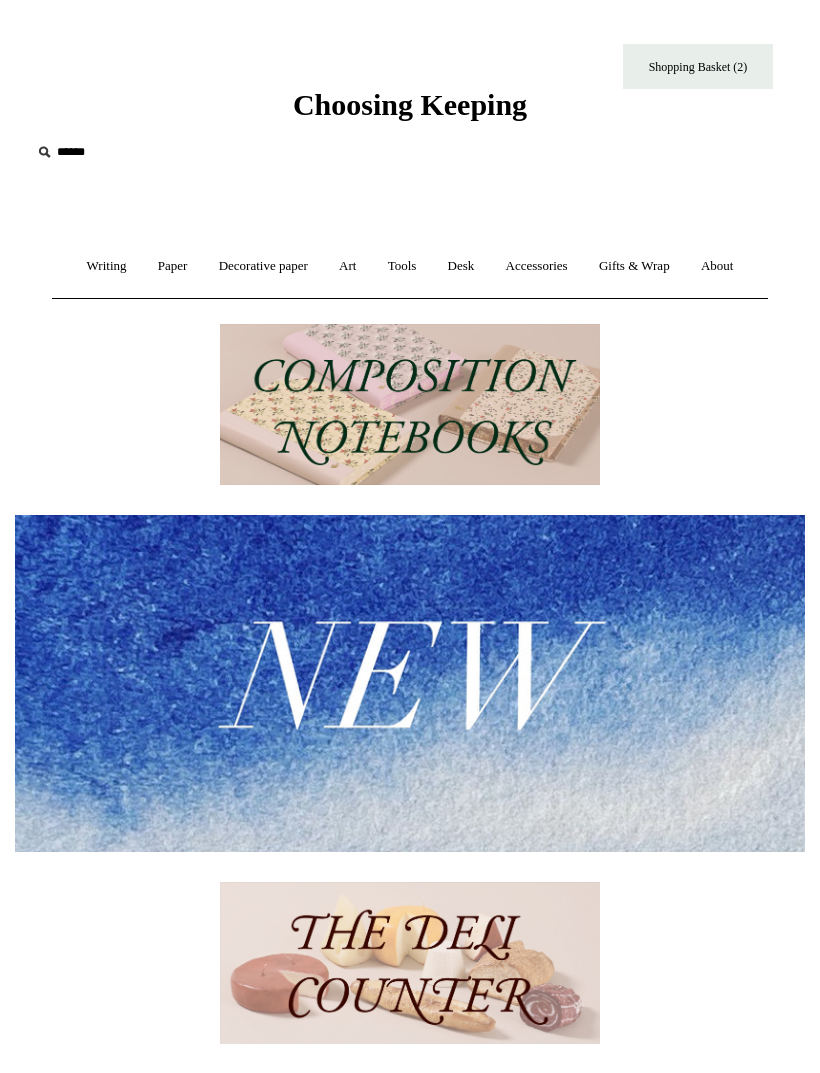 click at bounding box center [410, 405] 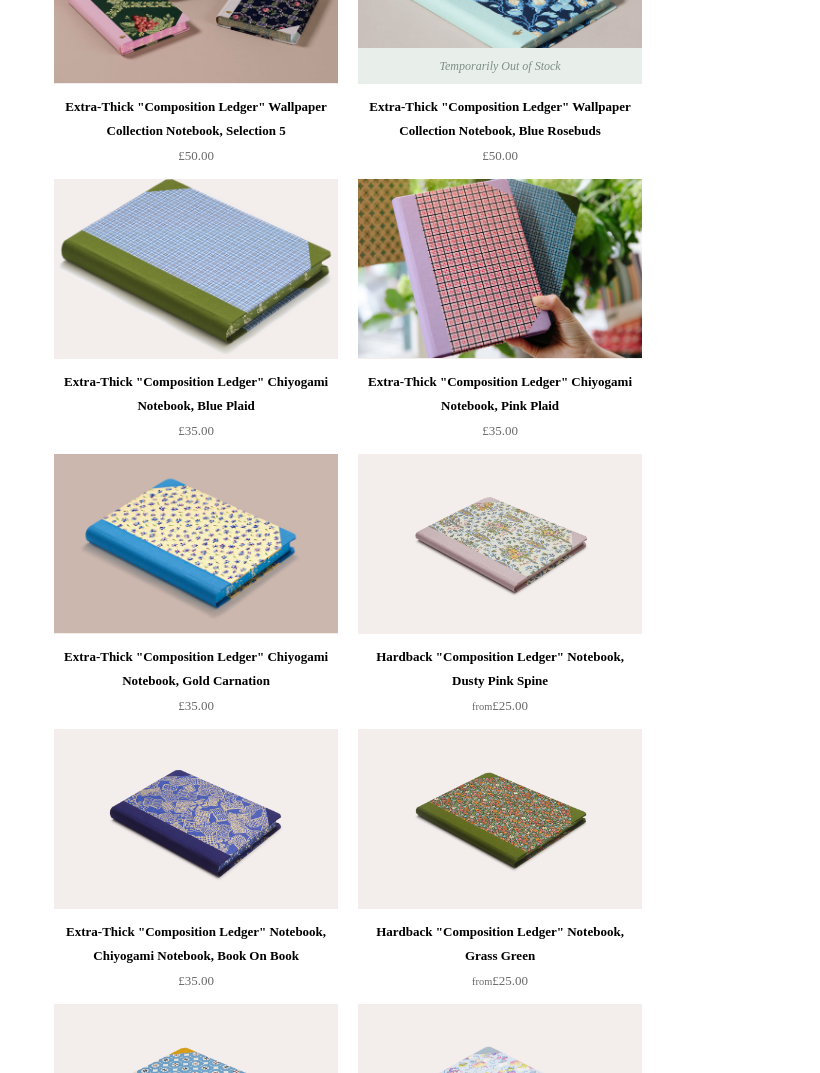 scroll, scrollTop: 4651, scrollLeft: 0, axis: vertical 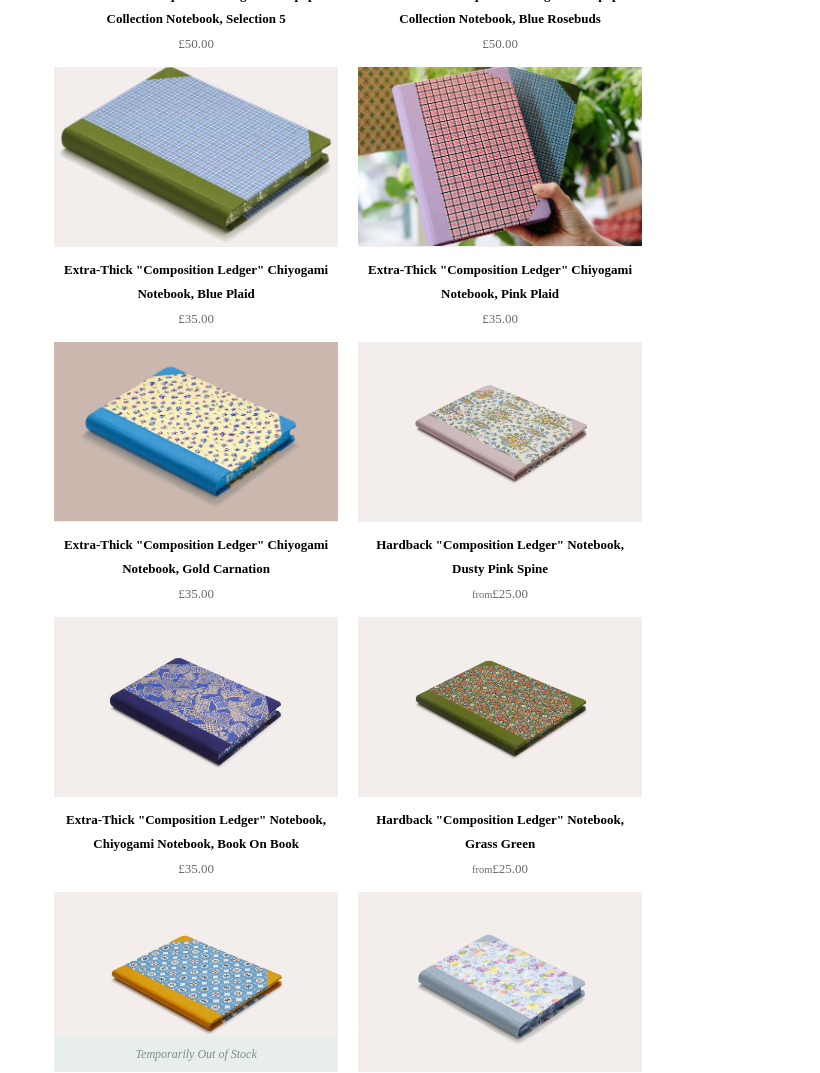 click at bounding box center (500, 433) 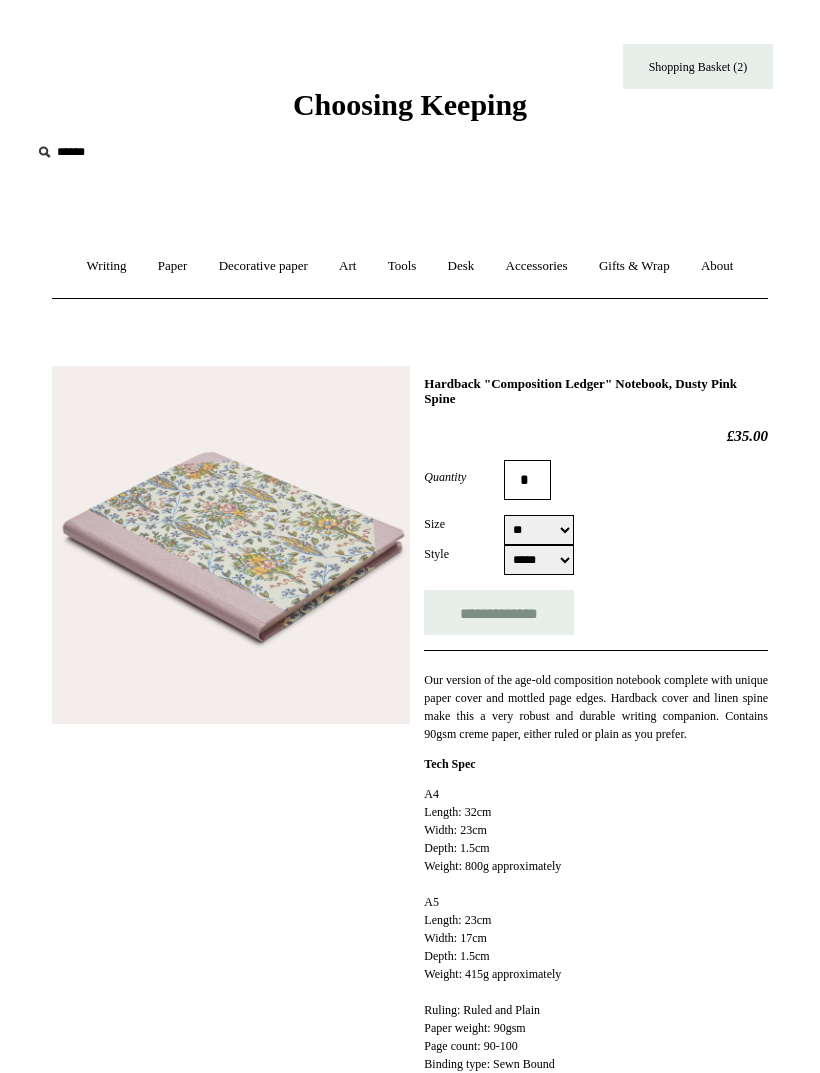 select on "**" 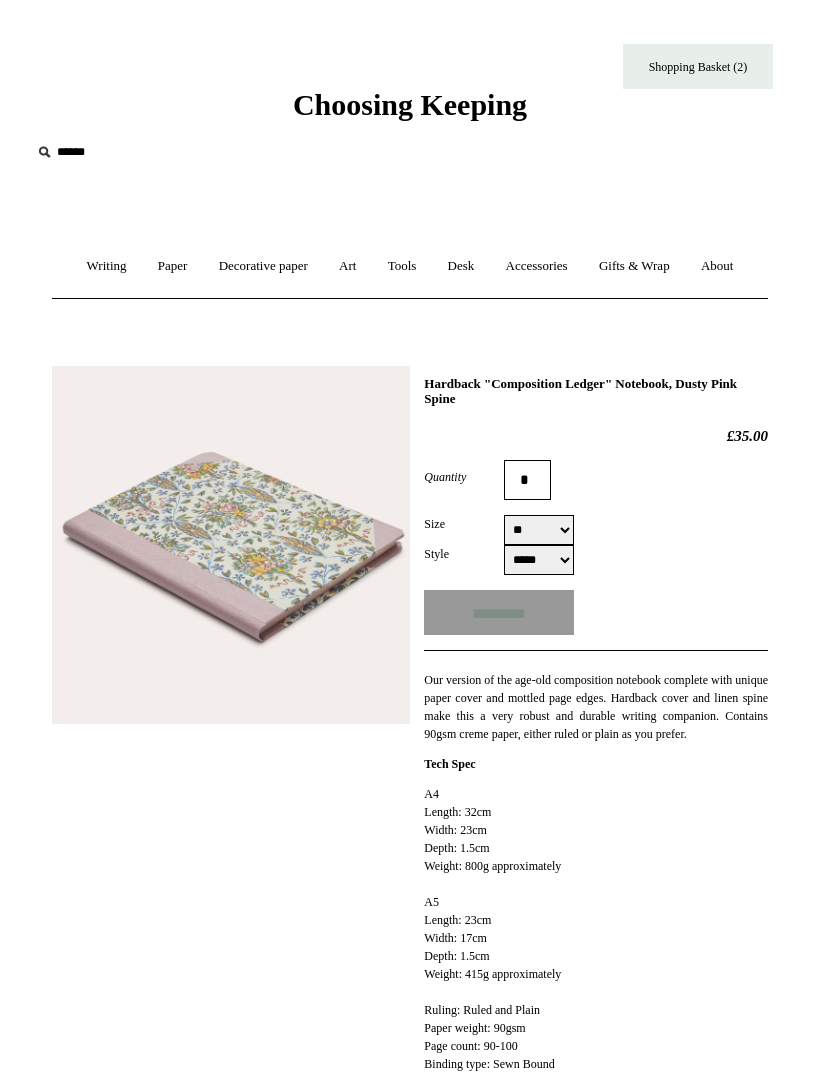 type on "**********" 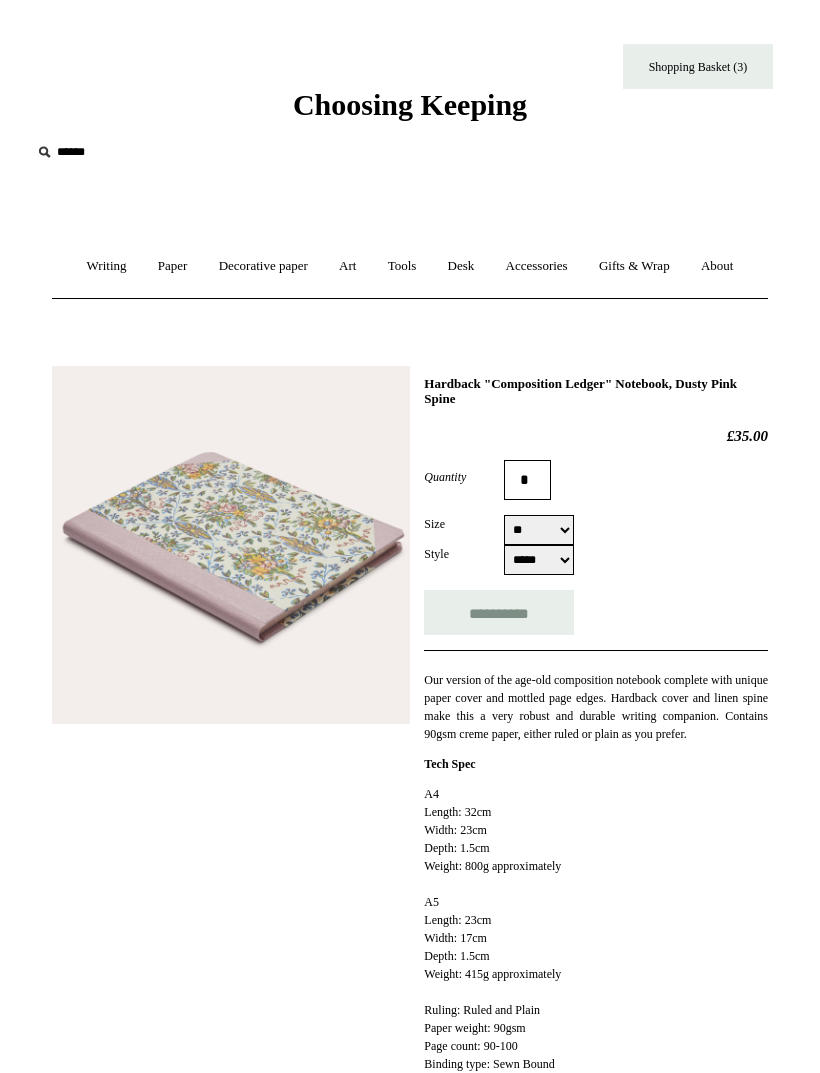 click on "** **" at bounding box center (539, 530) 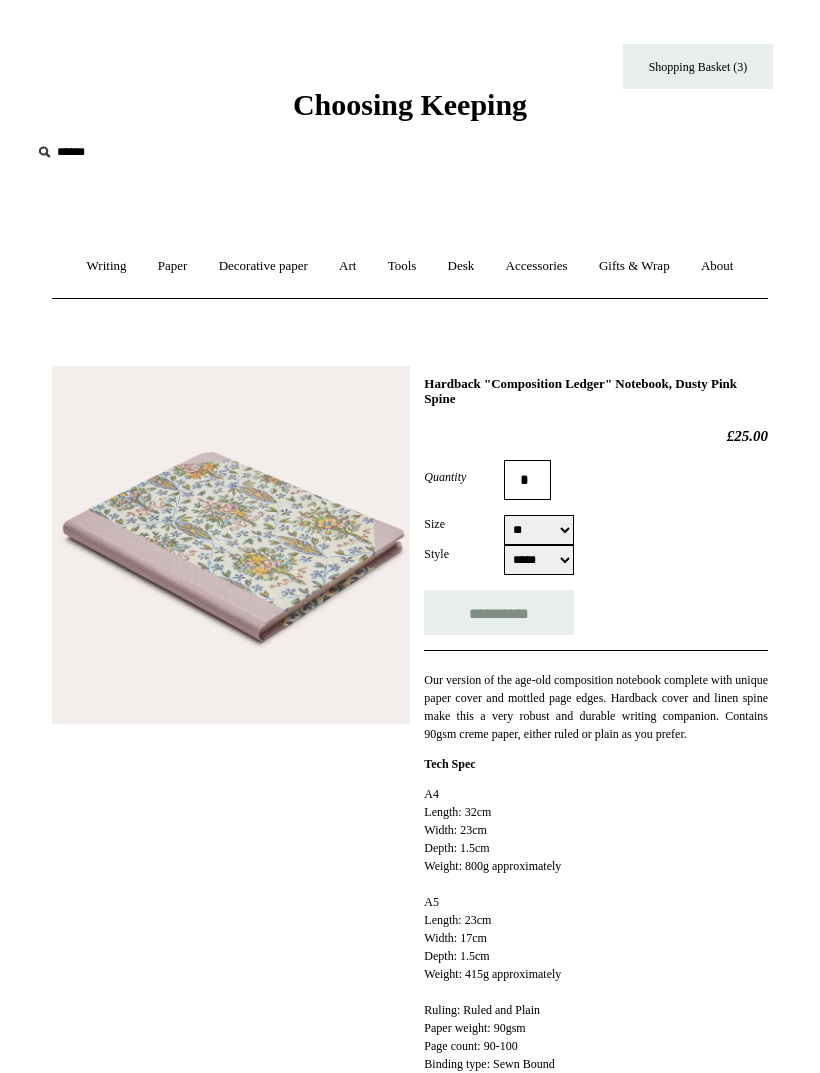 type on "**********" 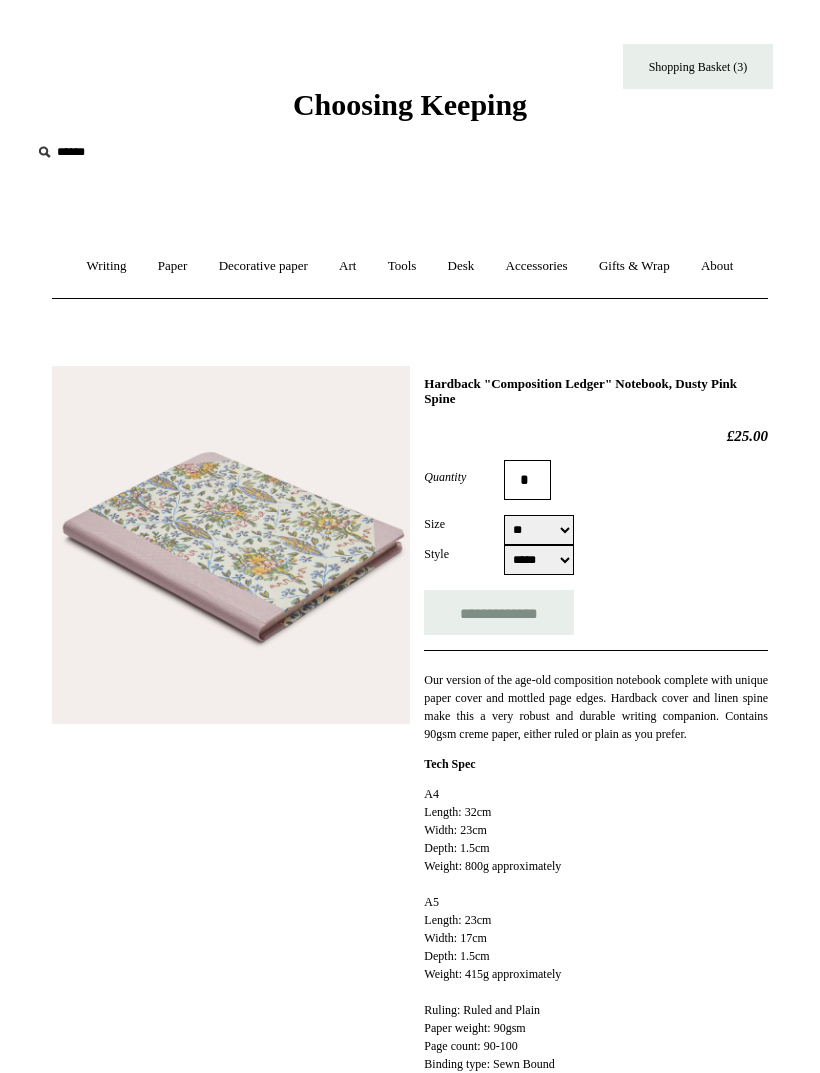 click on "***** *****" at bounding box center (539, 560) 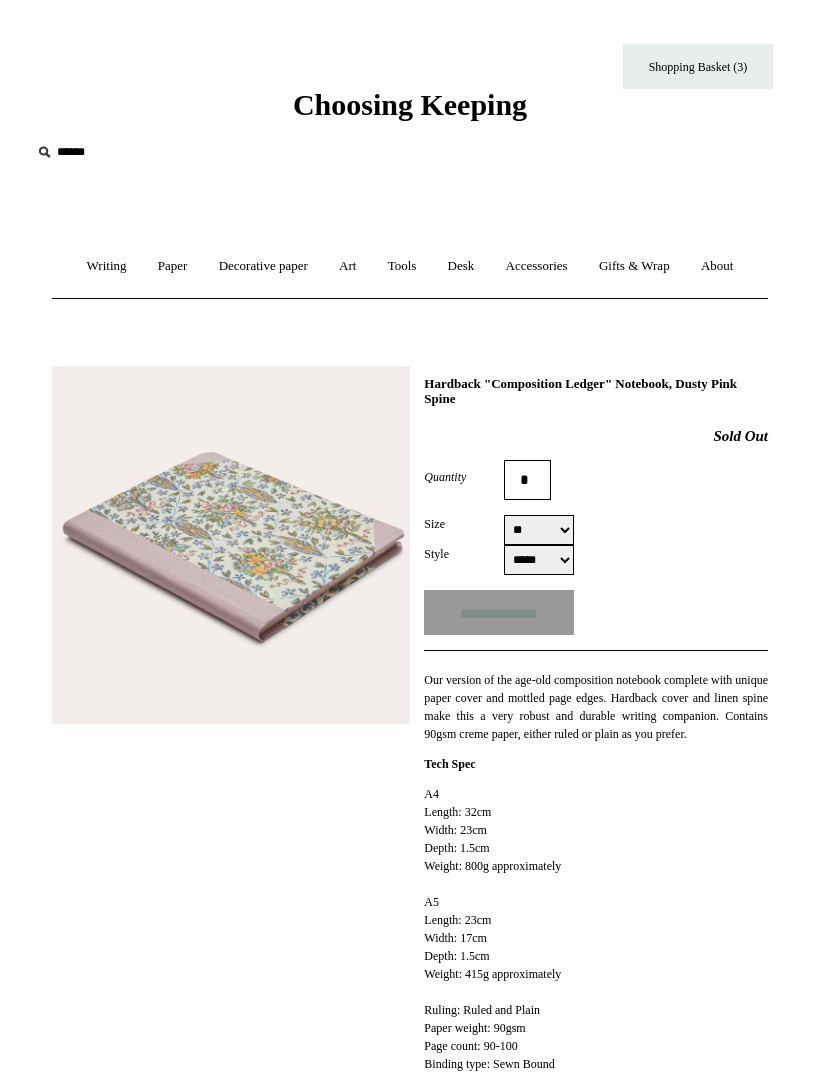 click on "***** *****" at bounding box center [539, 560] 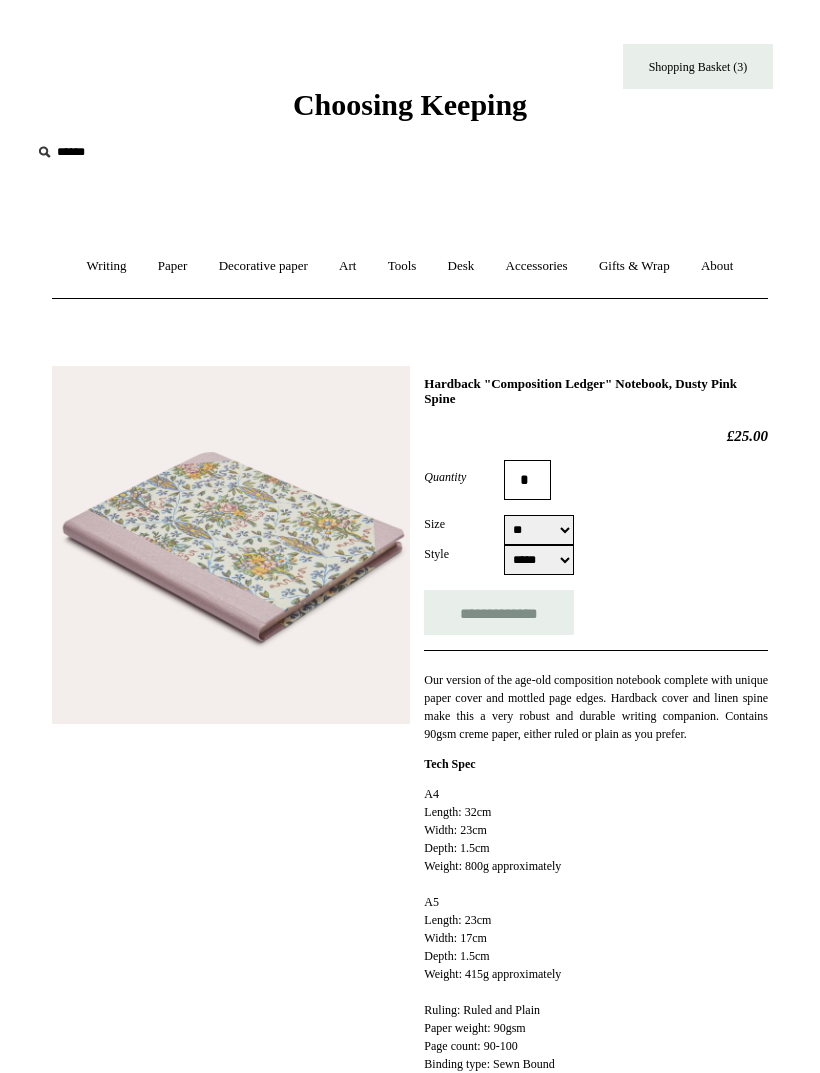 click on "**********" at bounding box center (499, 612) 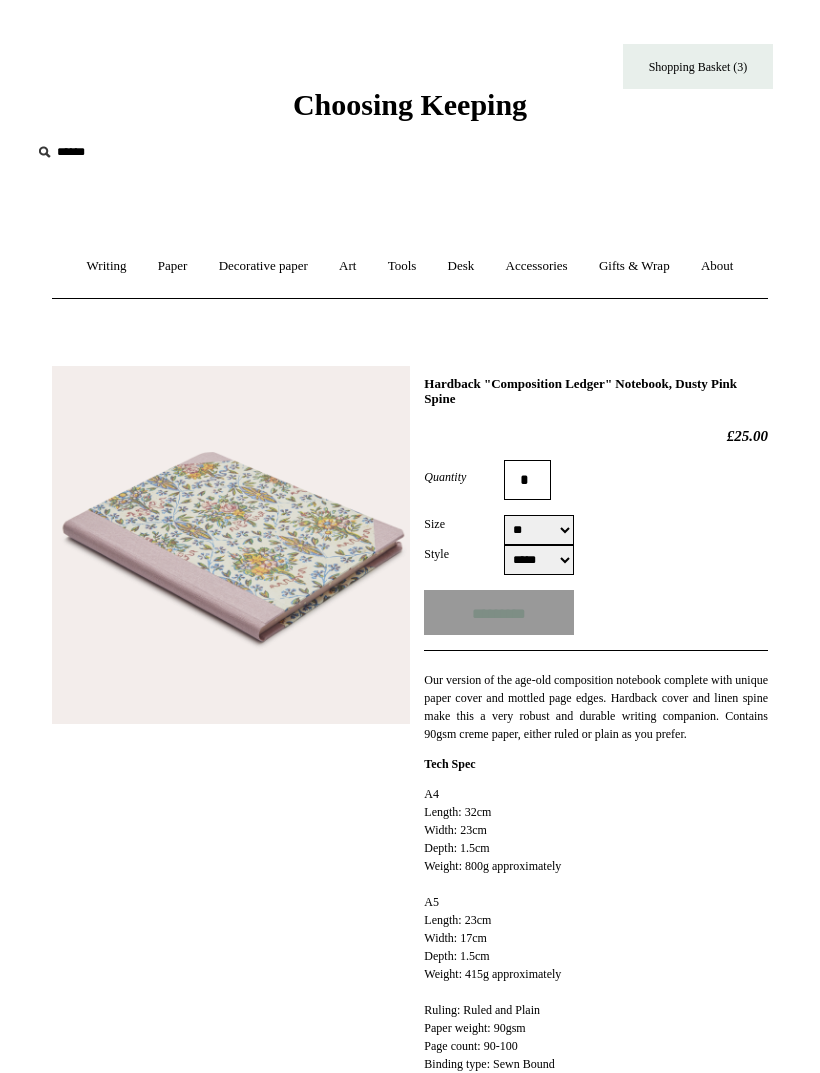 type on "**********" 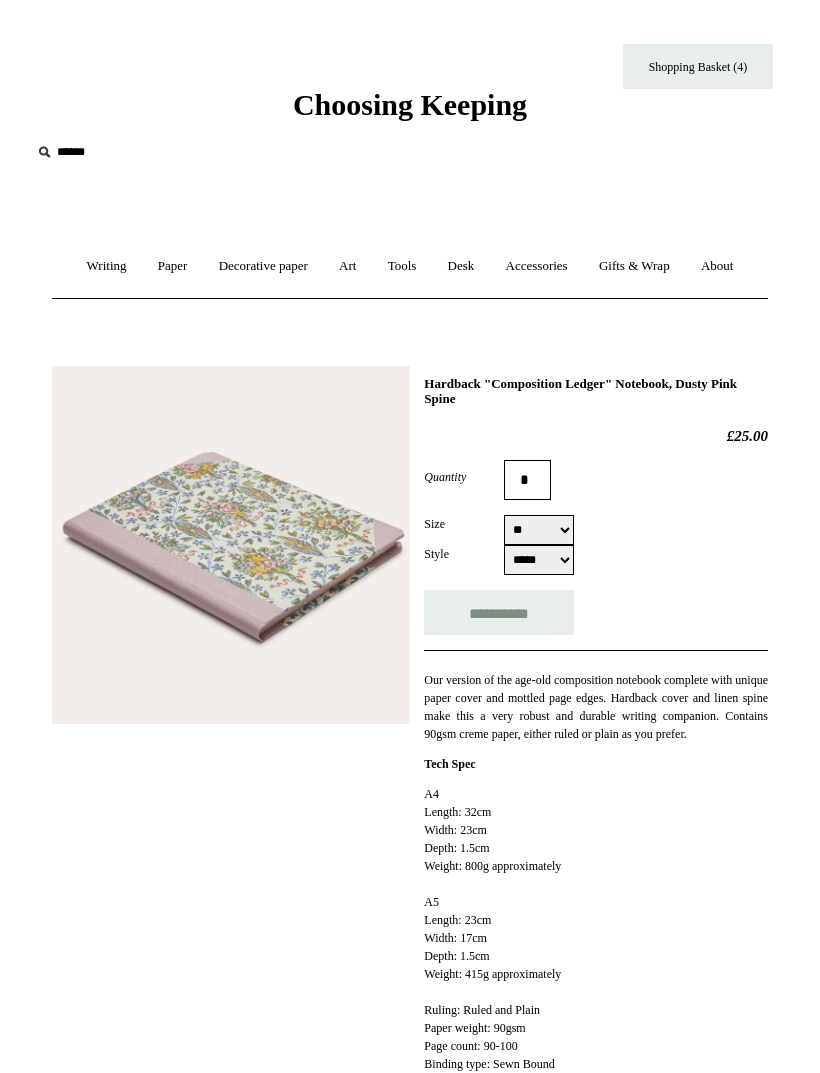click on "Shopping Basket (4)" at bounding box center [698, 66] 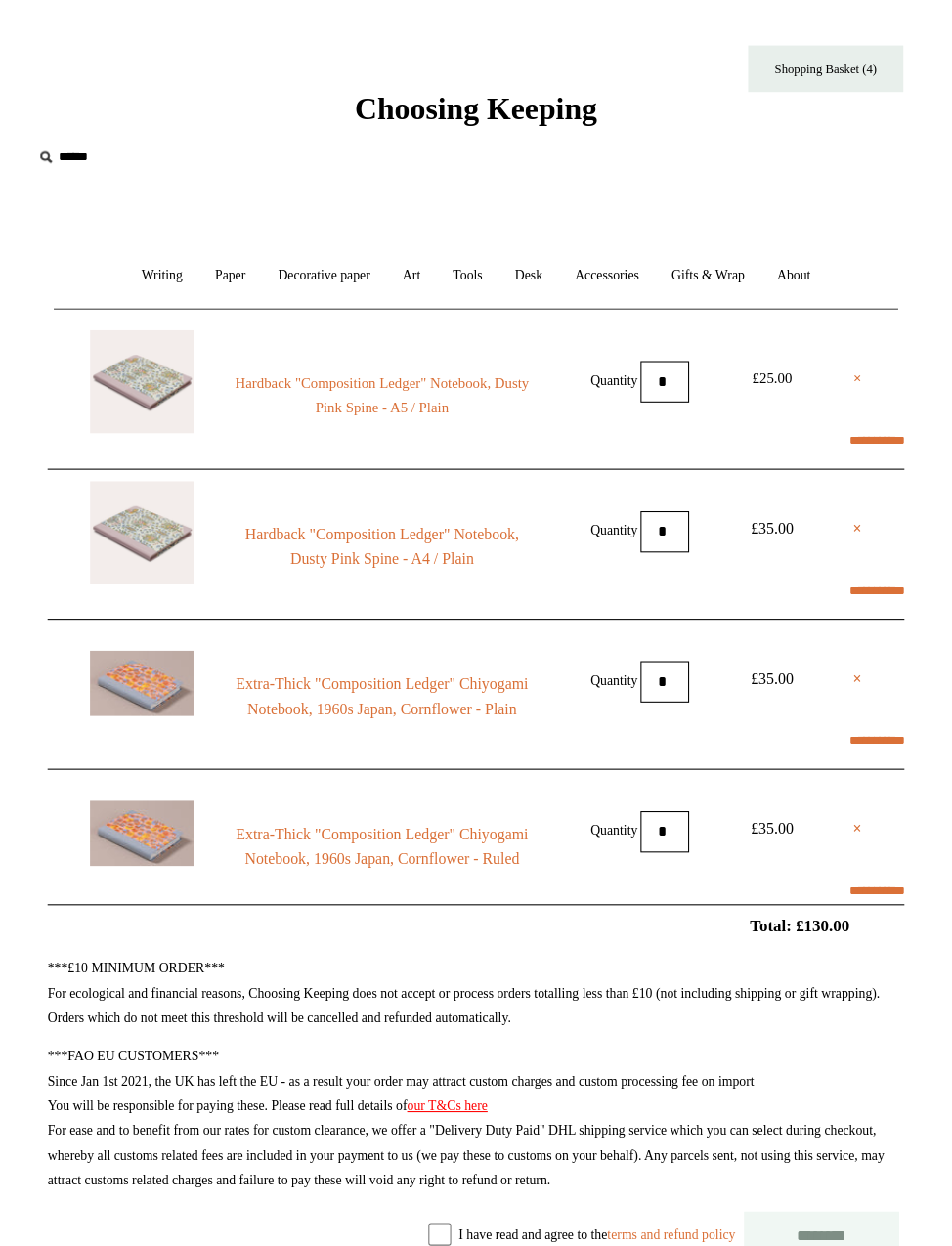 scroll, scrollTop: 7, scrollLeft: 0, axis: vertical 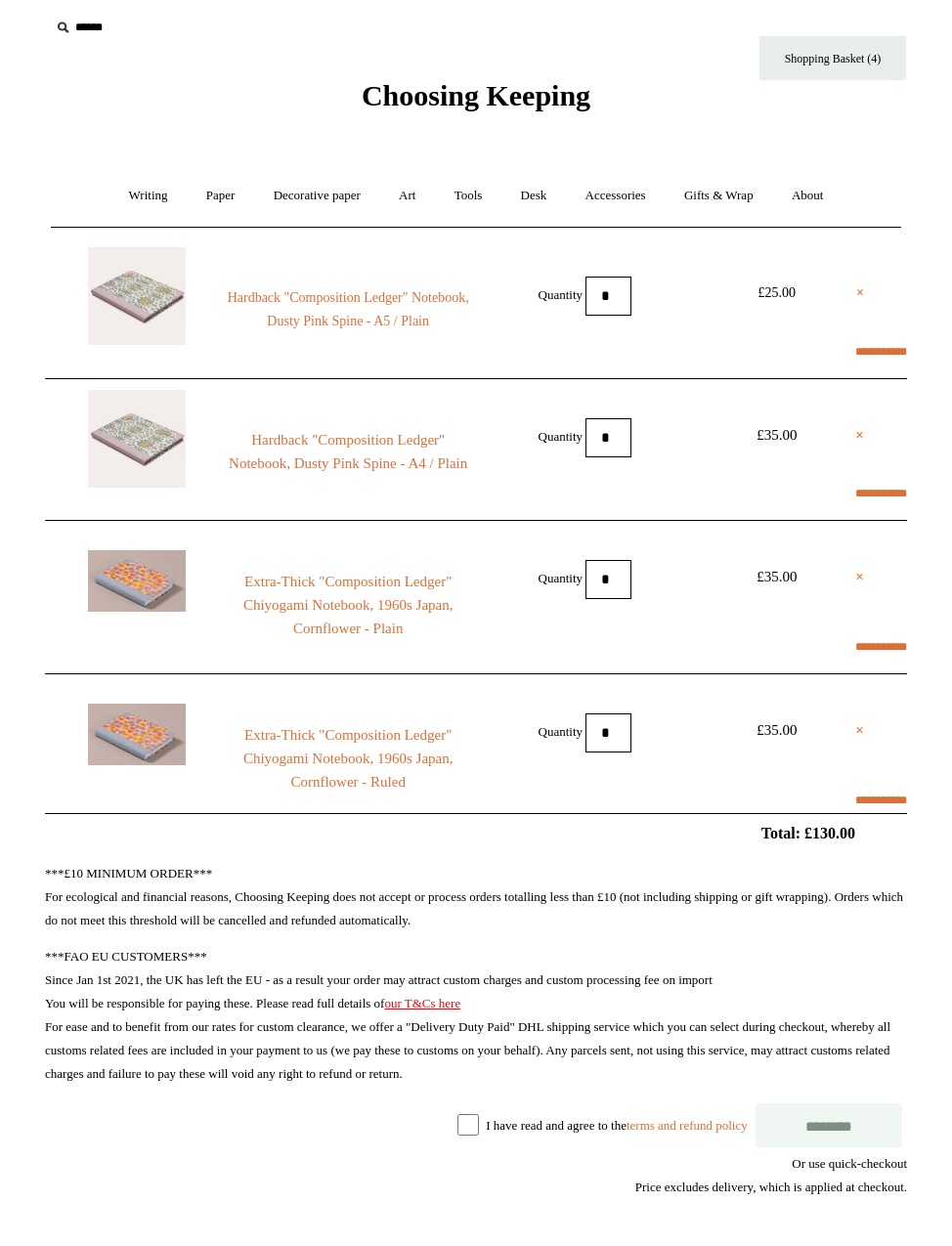 select on "********" 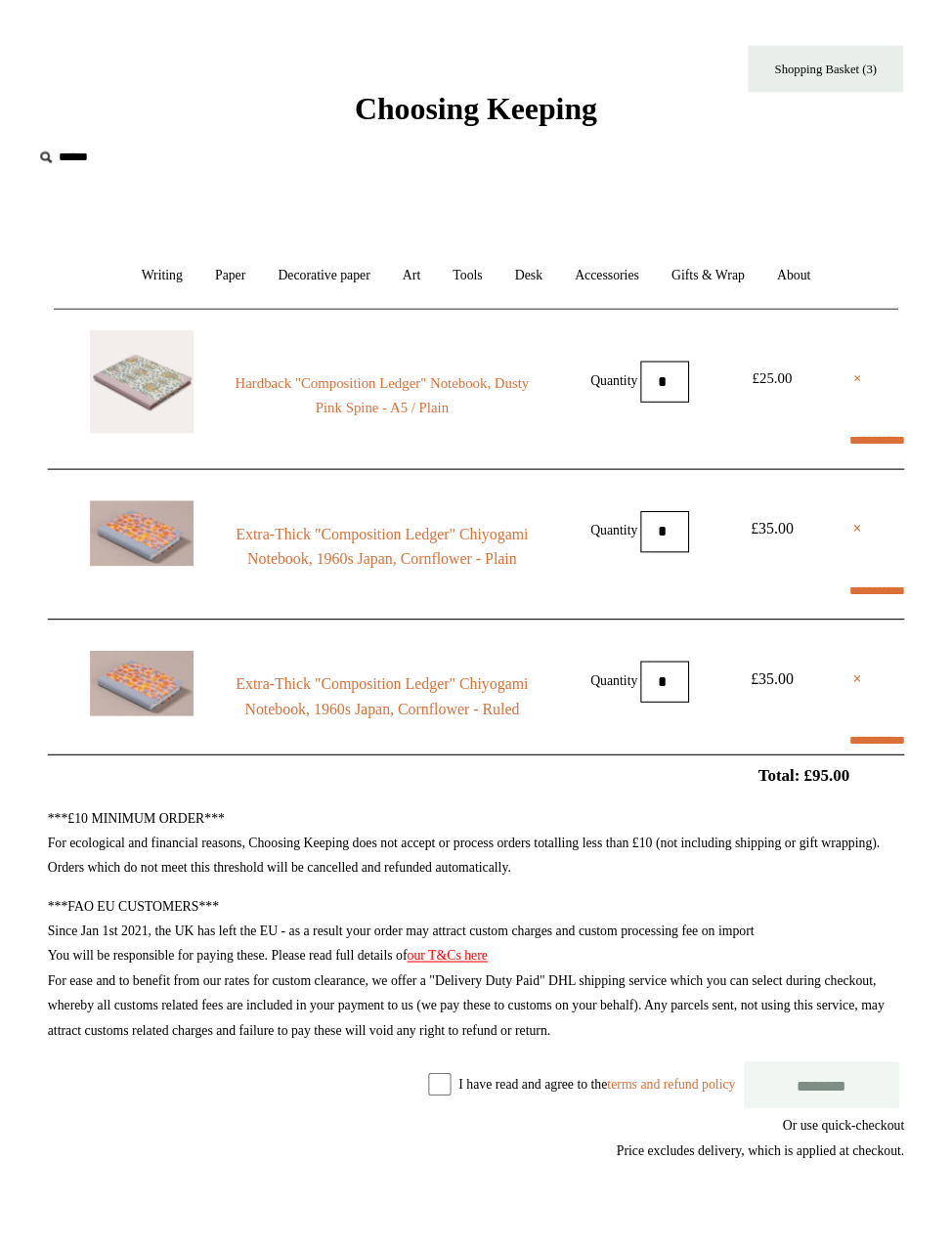scroll, scrollTop: 7, scrollLeft: 0, axis: vertical 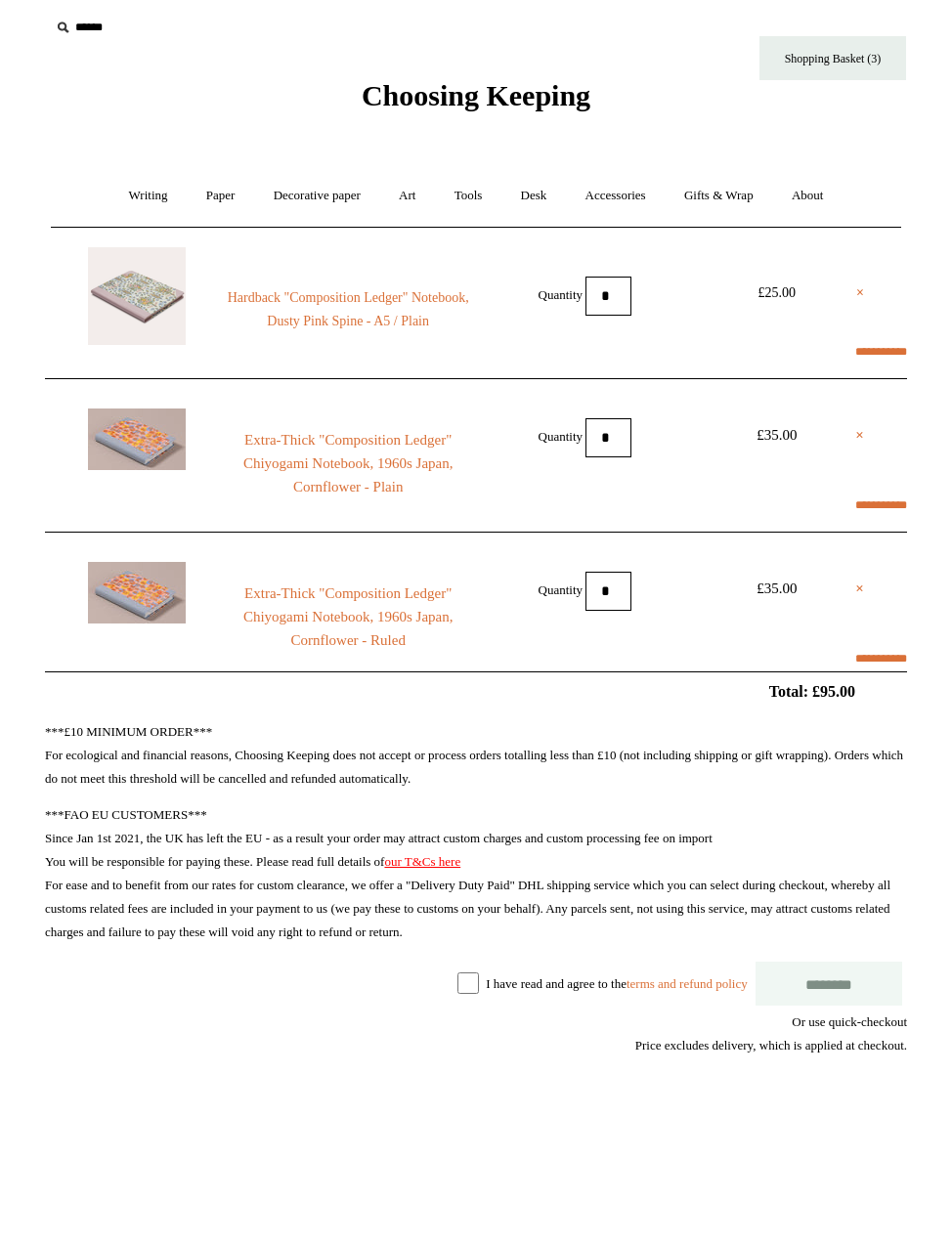 select on "********" 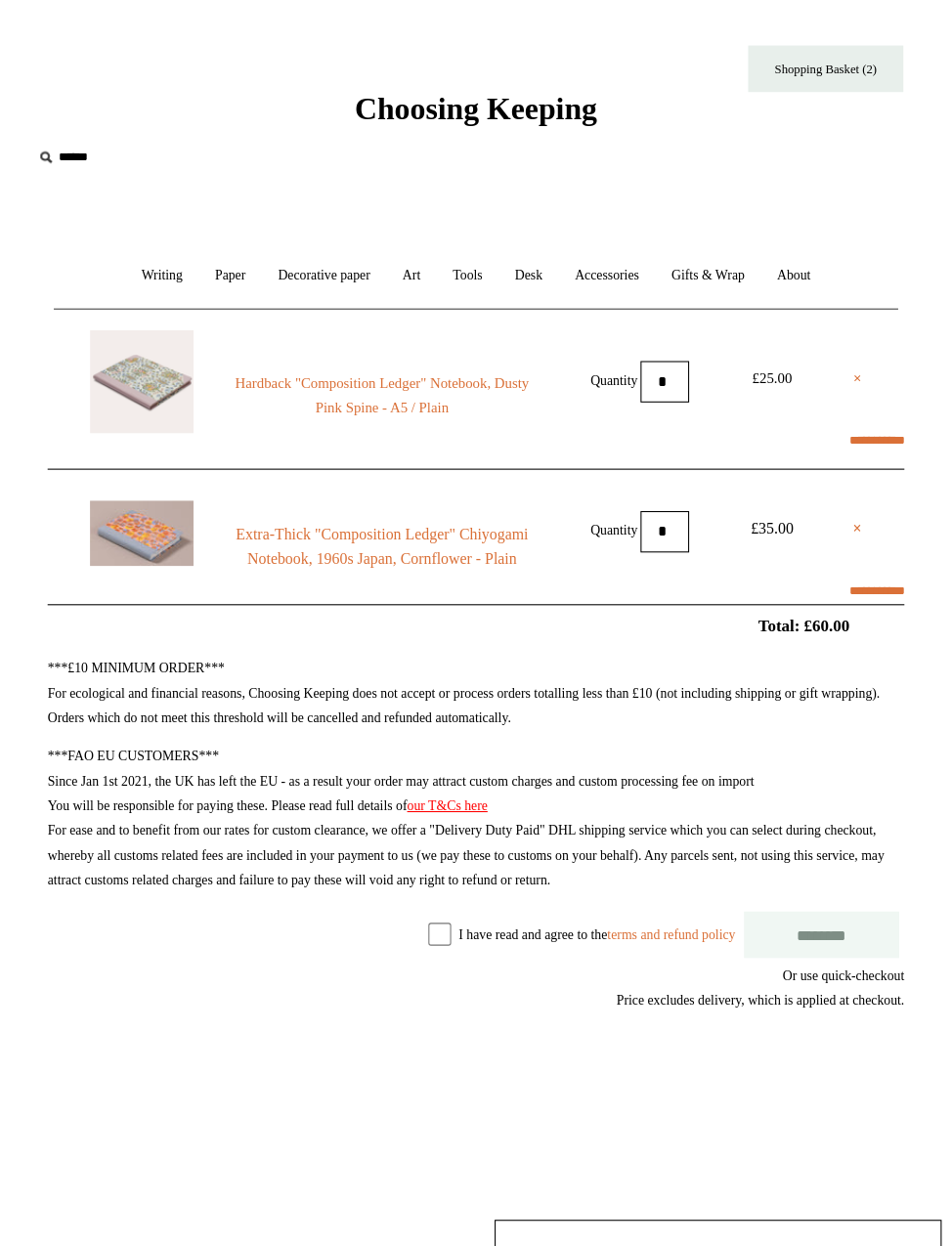 scroll, scrollTop: 7, scrollLeft: 0, axis: vertical 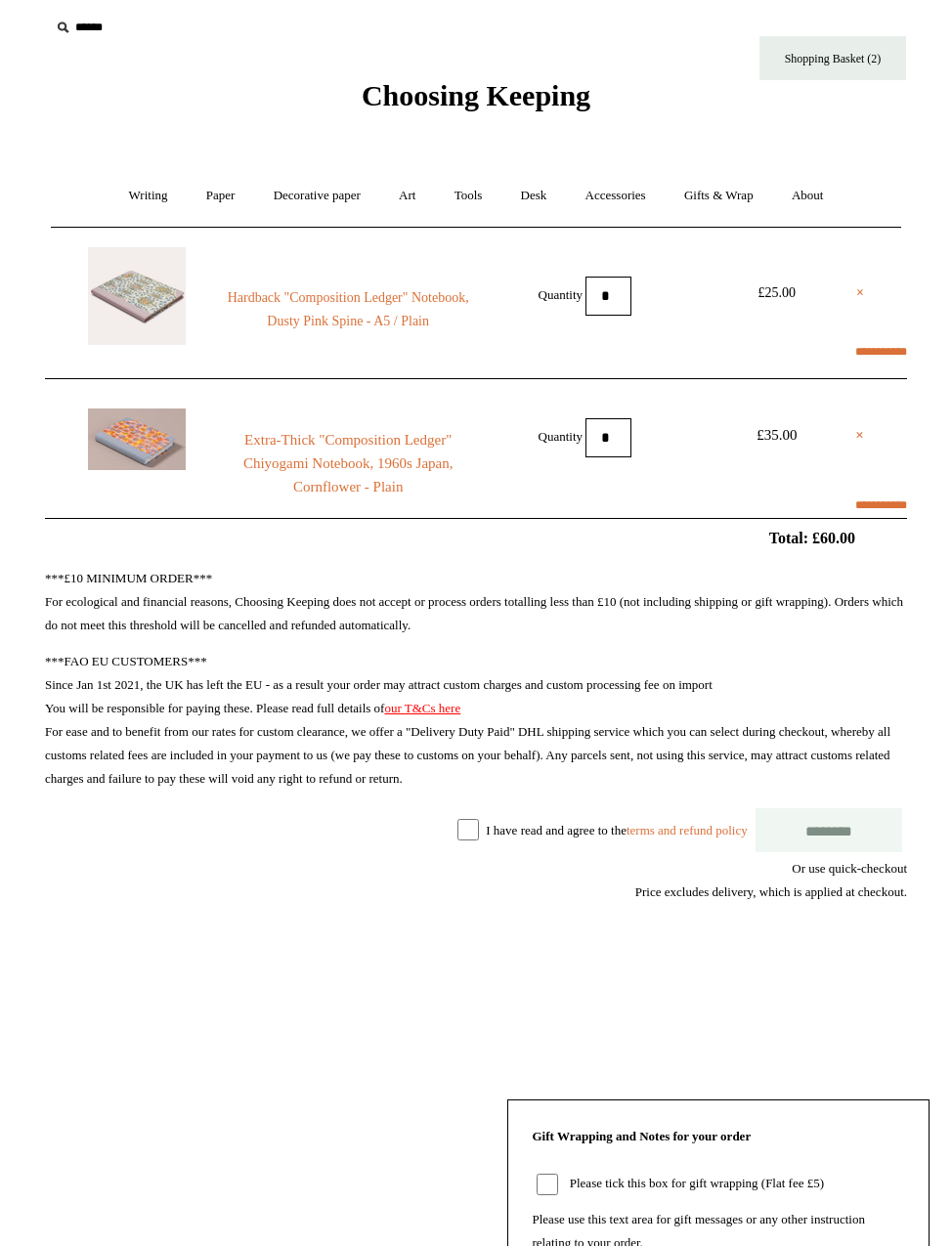 select on "********" 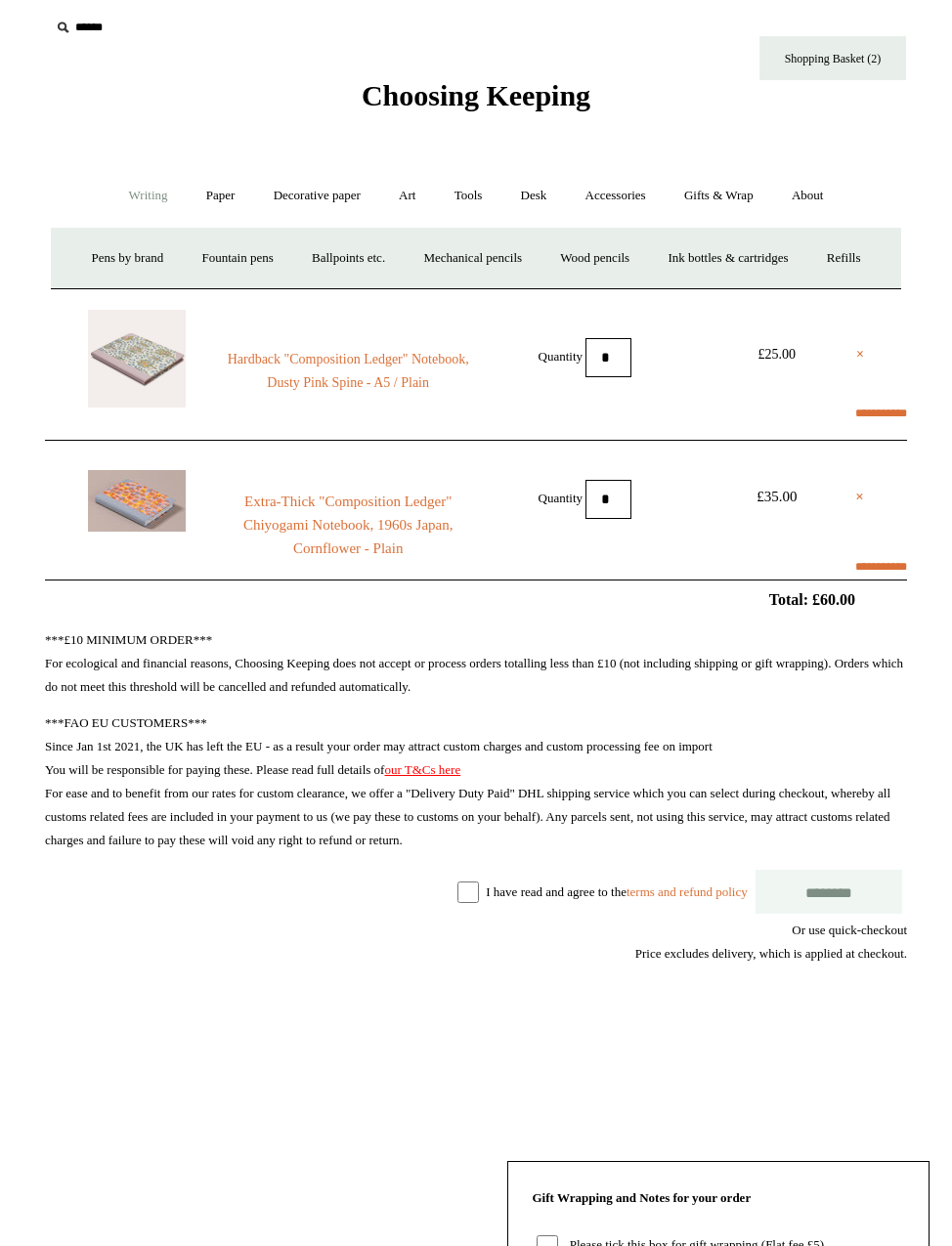 click on "Choosing Keeping" at bounding box center (476, 95) 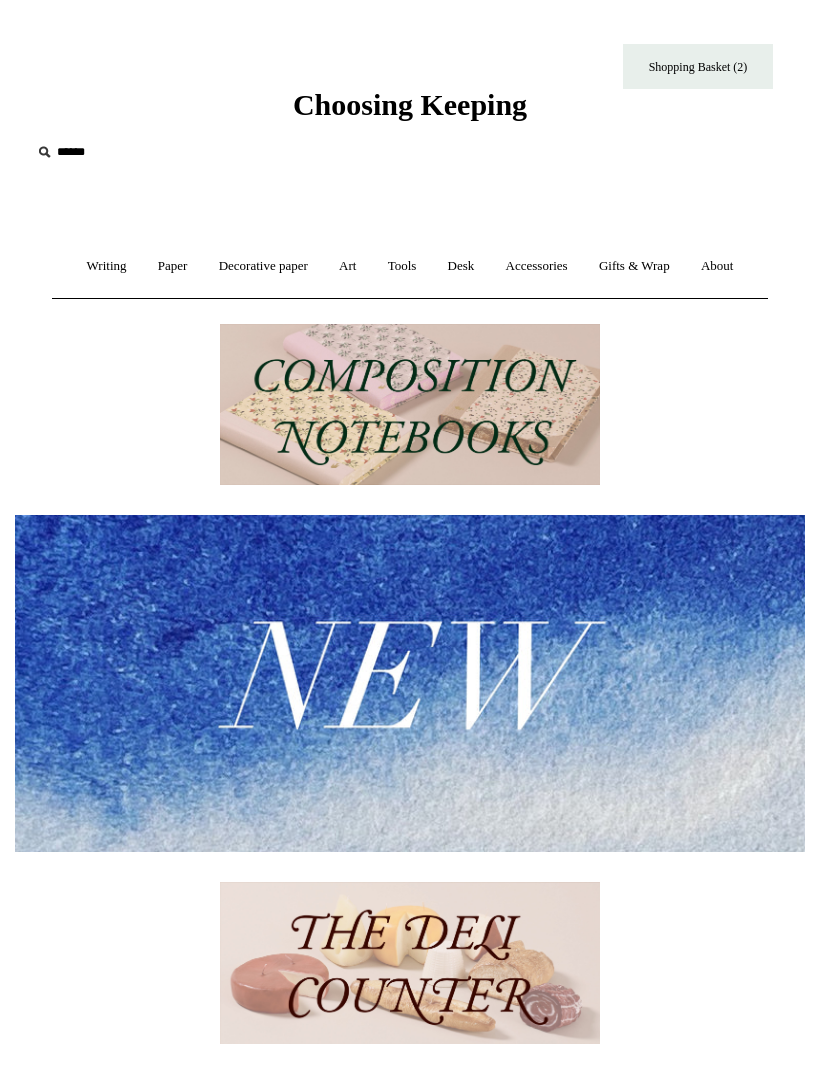 scroll, scrollTop: 0, scrollLeft: 0, axis: both 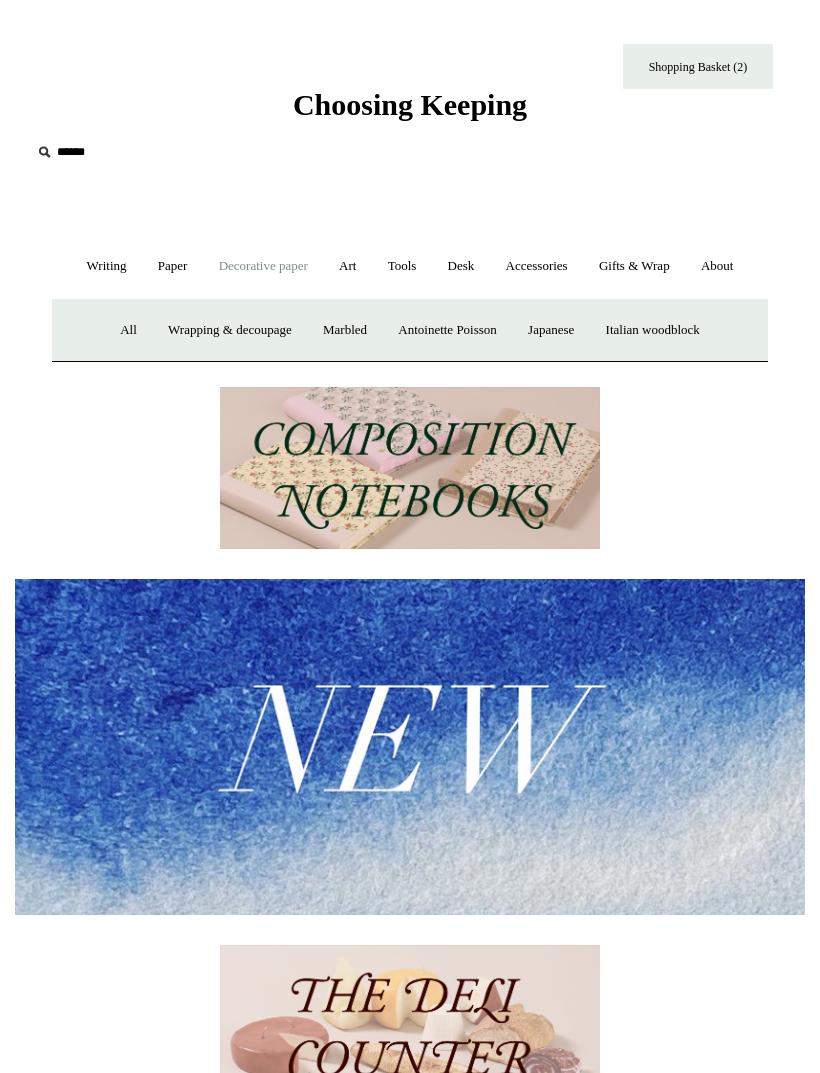 click on "Marbled" at bounding box center (345, 330) 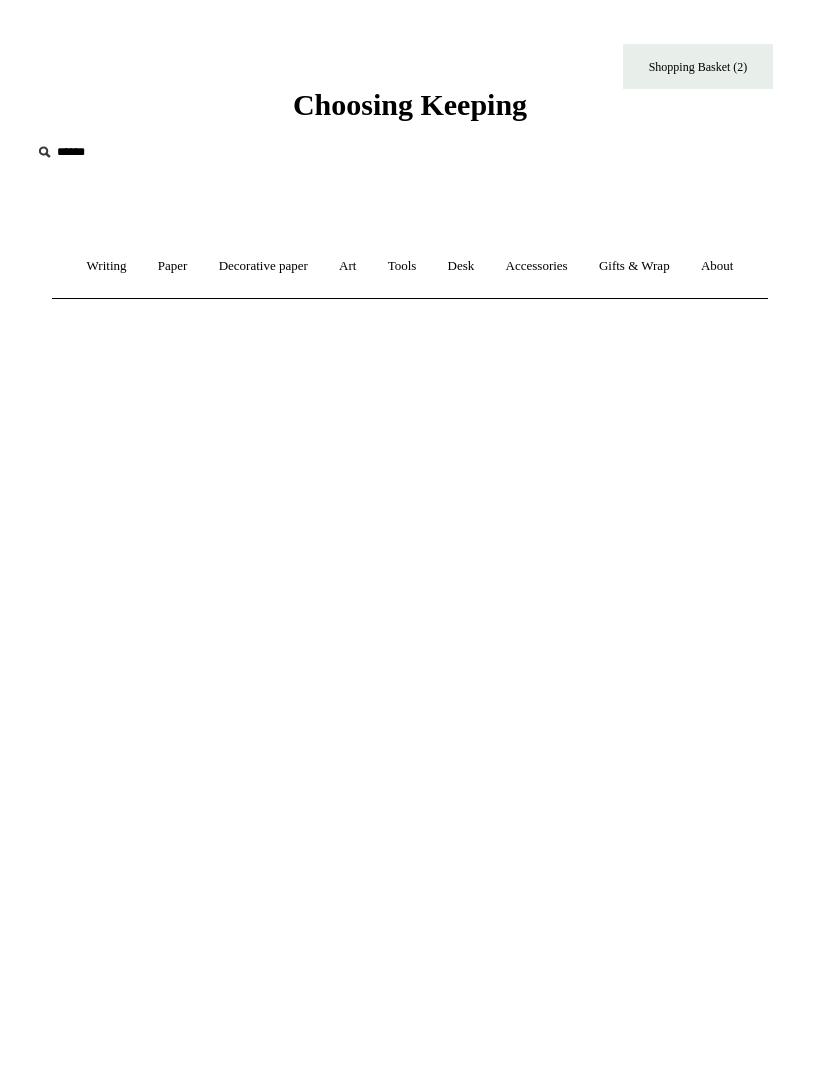 scroll, scrollTop: 0, scrollLeft: 0, axis: both 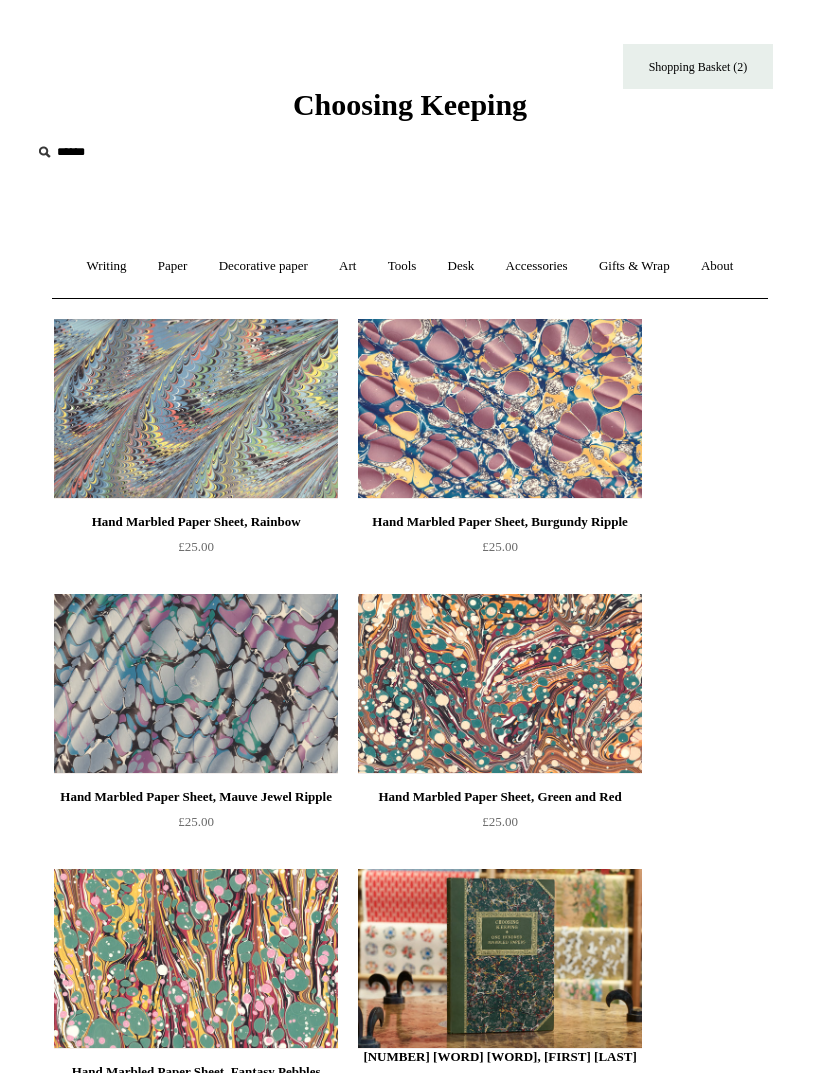 click on "Writing +" at bounding box center [107, 266] 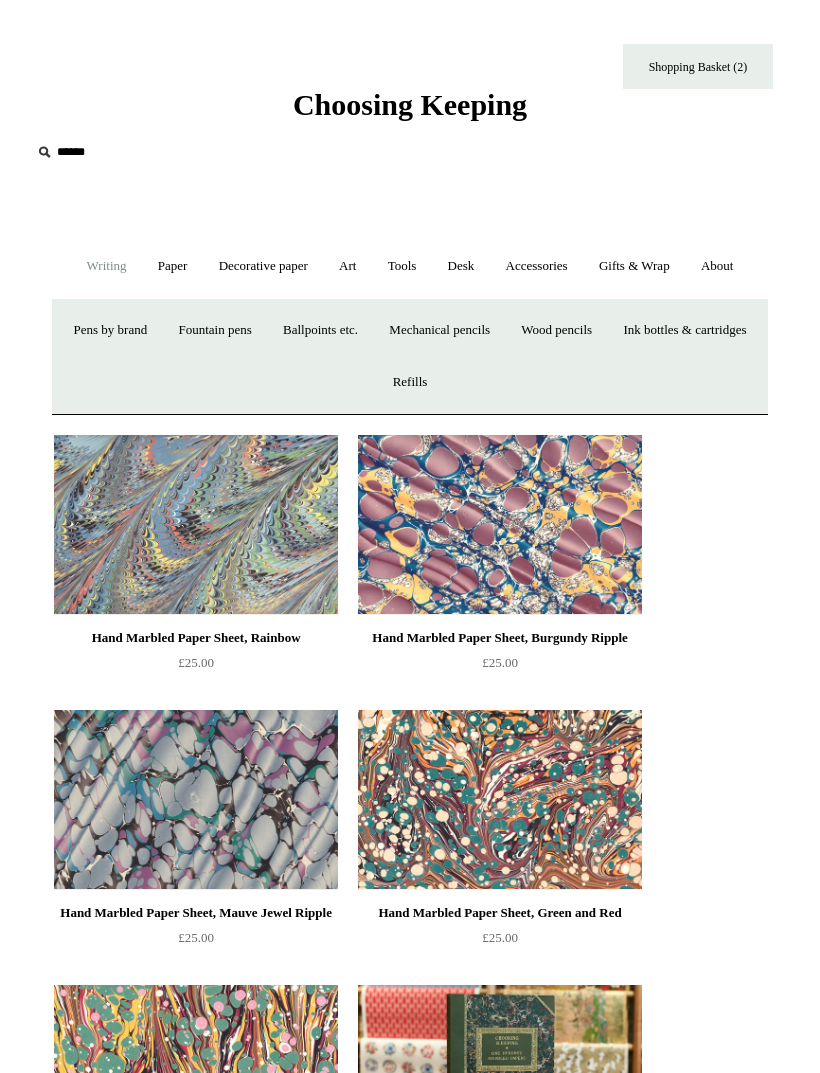 click on "Paper +" at bounding box center [173, 266] 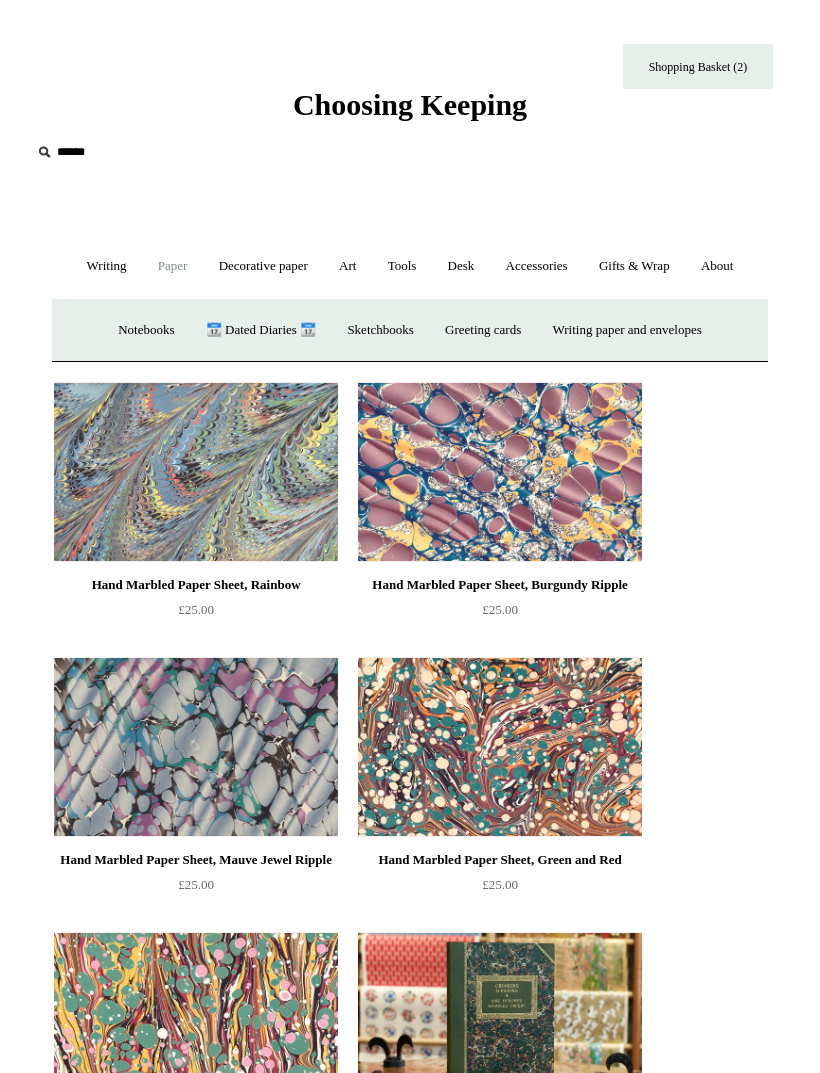 click on "Notebooks +" at bounding box center [146, 330] 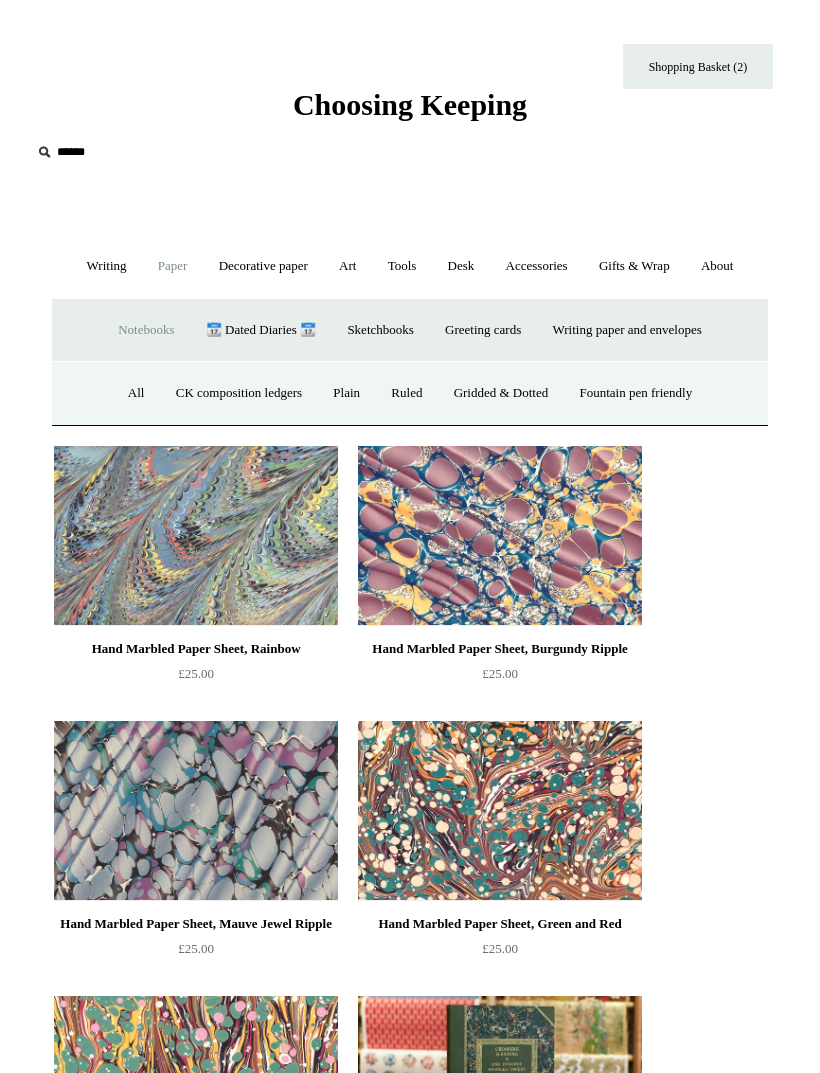 click on "All" at bounding box center (136, 393) 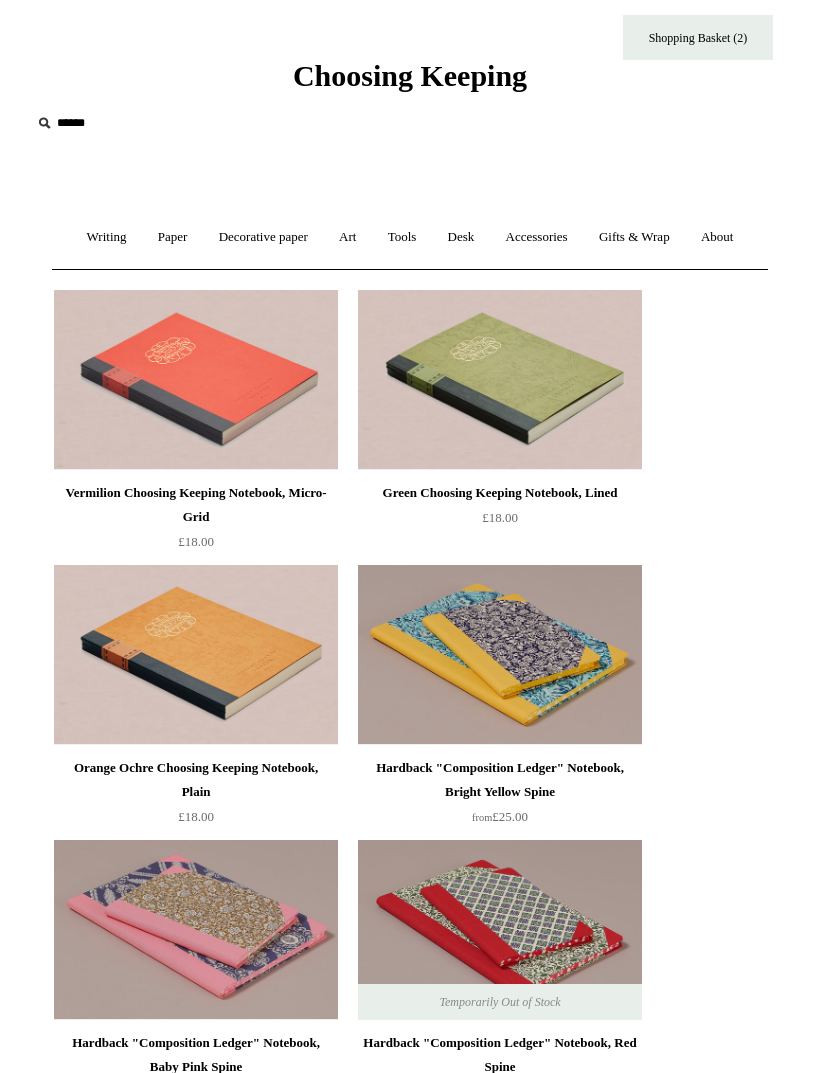 scroll, scrollTop: 34, scrollLeft: 0, axis: vertical 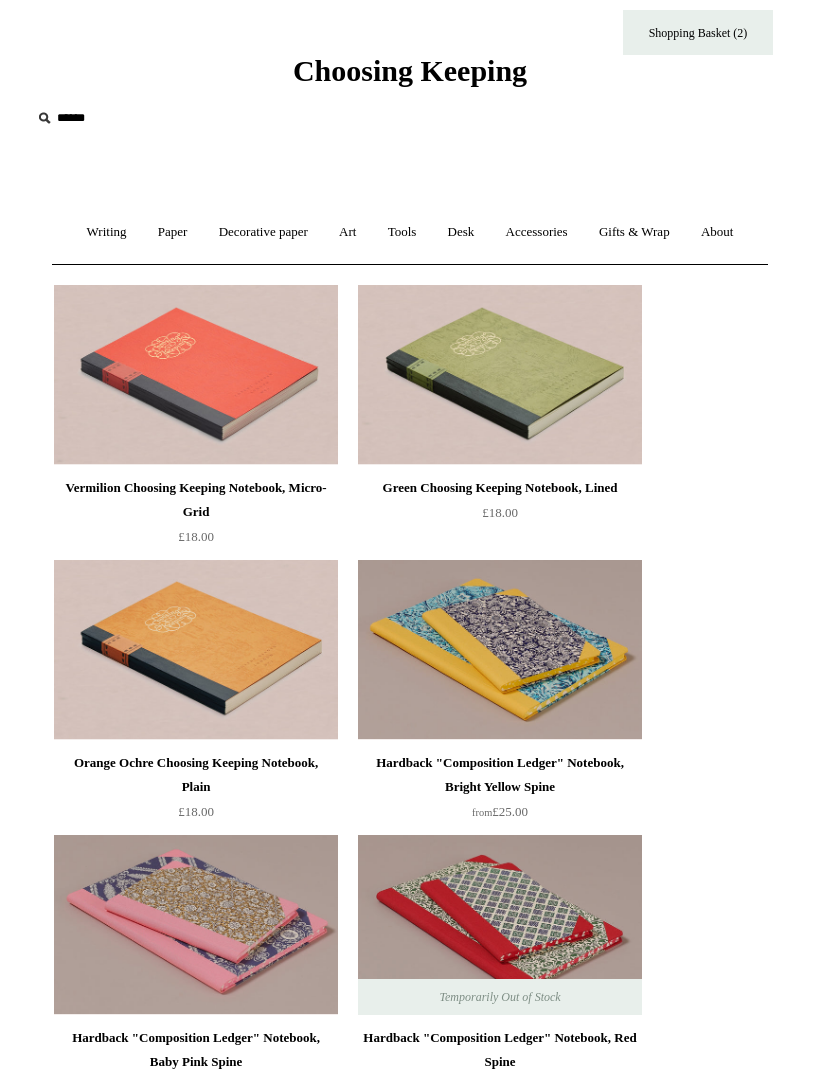 click at bounding box center [196, 375] 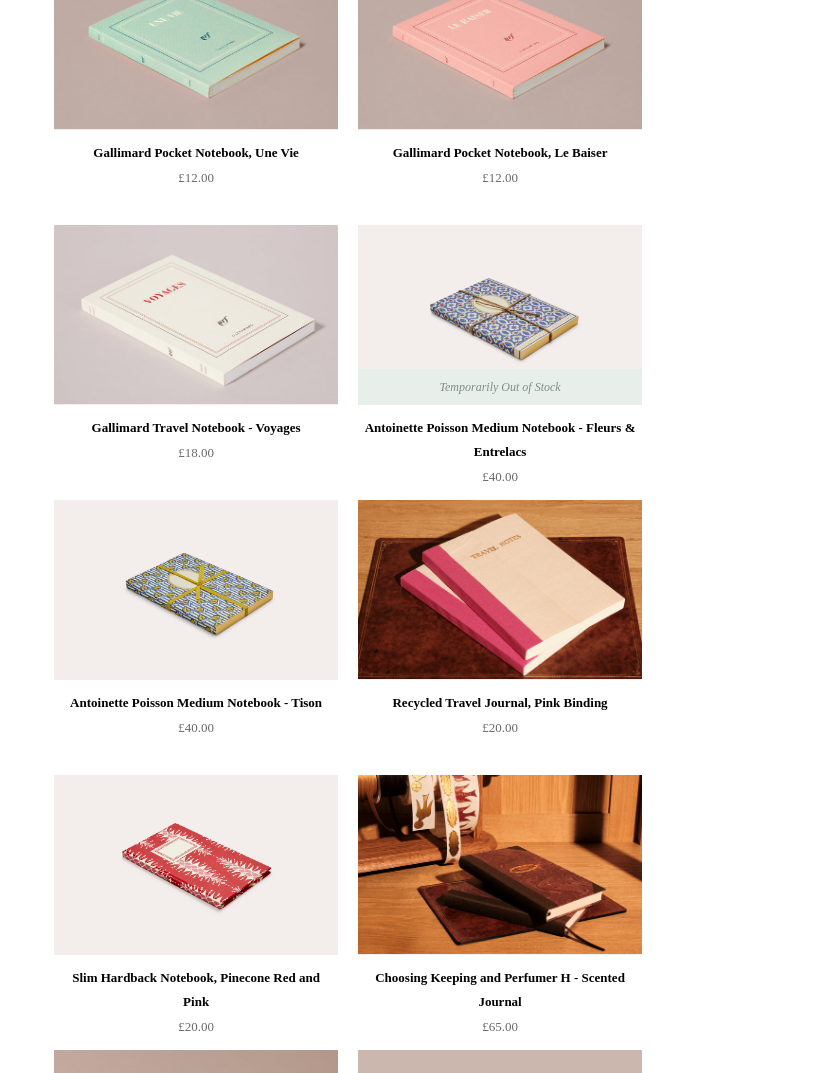 scroll, scrollTop: 11098, scrollLeft: 0, axis: vertical 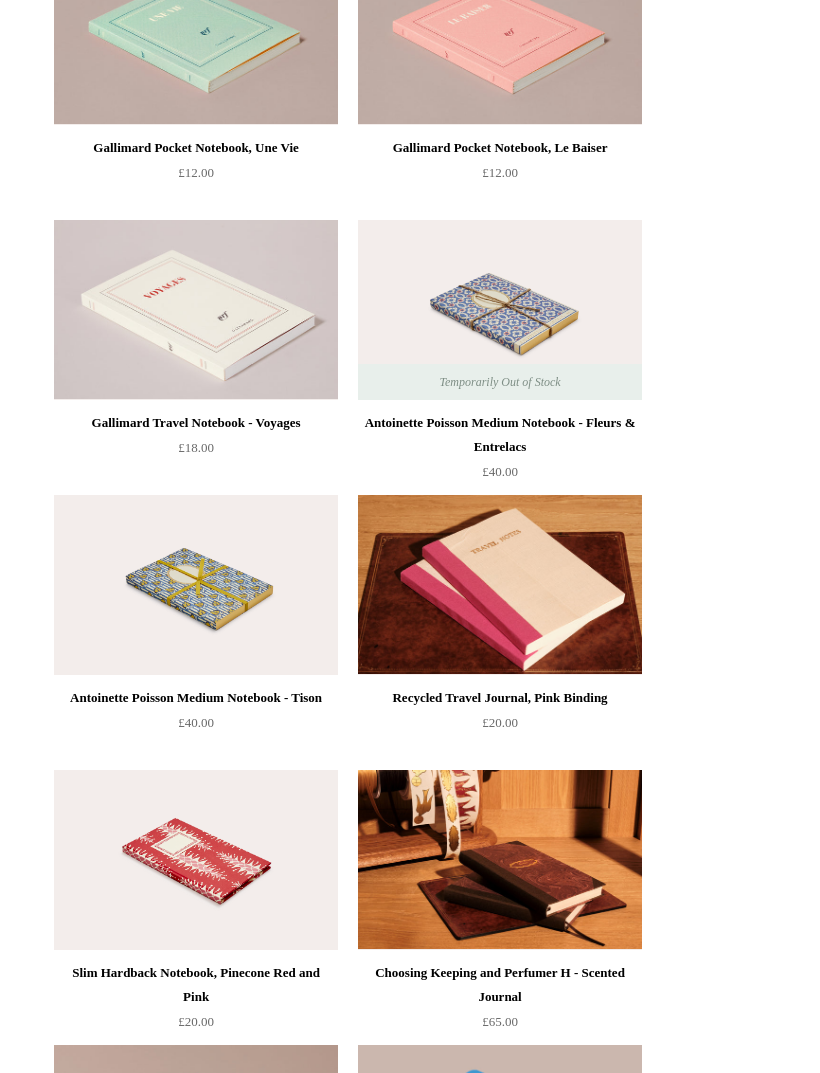 click at bounding box center (196, 586) 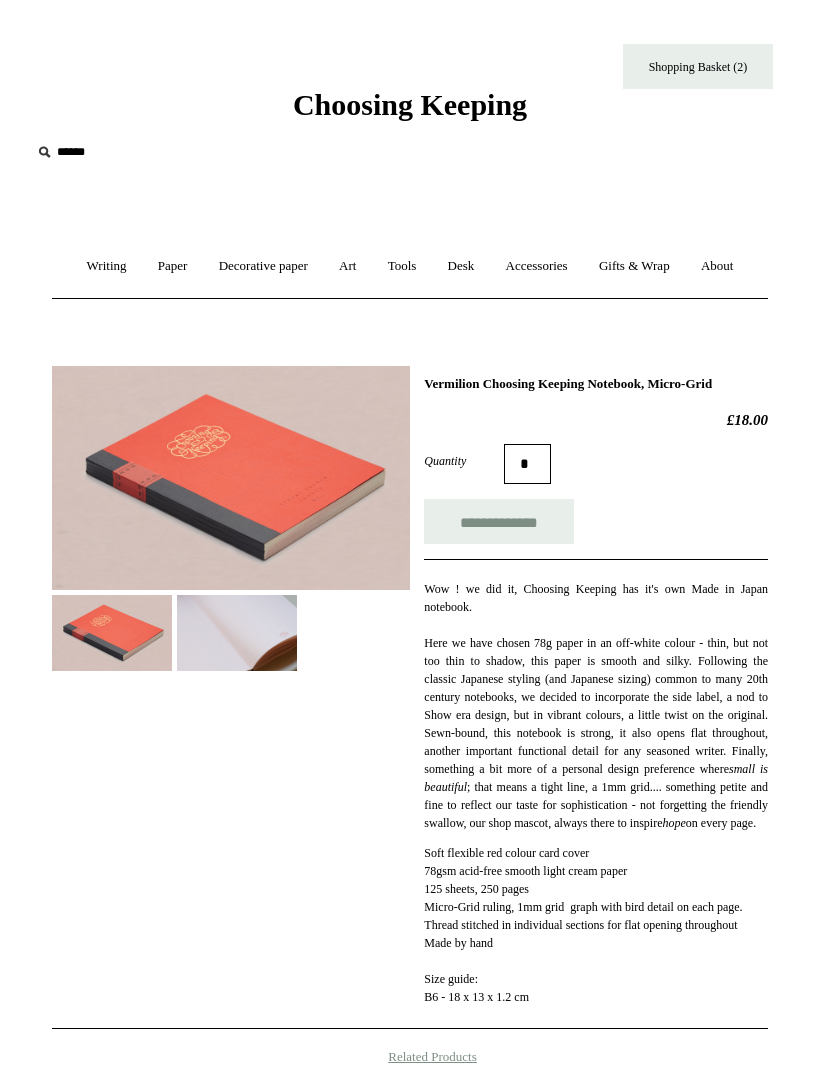 scroll, scrollTop: 0, scrollLeft: 0, axis: both 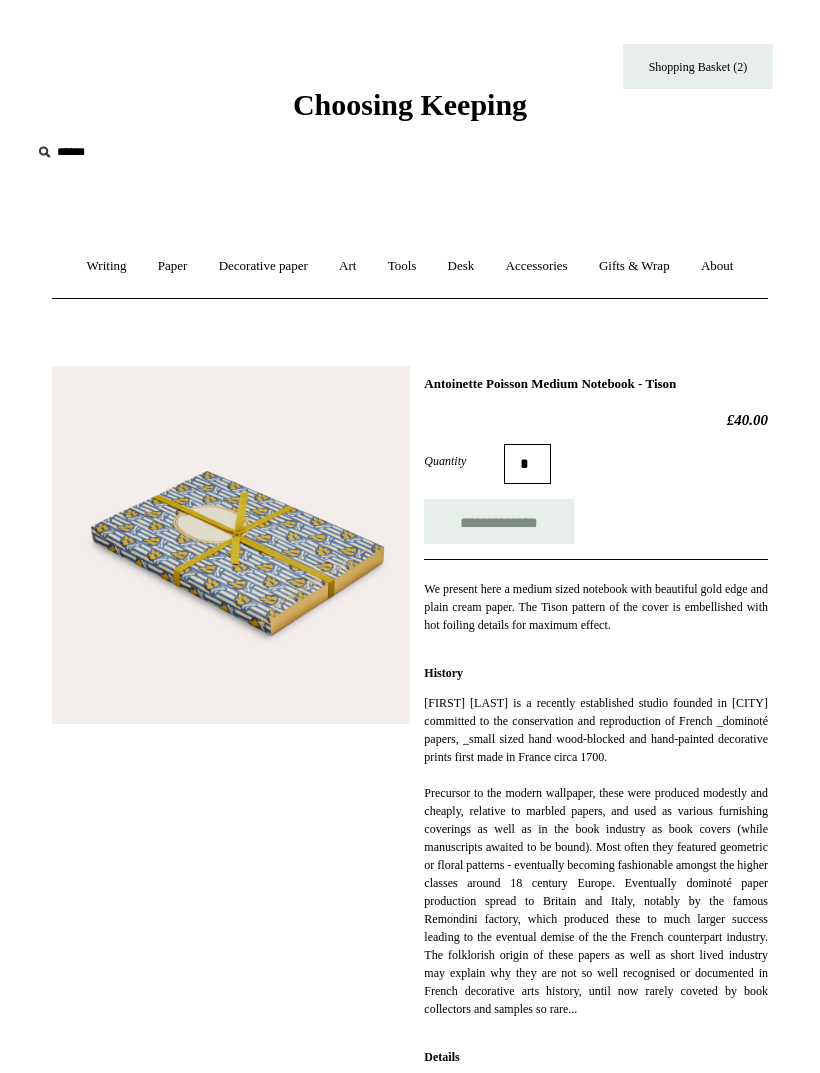 click on "**********" at bounding box center (499, 521) 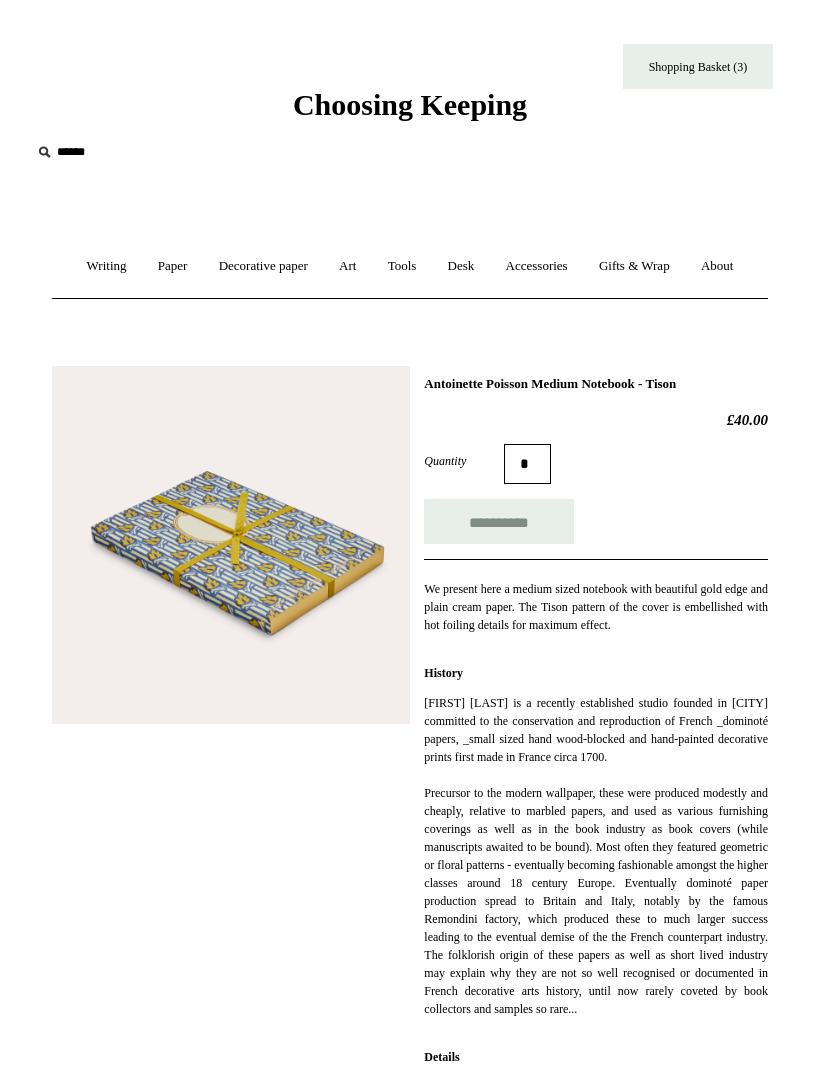 type on "**********" 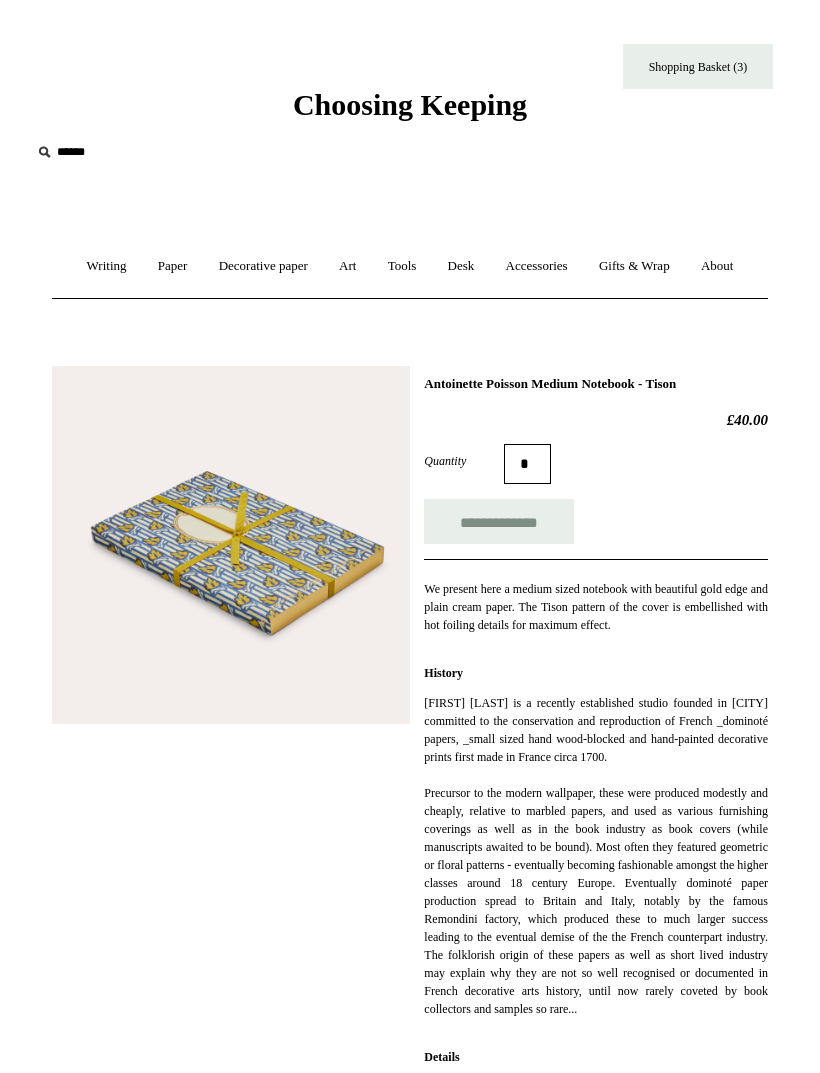 click on "Shopping Basket (3)" at bounding box center [698, 66] 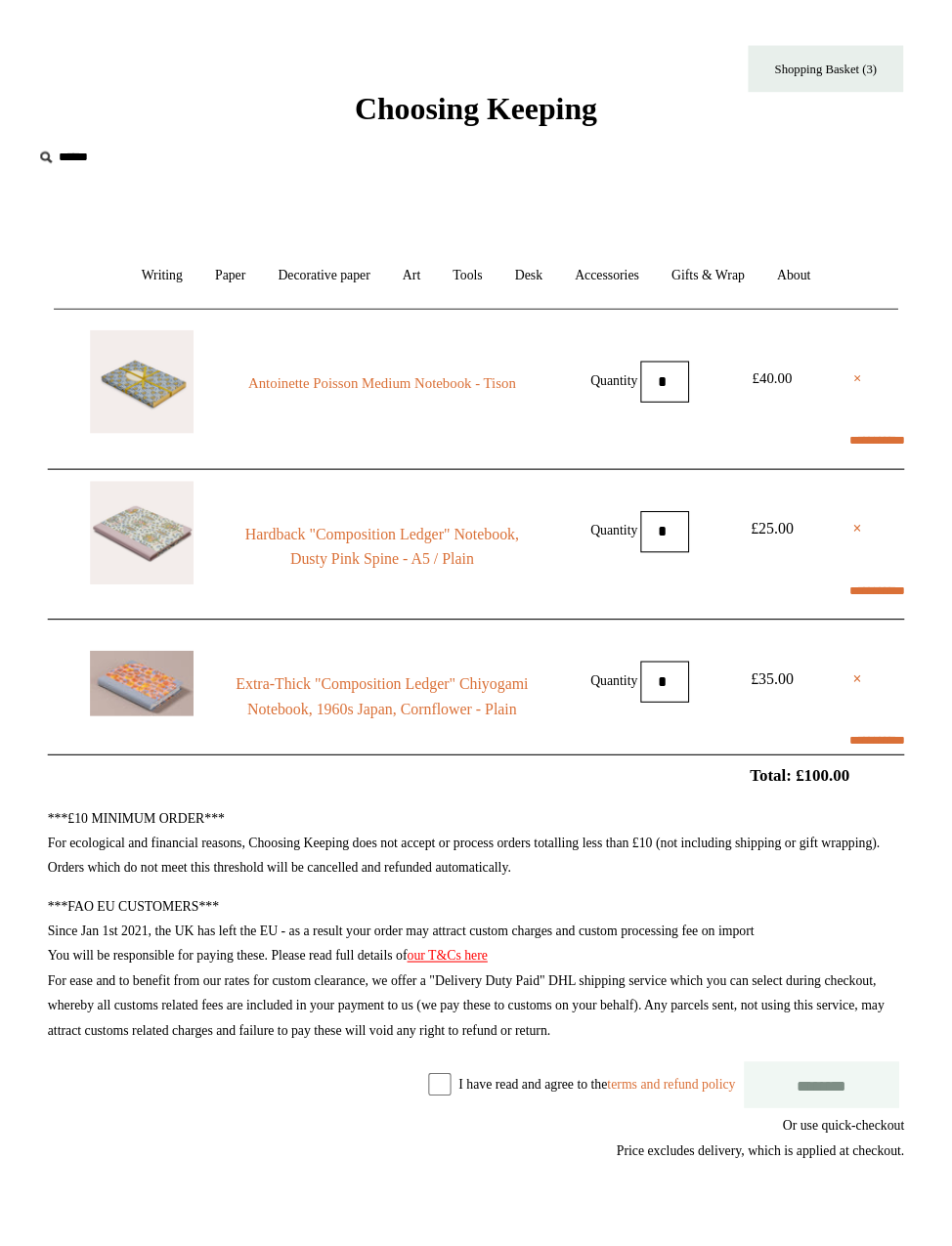 scroll, scrollTop: 7, scrollLeft: 0, axis: vertical 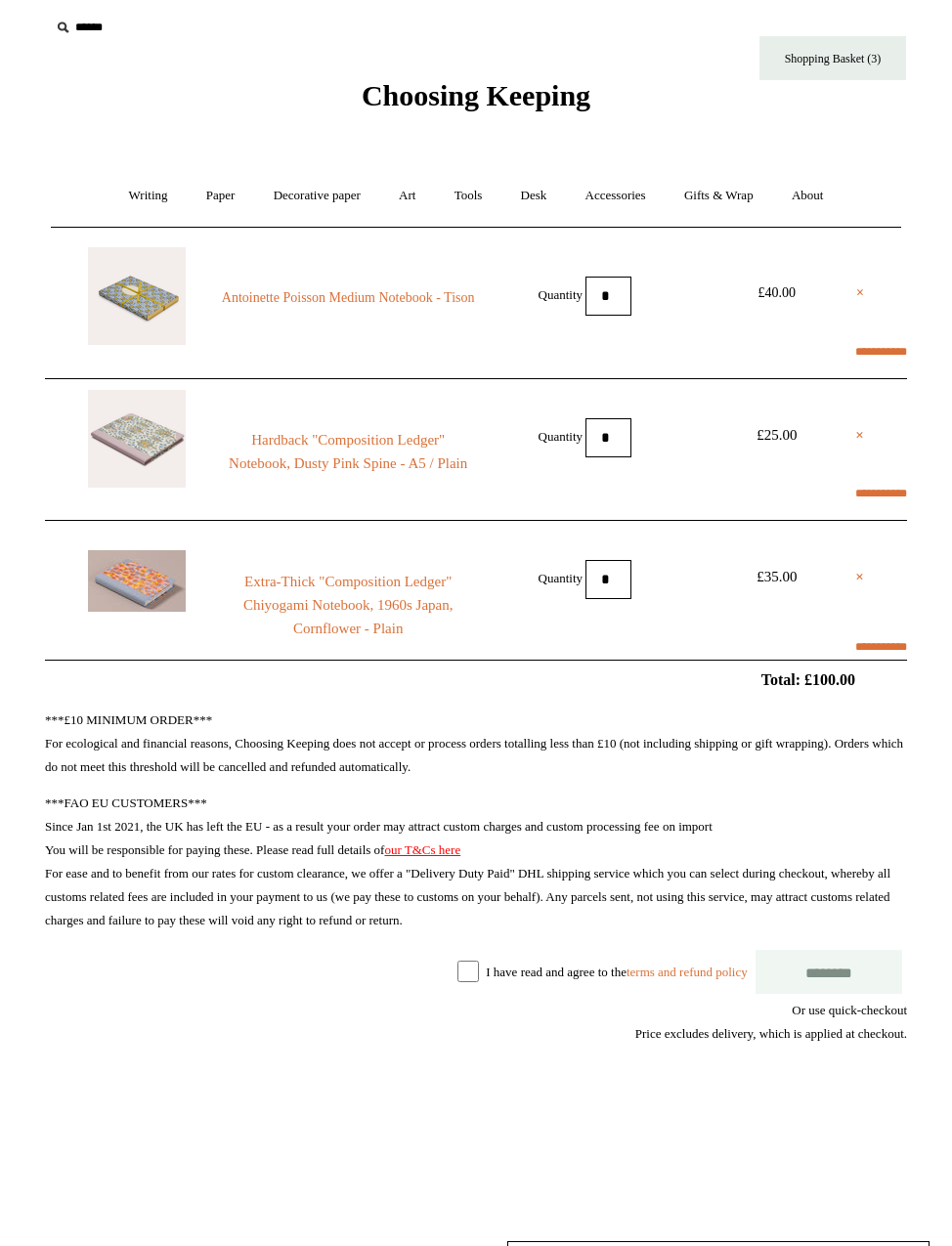 click at bounding box center [137, 439] 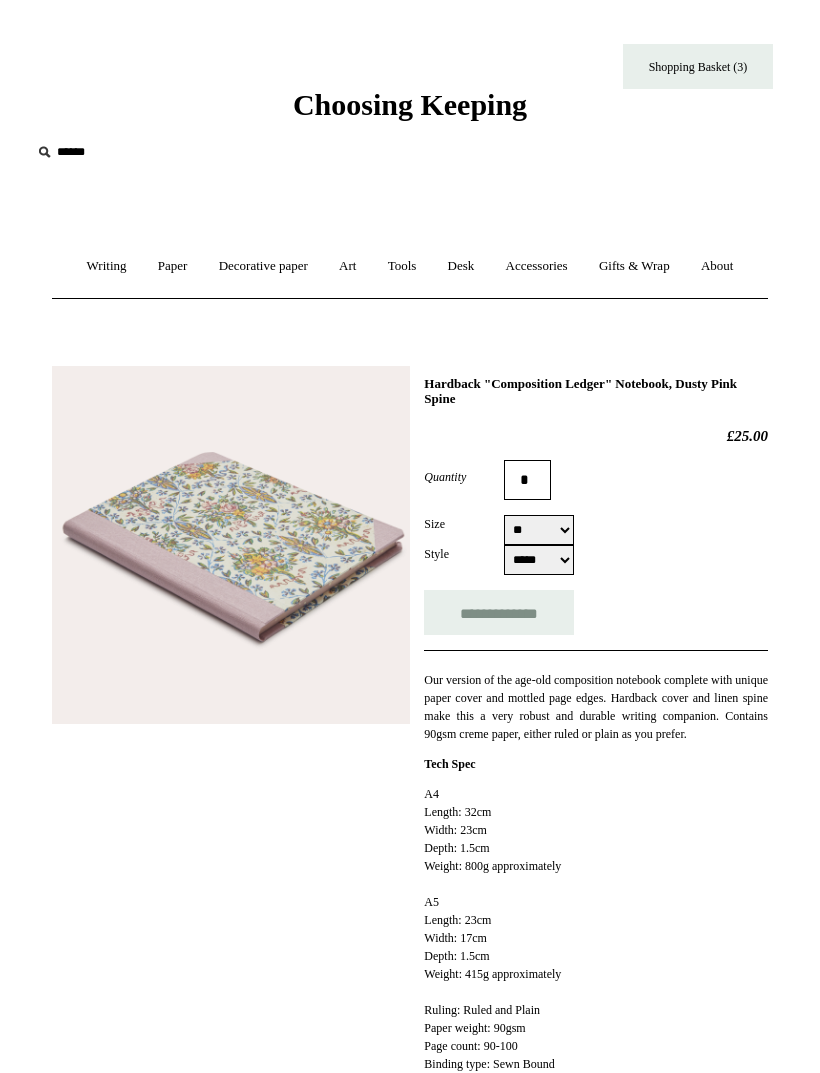 select on "*****" 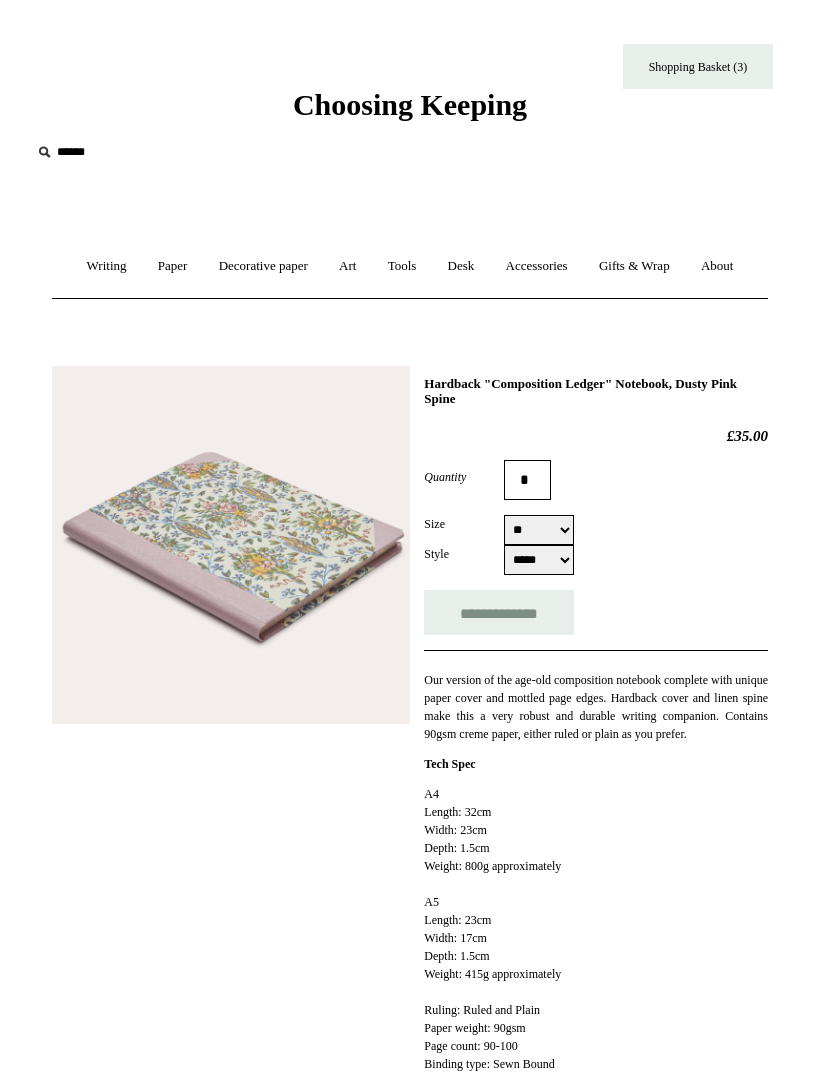 click on "***** *****" at bounding box center [539, 560] 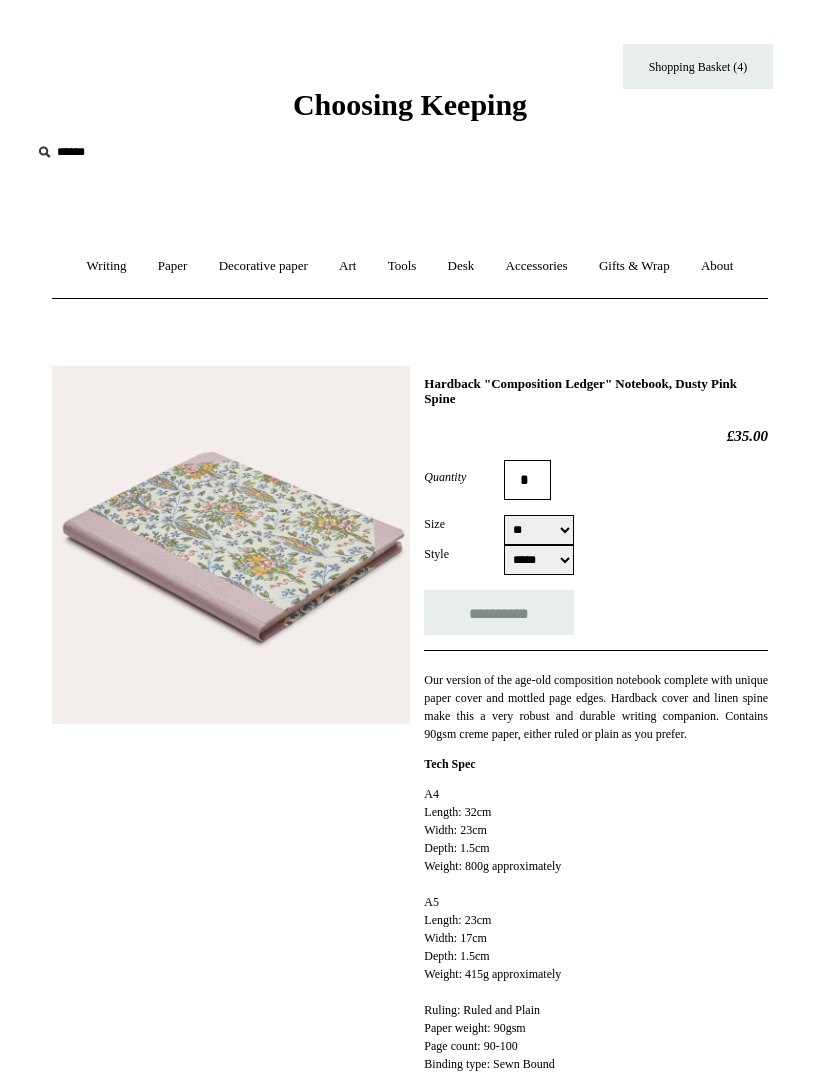 type on "**********" 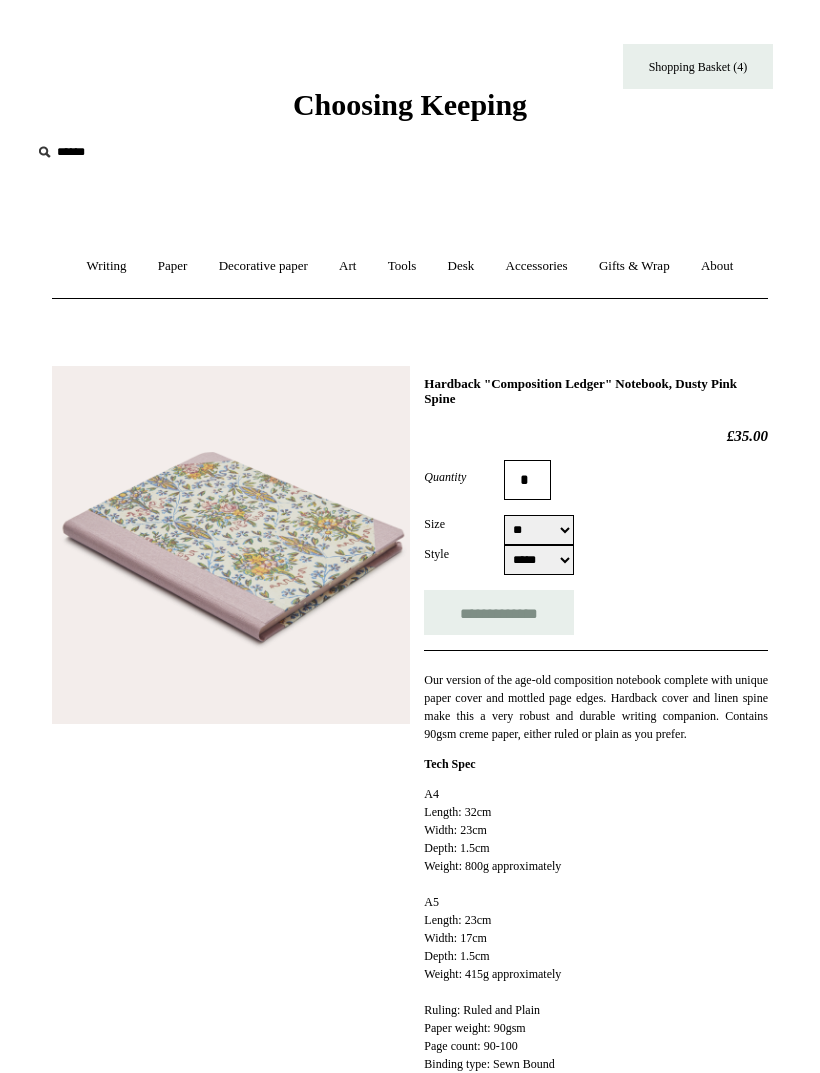 click on "Shopping Basket (4)" at bounding box center [698, 66] 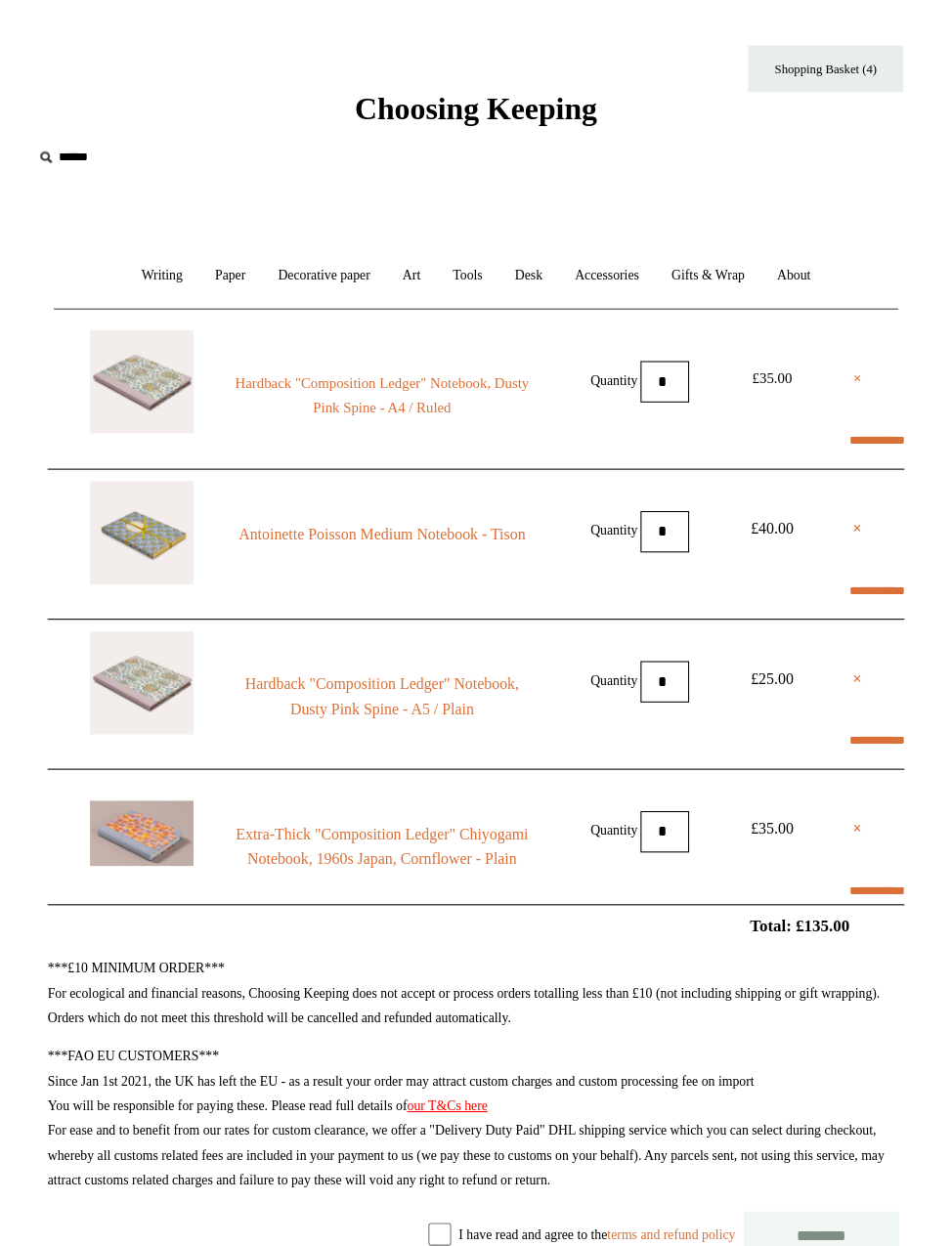scroll, scrollTop: 7, scrollLeft: 0, axis: vertical 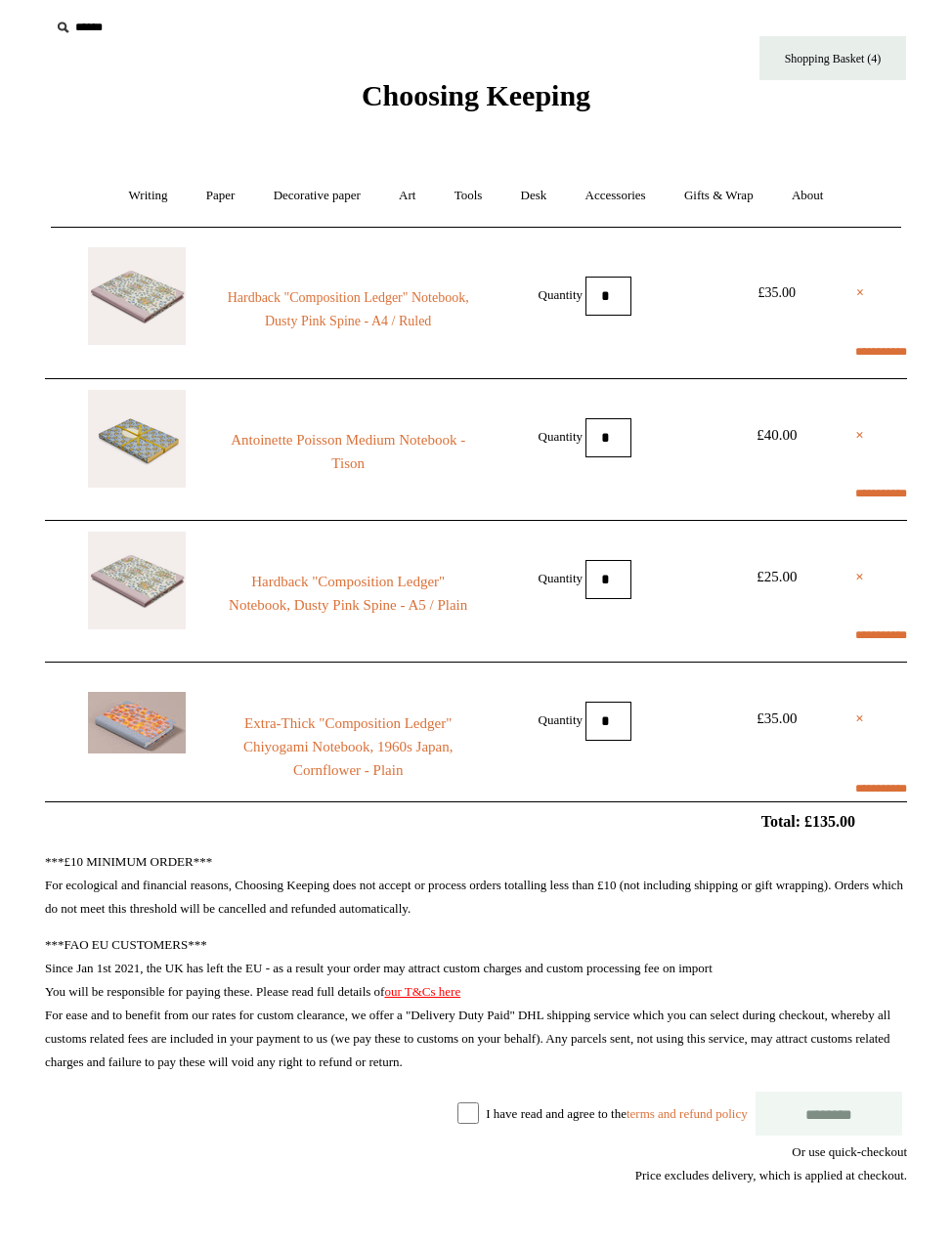 select on "********" 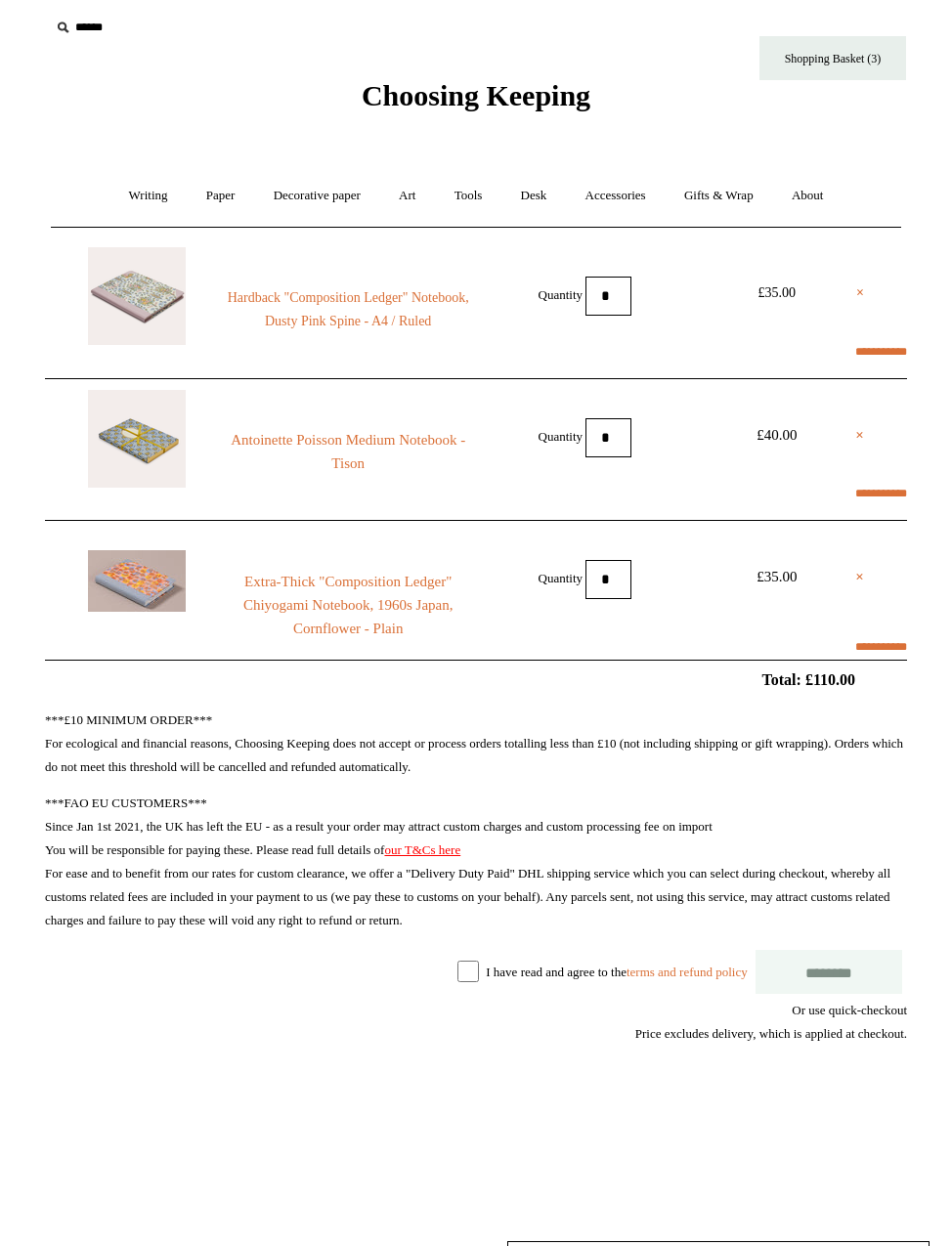 scroll, scrollTop: 0, scrollLeft: 0, axis: both 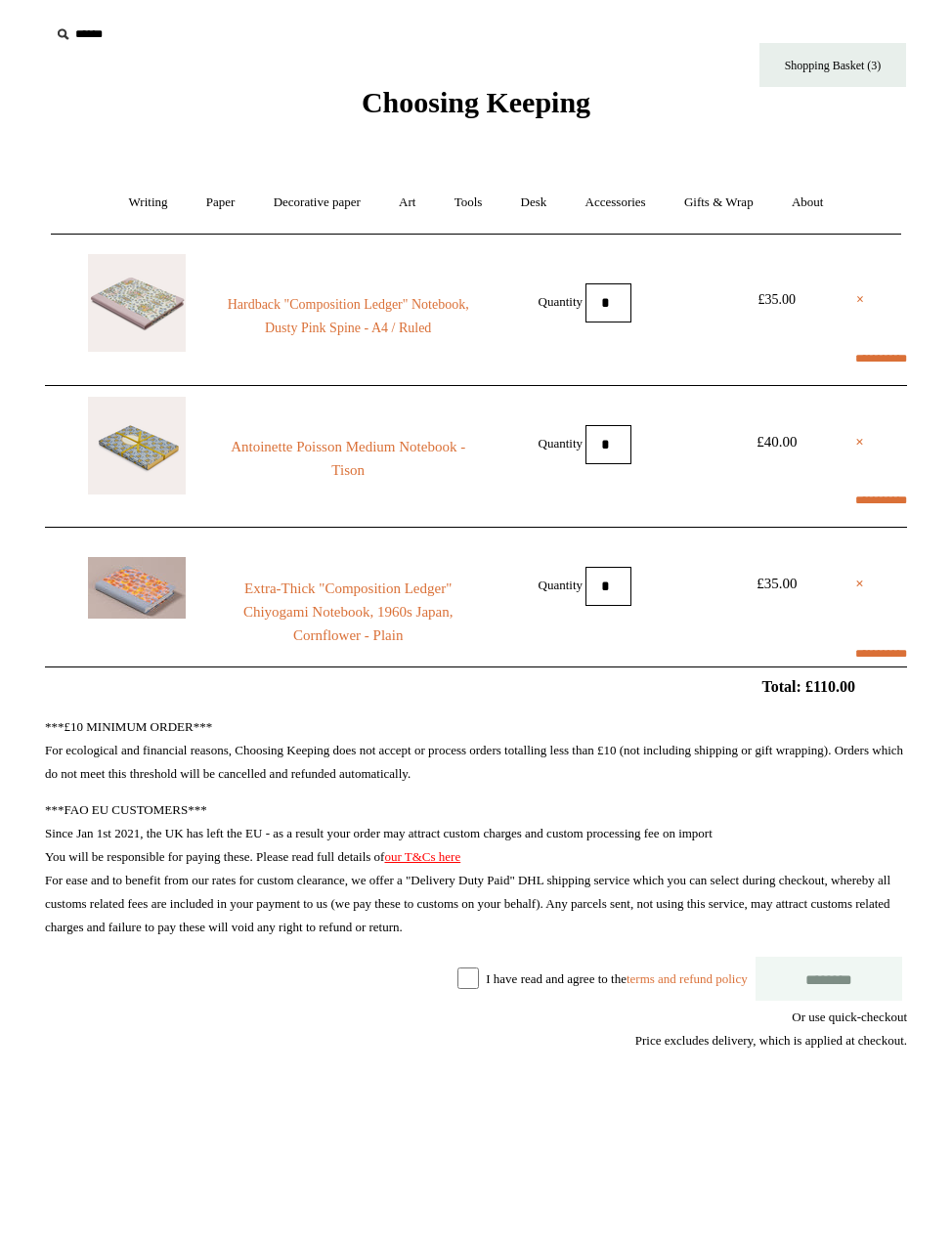 select on "********" 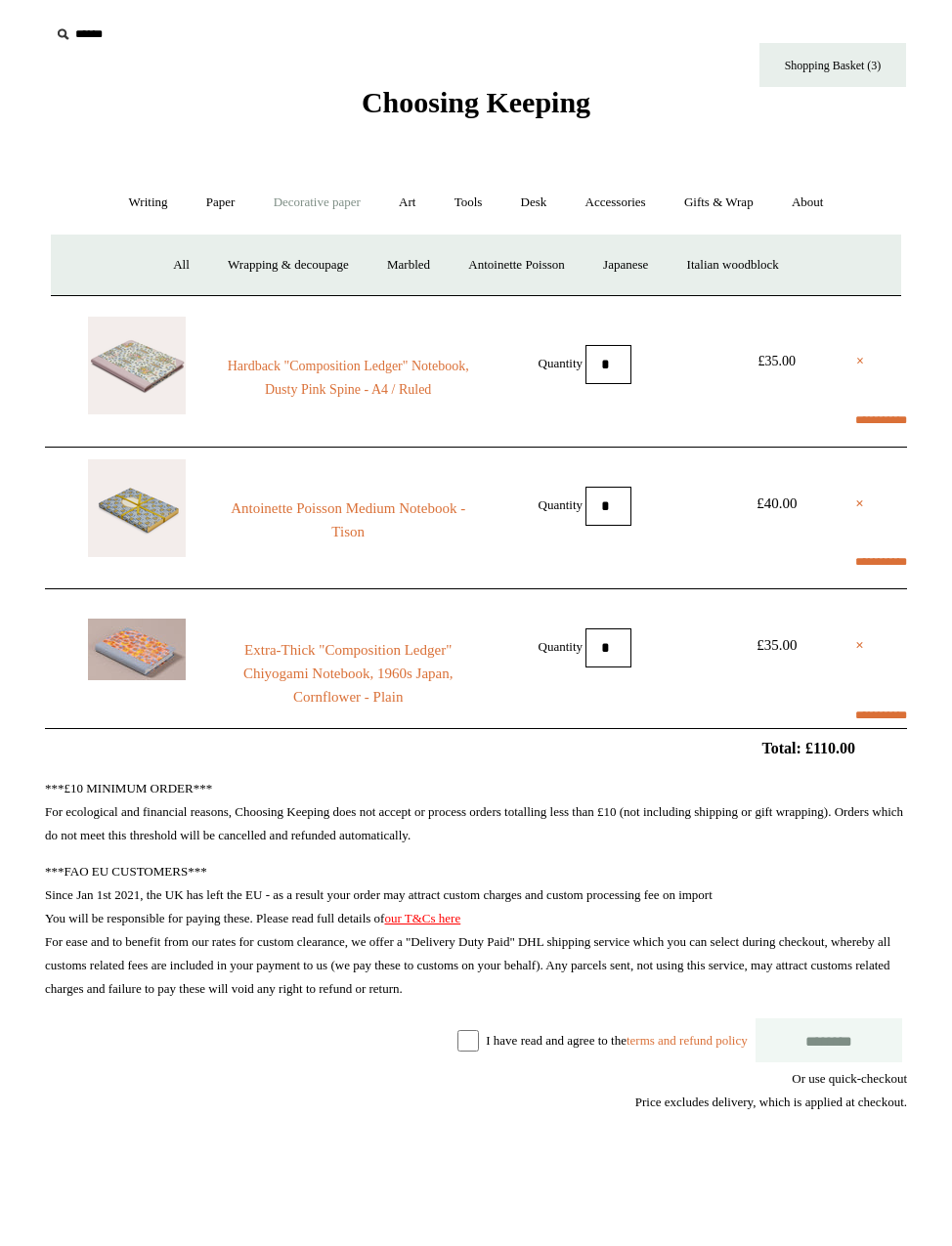 click on "Art +" at bounding box center (407, 202) 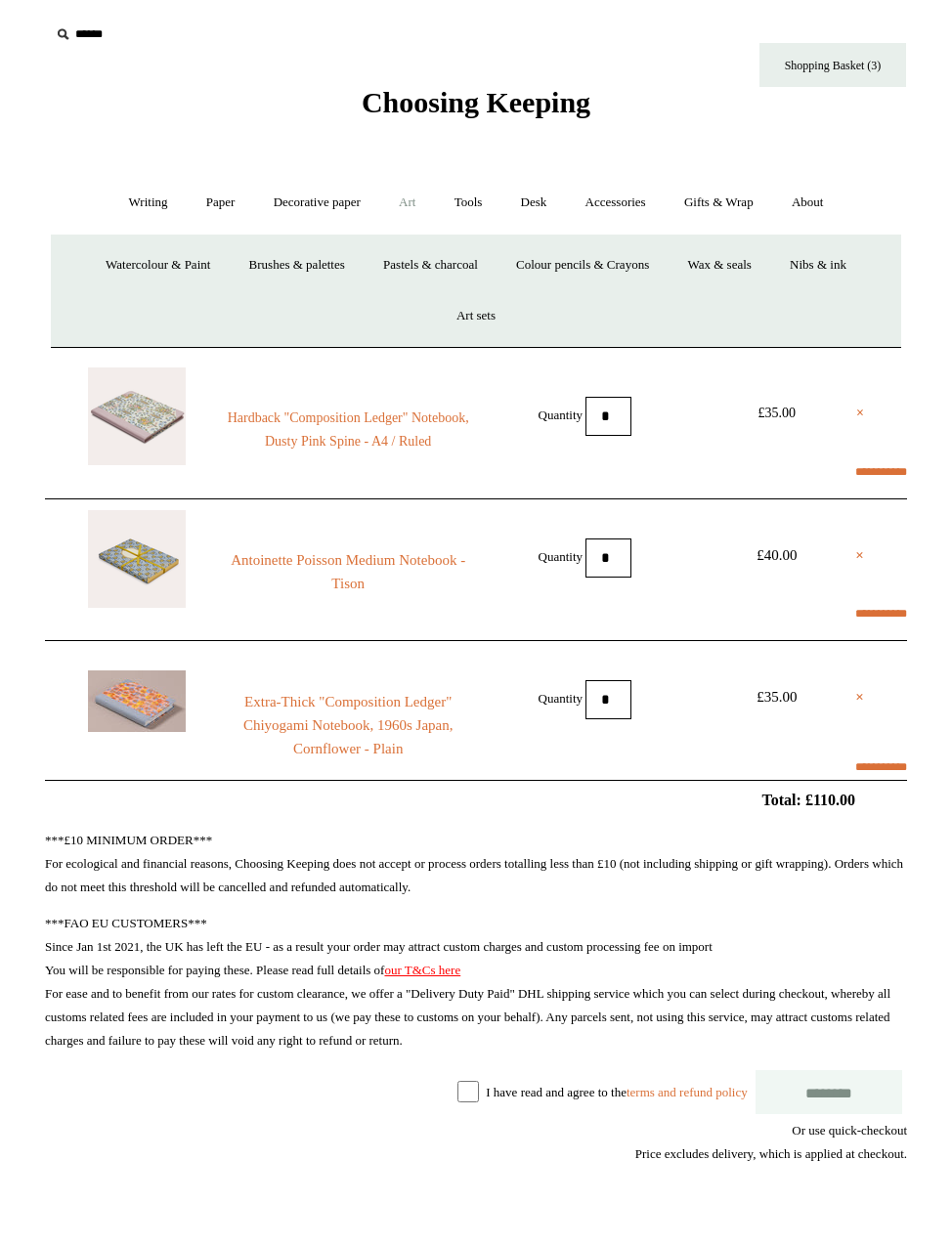 click on "Desk +" at bounding box center (534, 202) 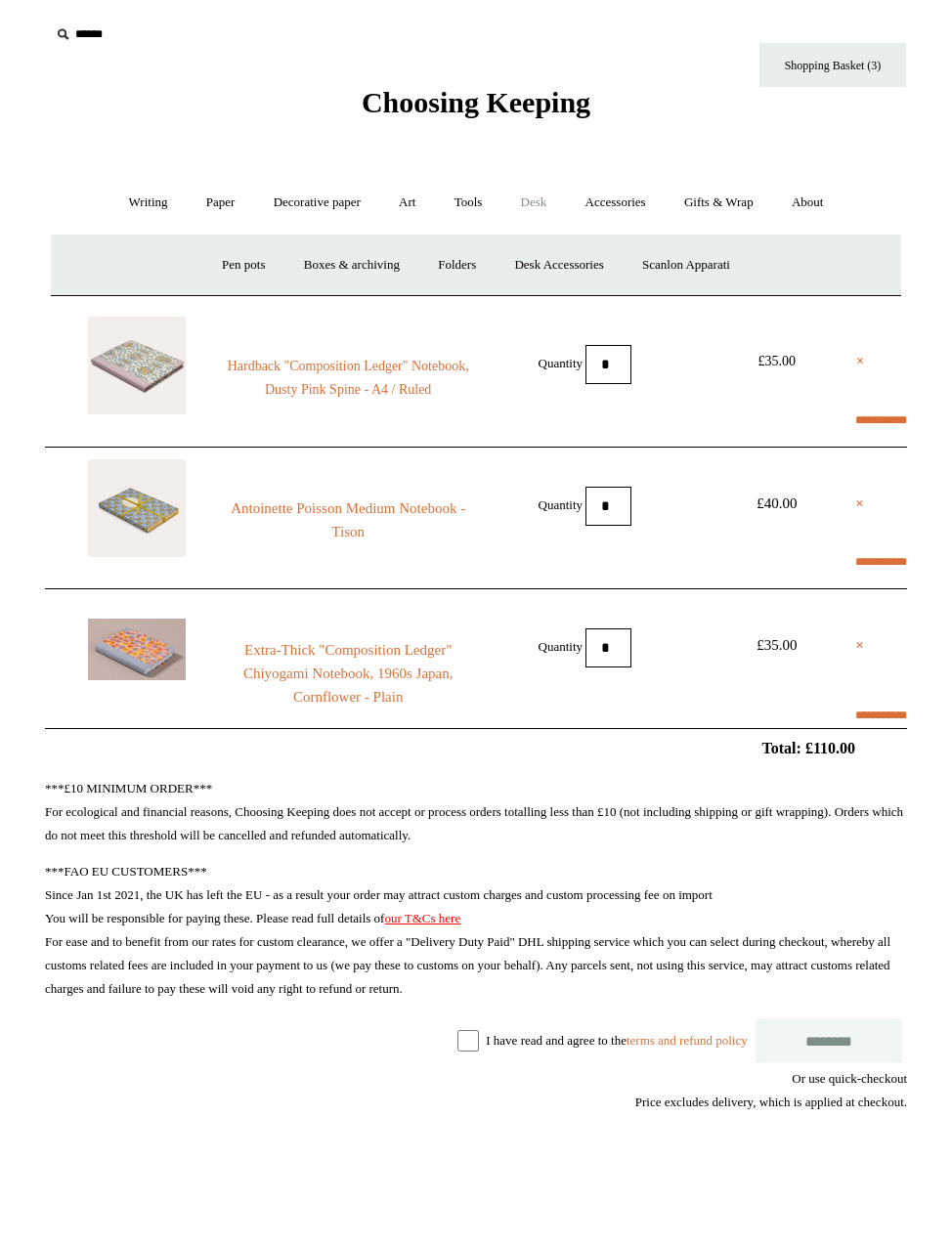 click on "Desk Accessories" at bounding box center [558, 265] 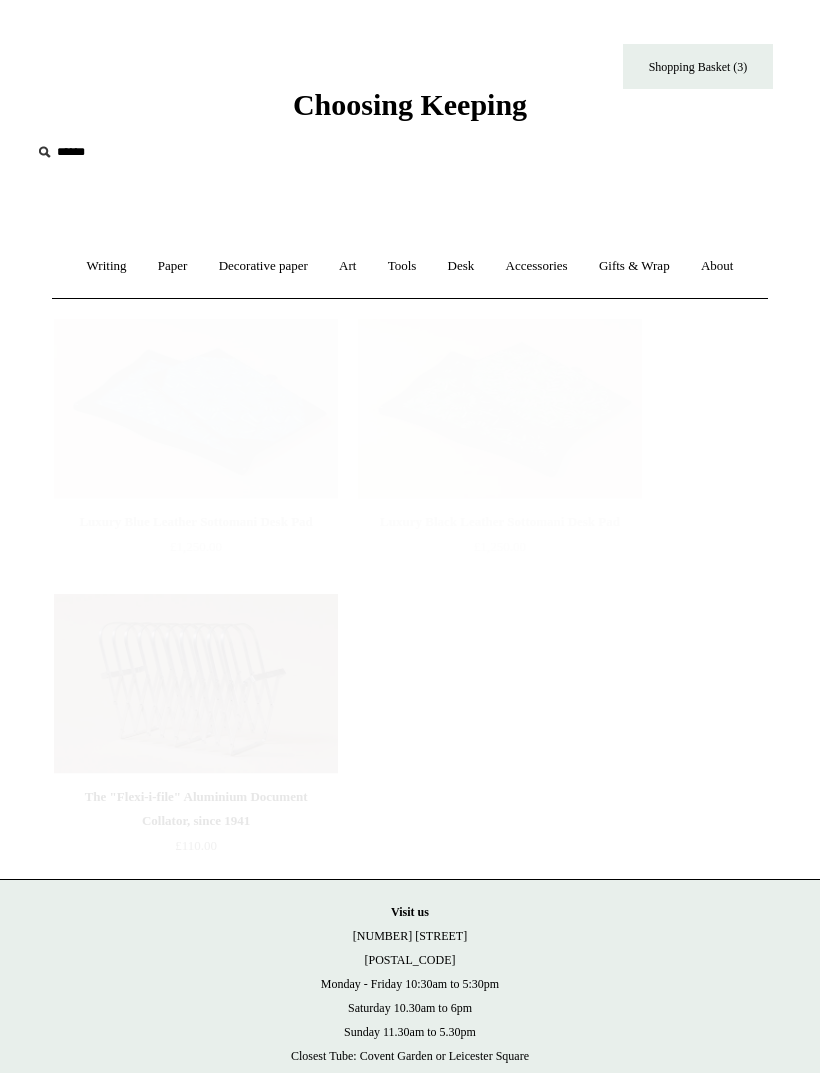 scroll, scrollTop: 0, scrollLeft: 0, axis: both 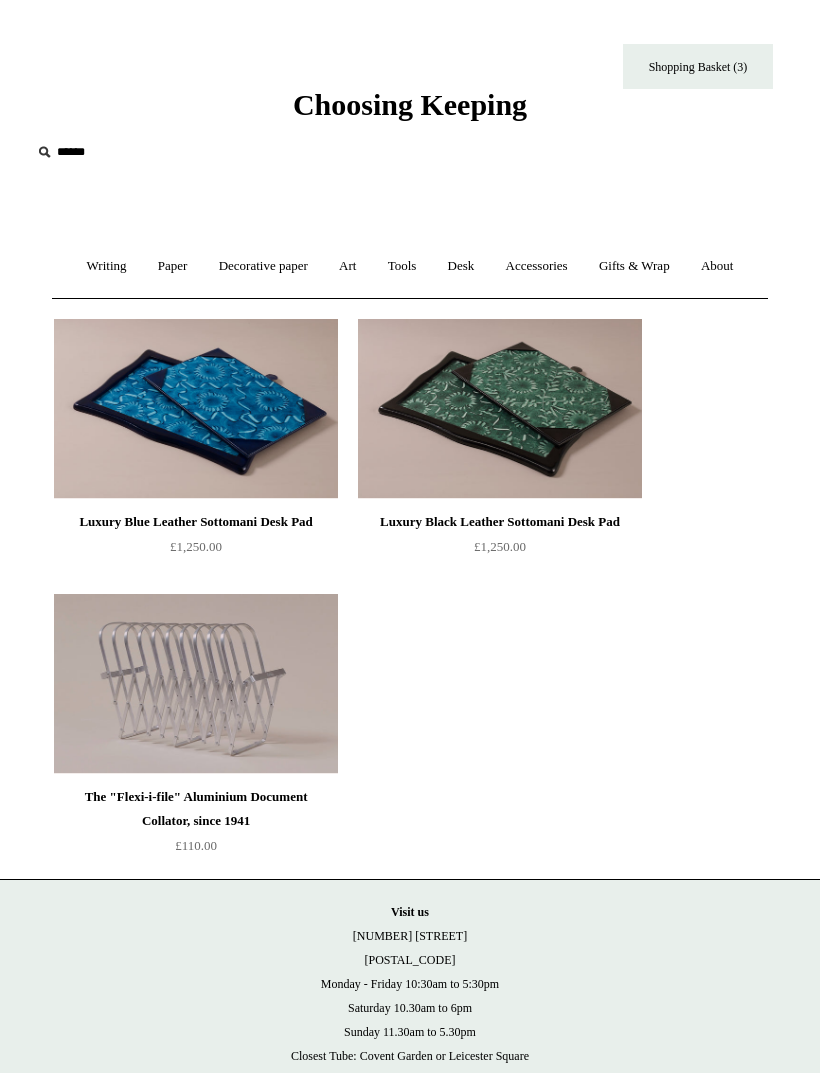 click on "Accessories +" at bounding box center [537, 266] 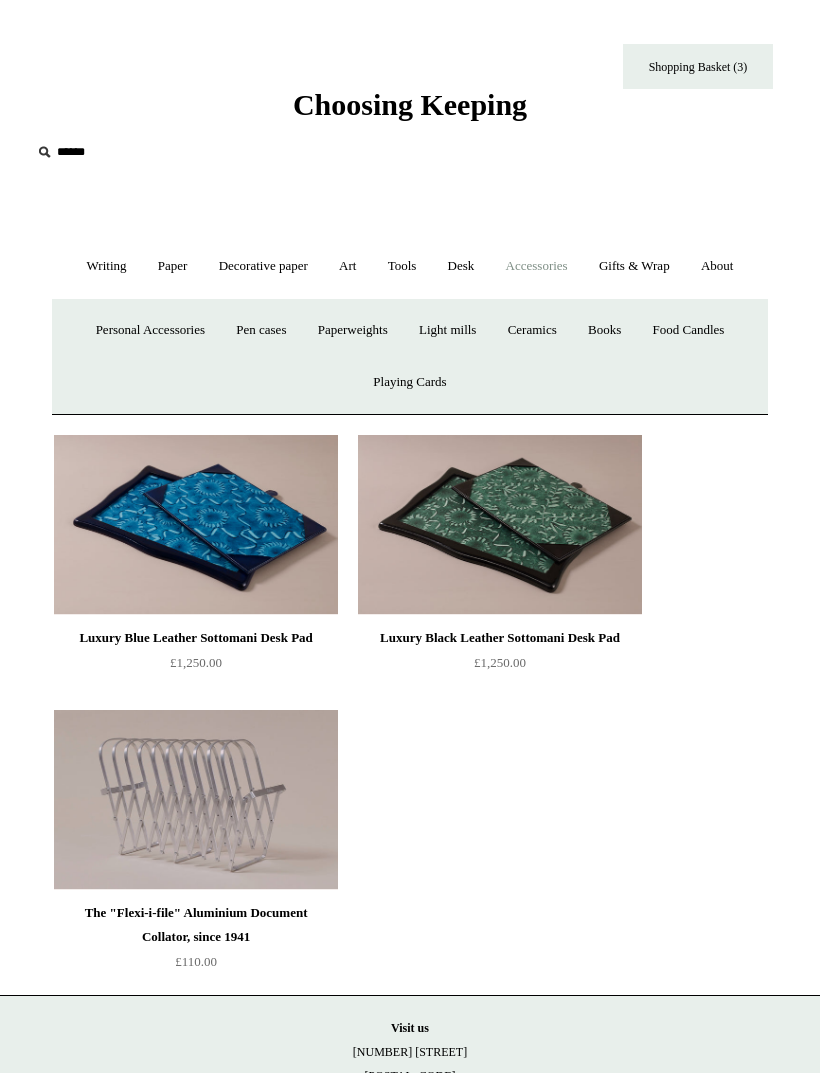 click on "Personal Accessories +" at bounding box center [150, 330] 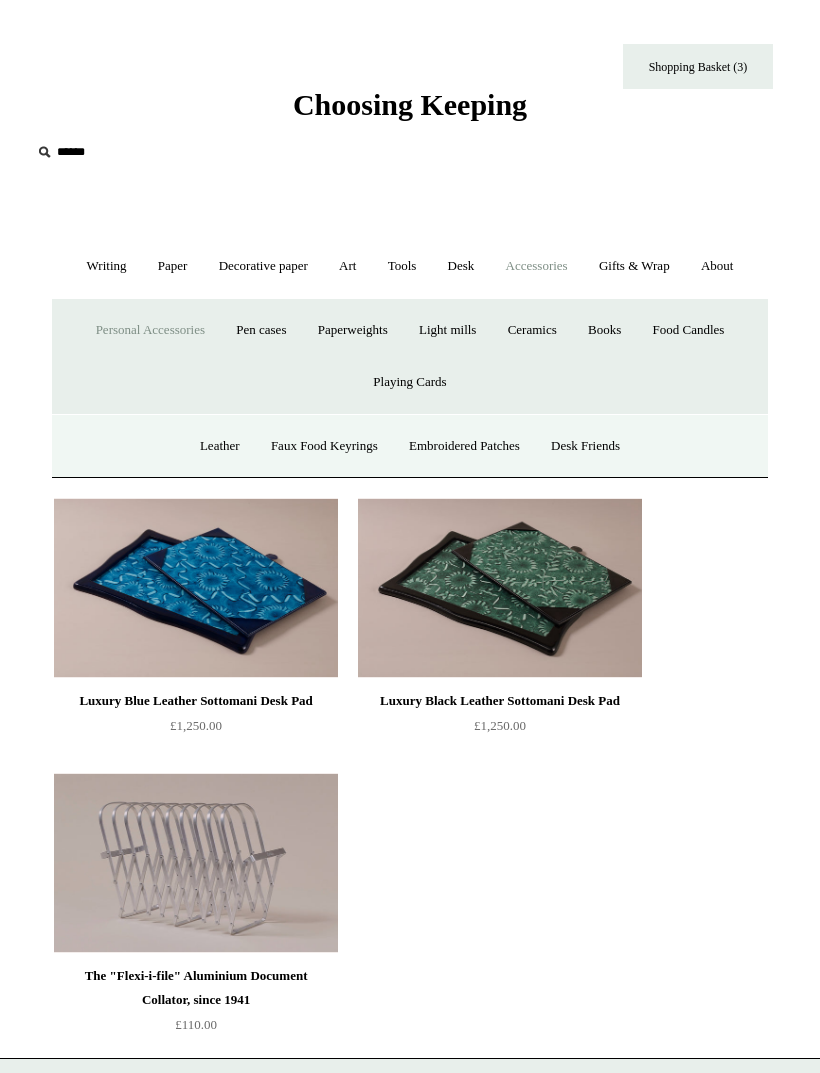 click on "Ceramics  +" at bounding box center [532, 330] 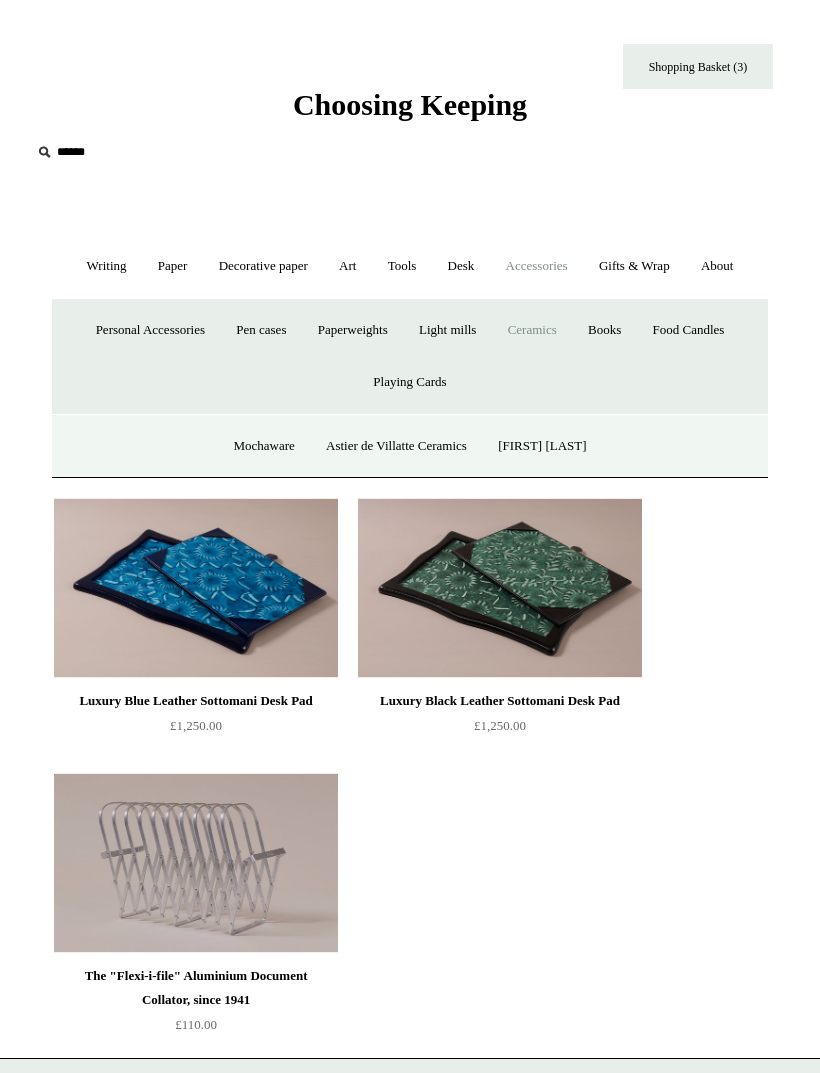 click on "Ceramics  -" at bounding box center (532, 330) 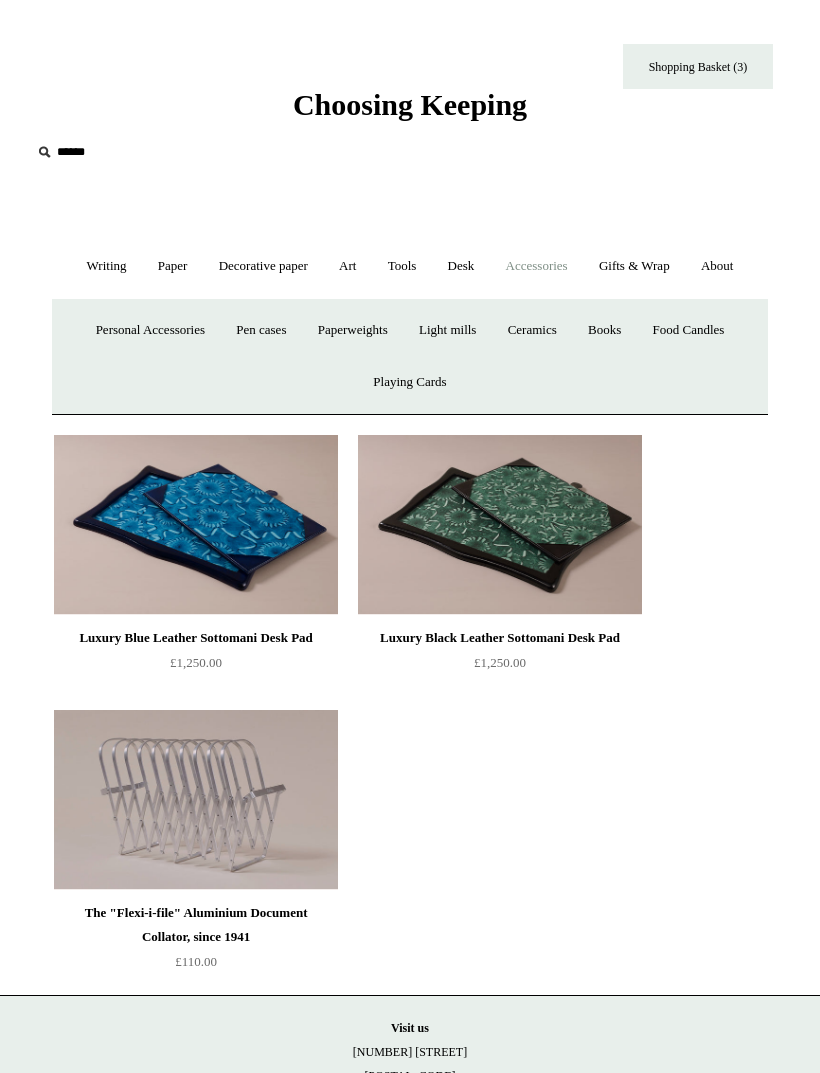 click on "Ceramics  +" at bounding box center (532, 330) 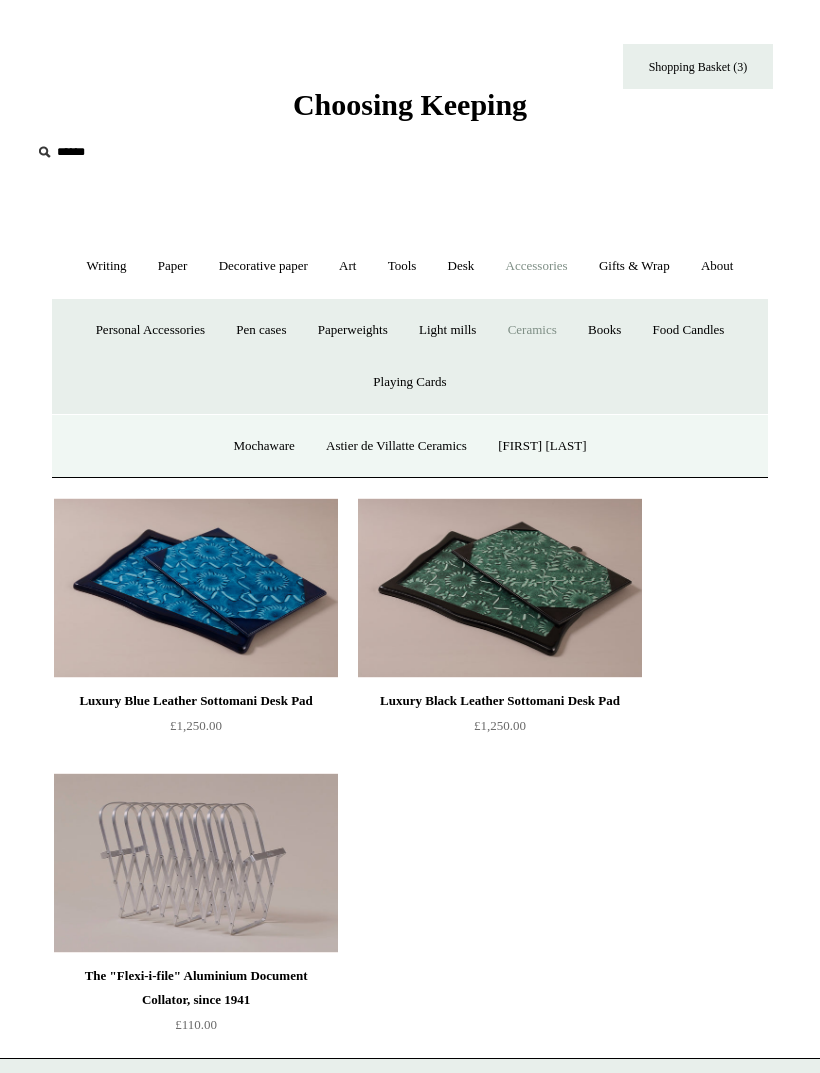 click on "Astier de Villatte Ceramics" at bounding box center [396, 446] 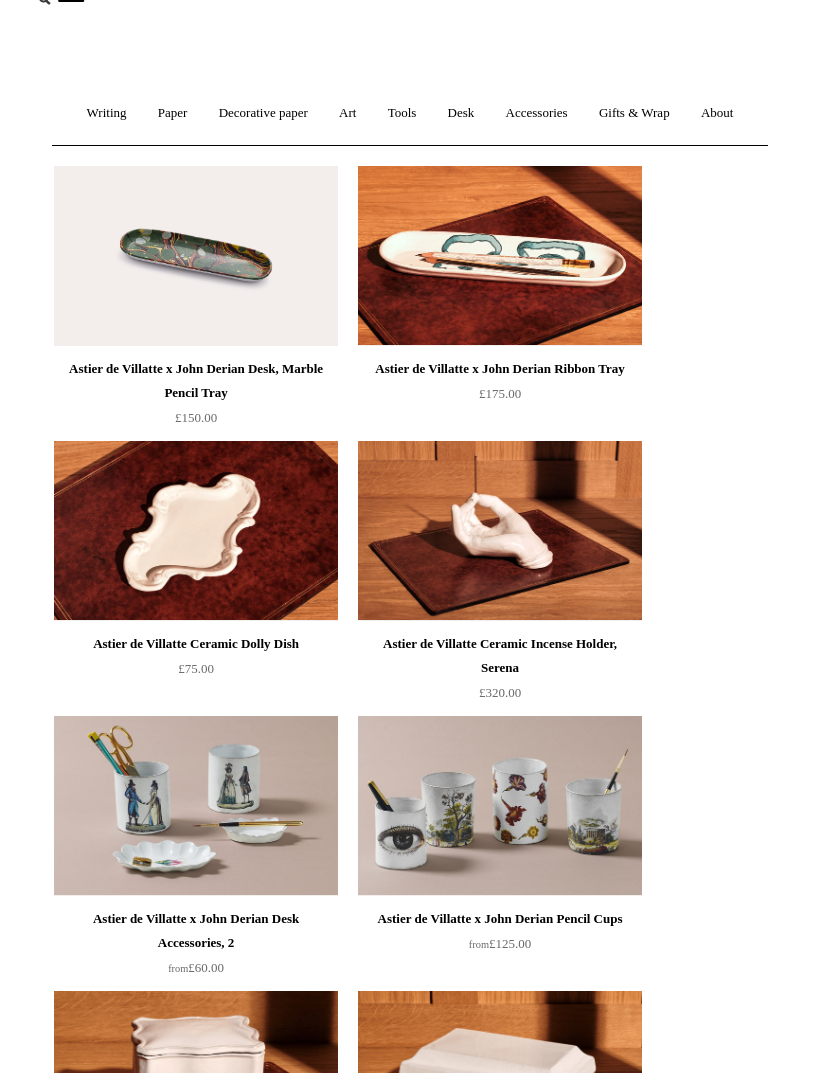 scroll, scrollTop: 0, scrollLeft: 0, axis: both 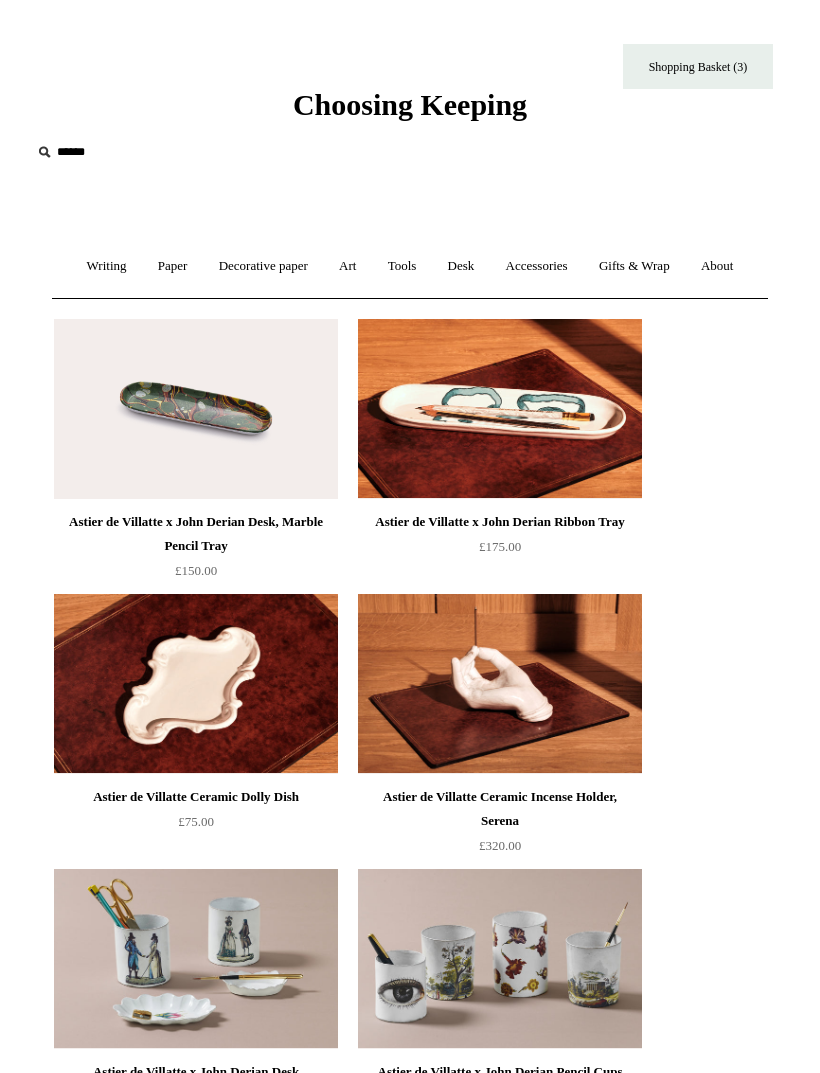 click on "Desk +" at bounding box center [461, 266] 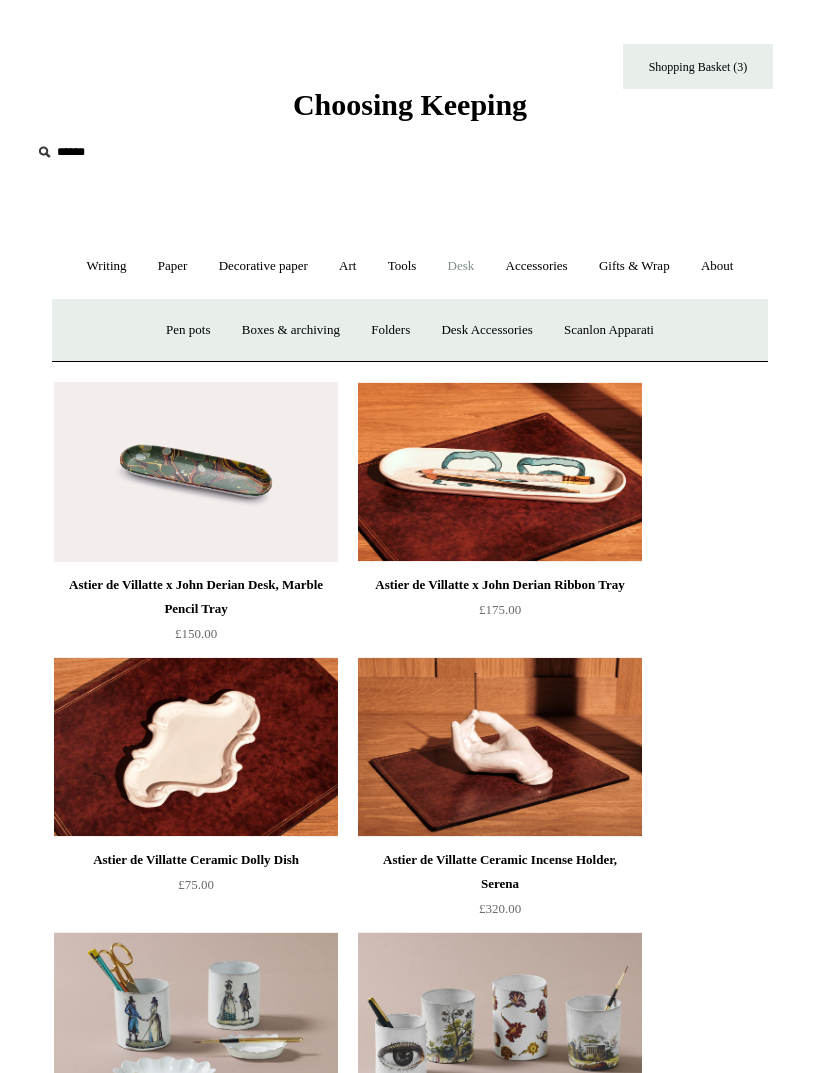 click on "Desk Accessories" at bounding box center [486, 330] 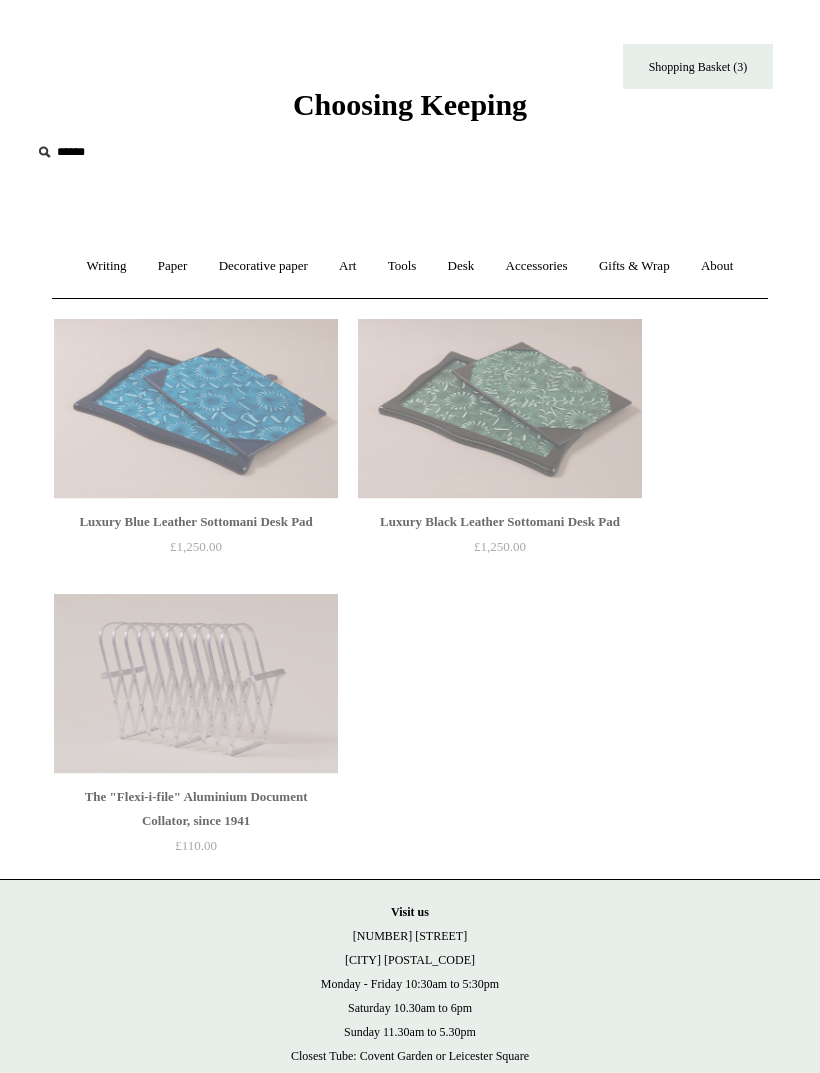 scroll, scrollTop: 0, scrollLeft: 0, axis: both 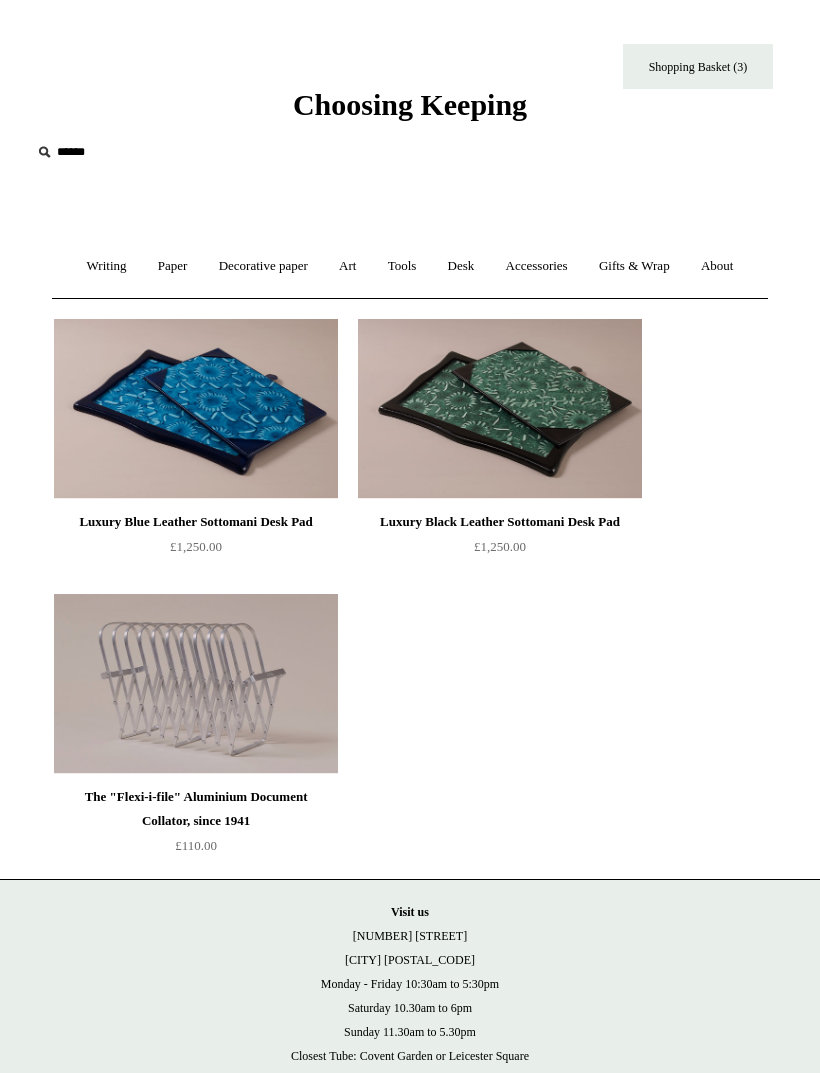 click on "Accessories +" at bounding box center [537, 266] 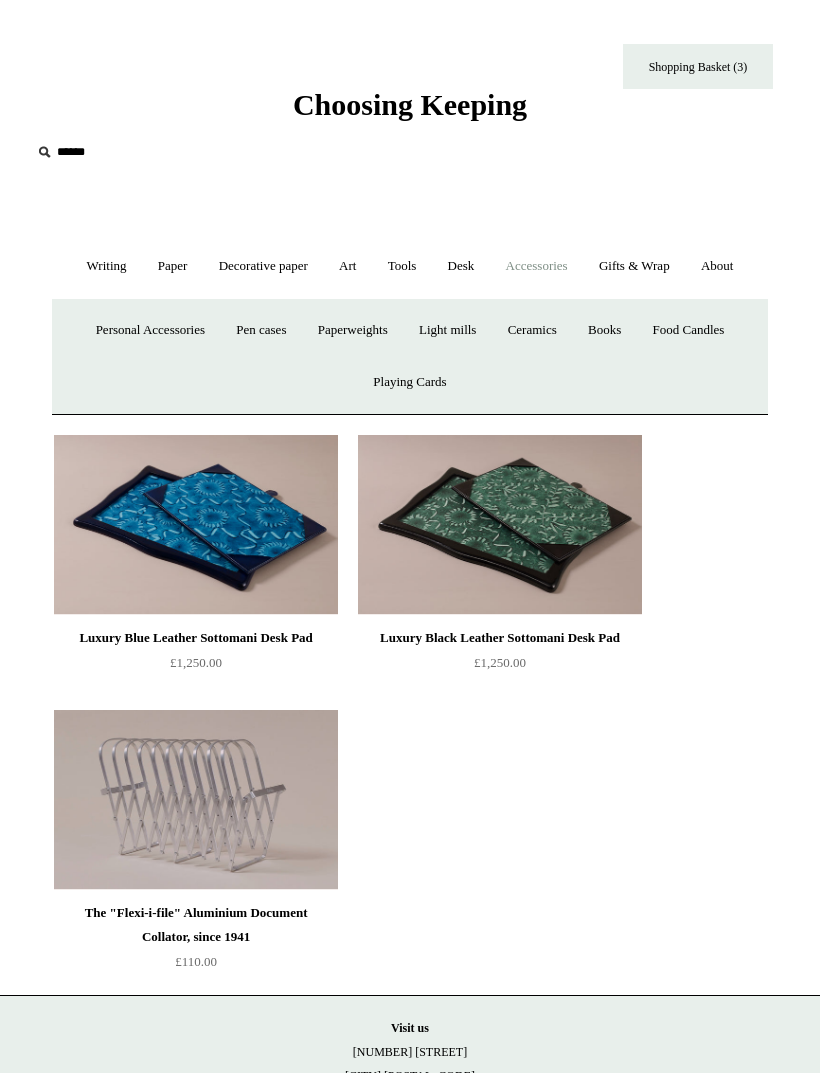click on "Ceramics  +" at bounding box center [532, 330] 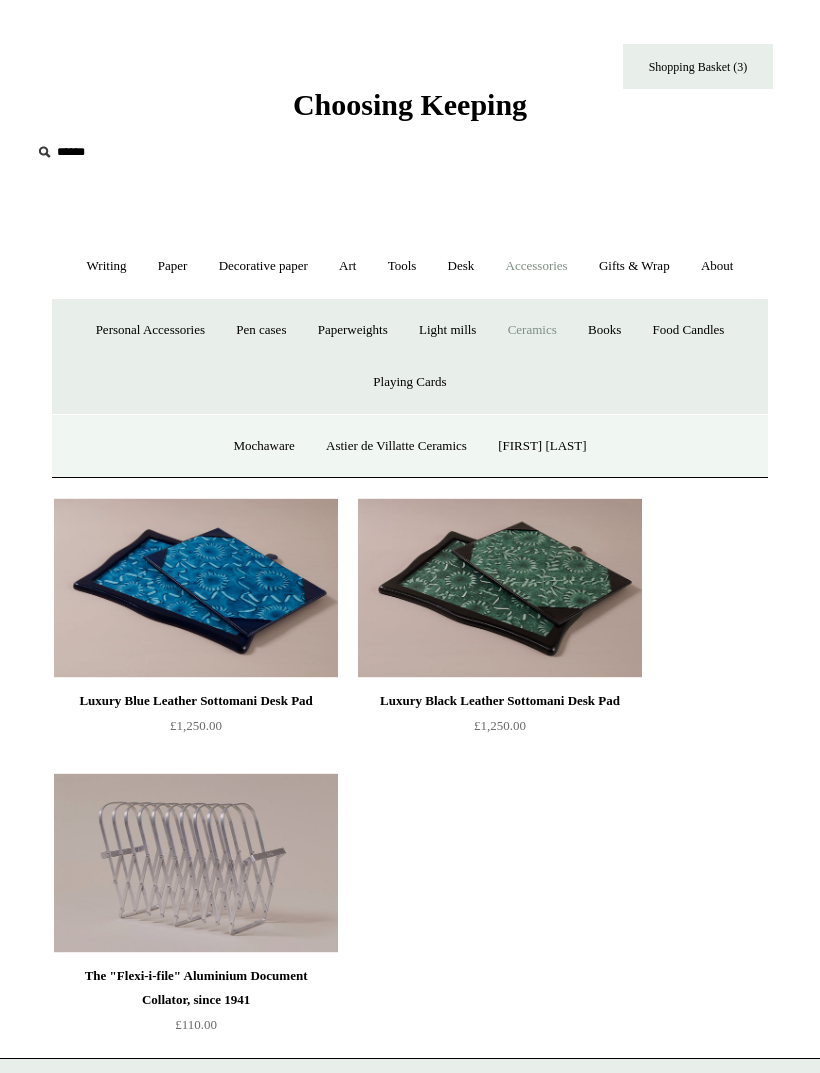 click on "Mochaware" at bounding box center (263, 446) 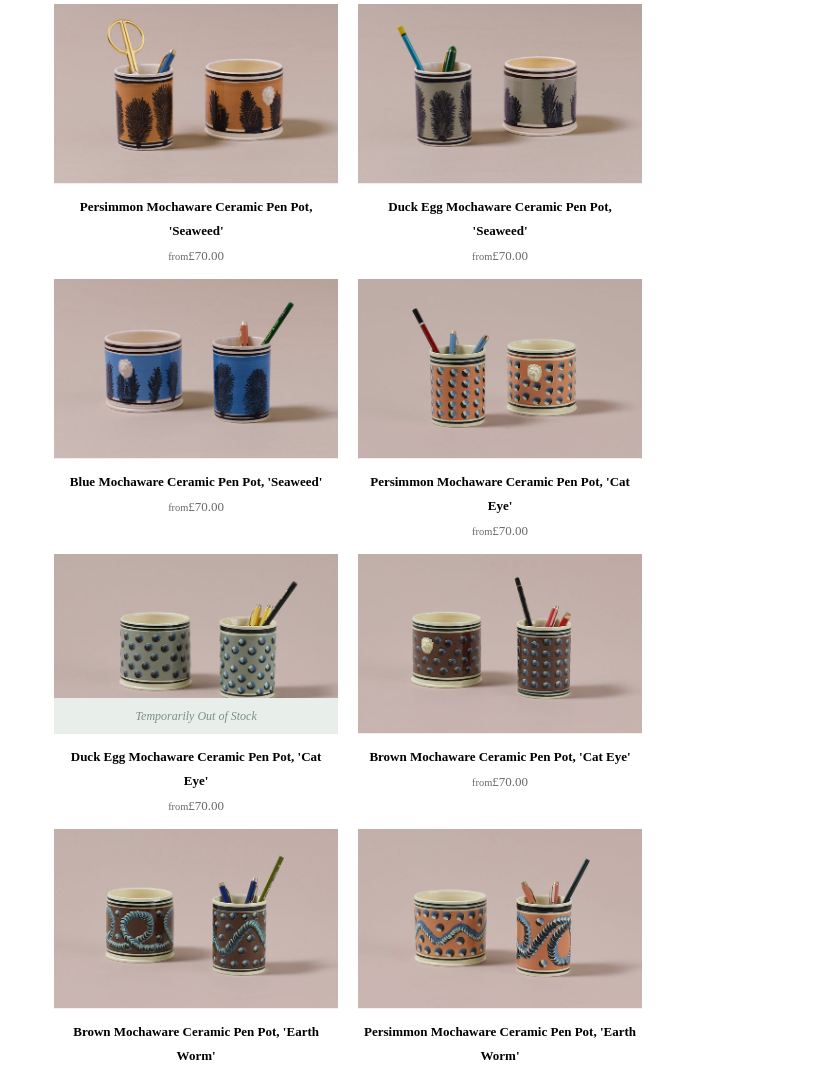 scroll, scrollTop: 348, scrollLeft: 0, axis: vertical 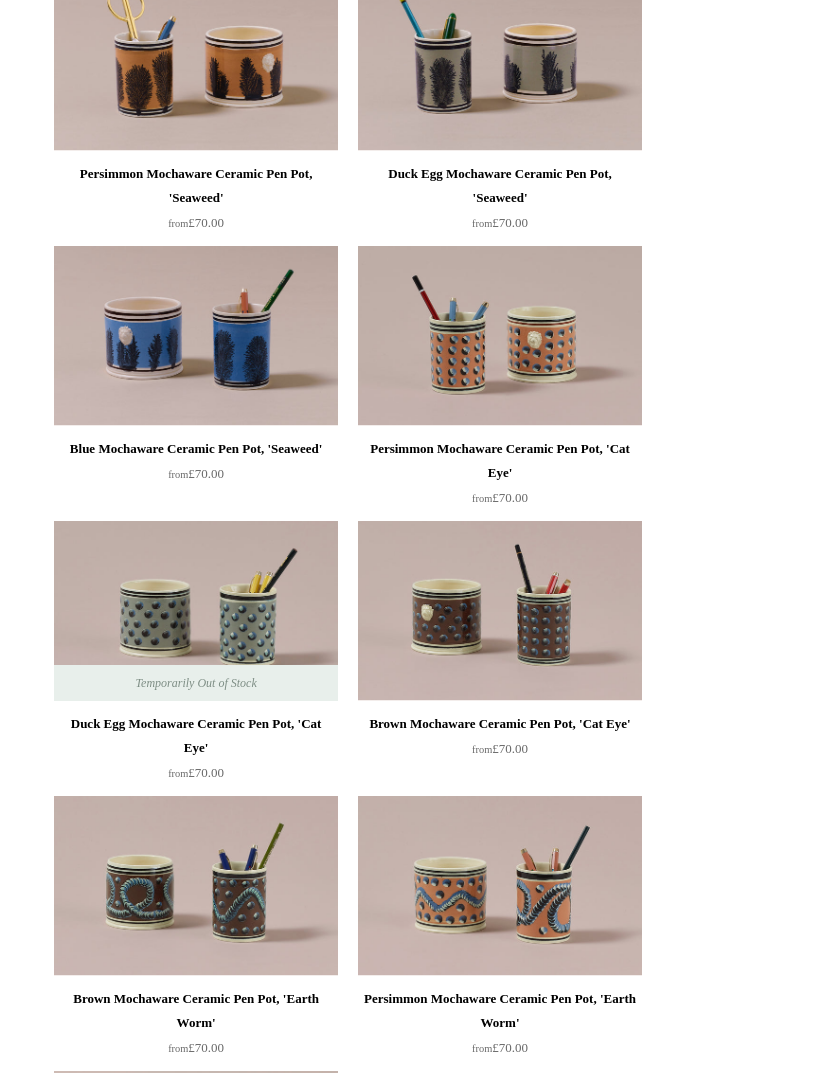click at bounding box center (196, 611) 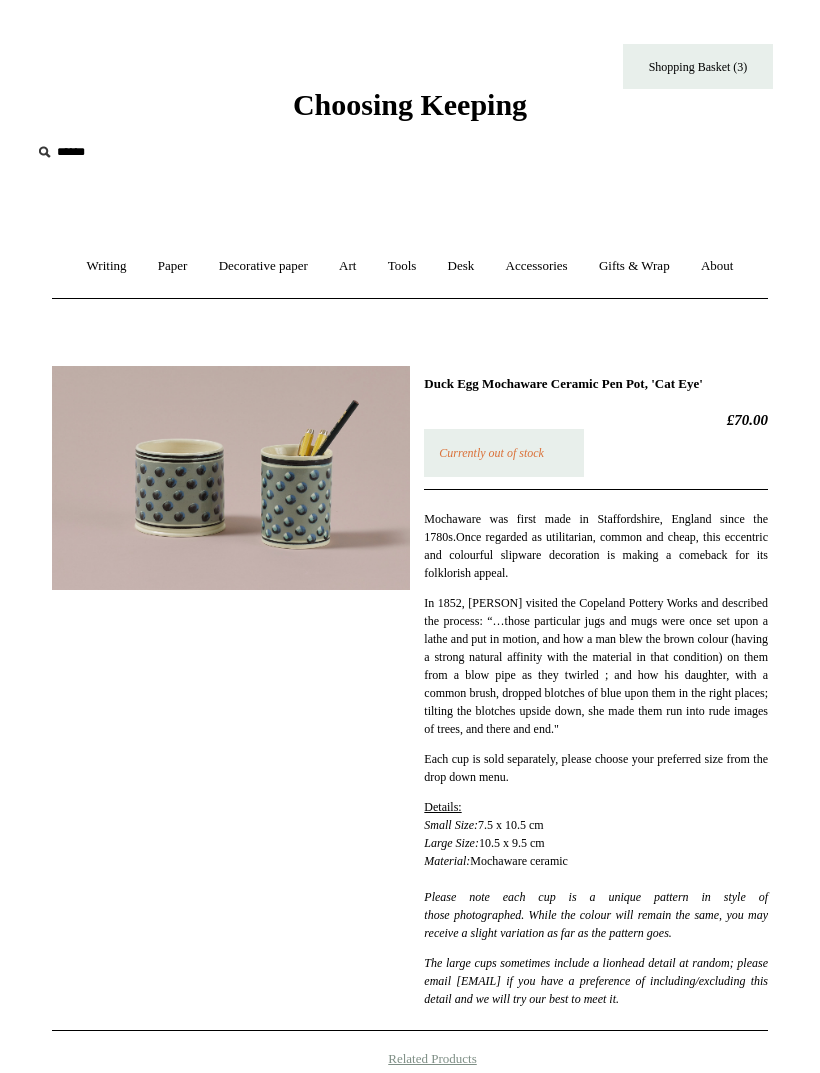 scroll, scrollTop: 0, scrollLeft: 0, axis: both 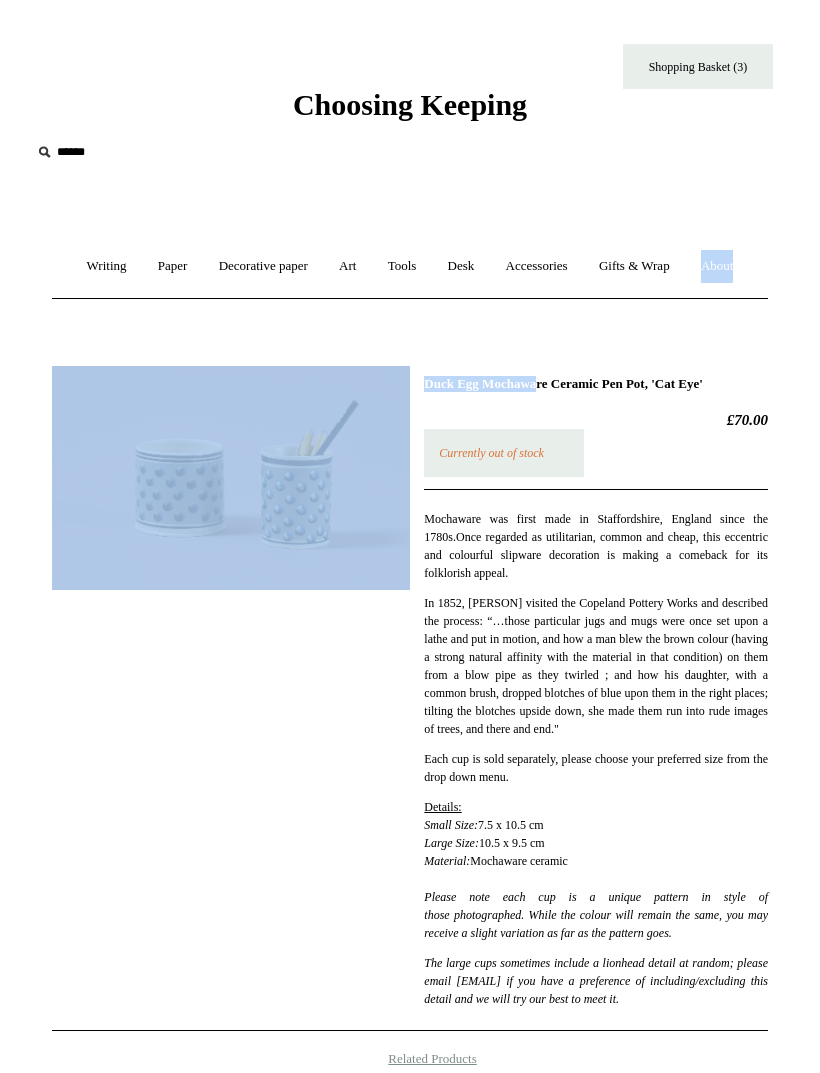 click on "Duck Egg Mochaware Ceramic Pen Pot, 'Cat Eye'
£70.00
Currently out of stock
Mochaware was first made in Staffordshire, England since the 1780s.  Once regarded as utilitarian, common and cheap, this eccentric and colourful slipware decoration is making a comeback for its folklorish appeal.
In 1852, Charles Dickens, visited the Copeland Pottery Works and described the process: “[…] those particular jugs and mugs were once set upon a lathe and put in motion, and how a man blew the brown colour (having a strong natural affinity with the material in that condition) on them from a blow pipe as they twirled ; and how his daughter, with a common brush, dropped blotches of blue upon them in the right places; tilting the blotches upside down, she made them run into rude images of trees, and there and end."
Each cup is sold separately, please choose your preferred size from the drop down menu." at bounding box center [596, 698] 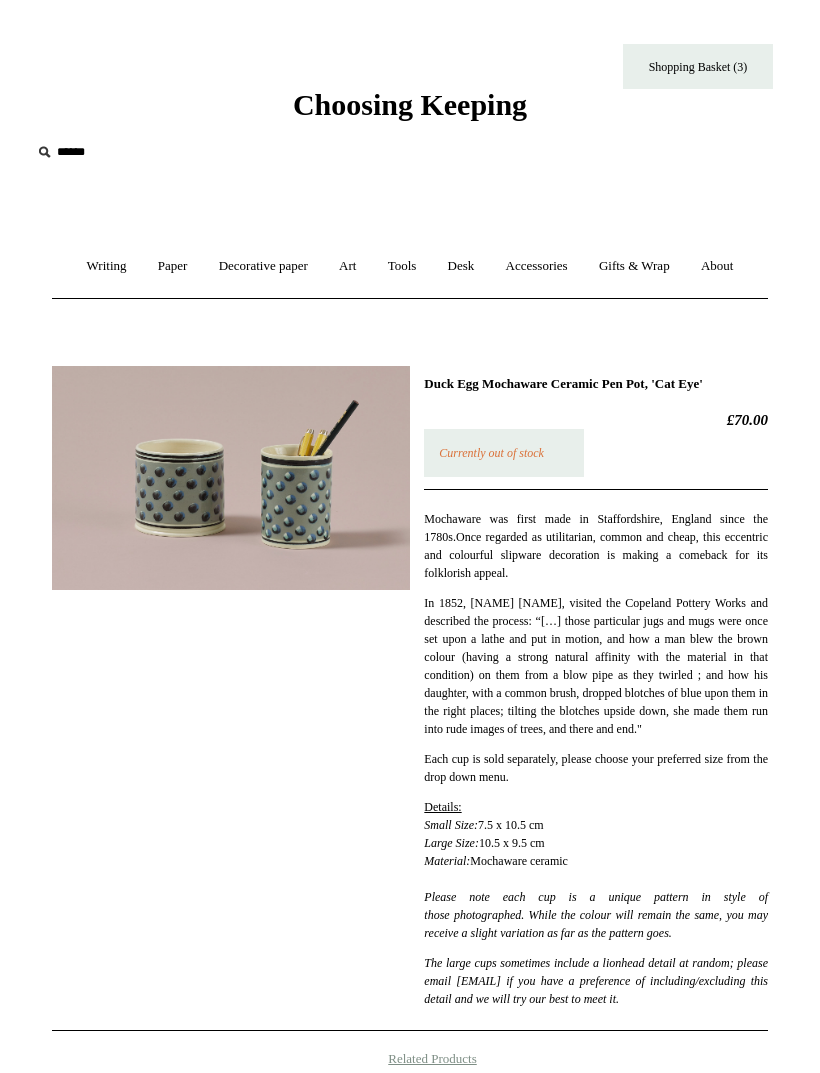 scroll, scrollTop: 0, scrollLeft: 0, axis: both 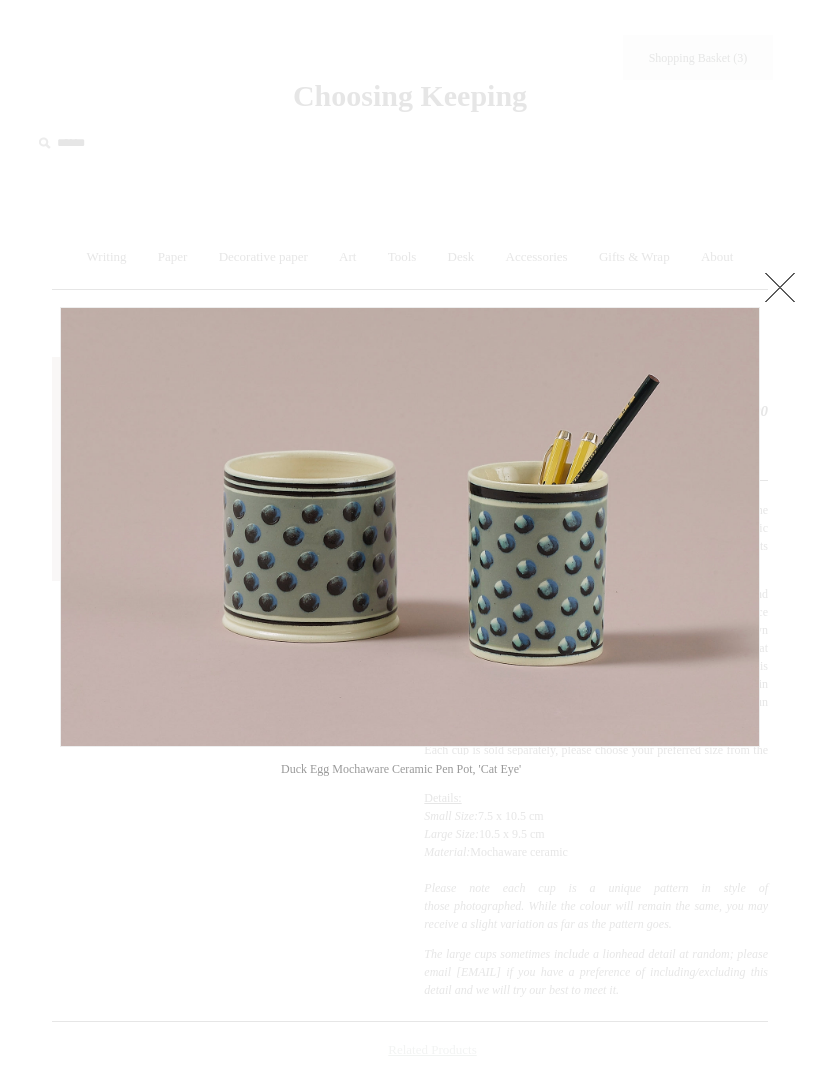 click at bounding box center (410, 979) 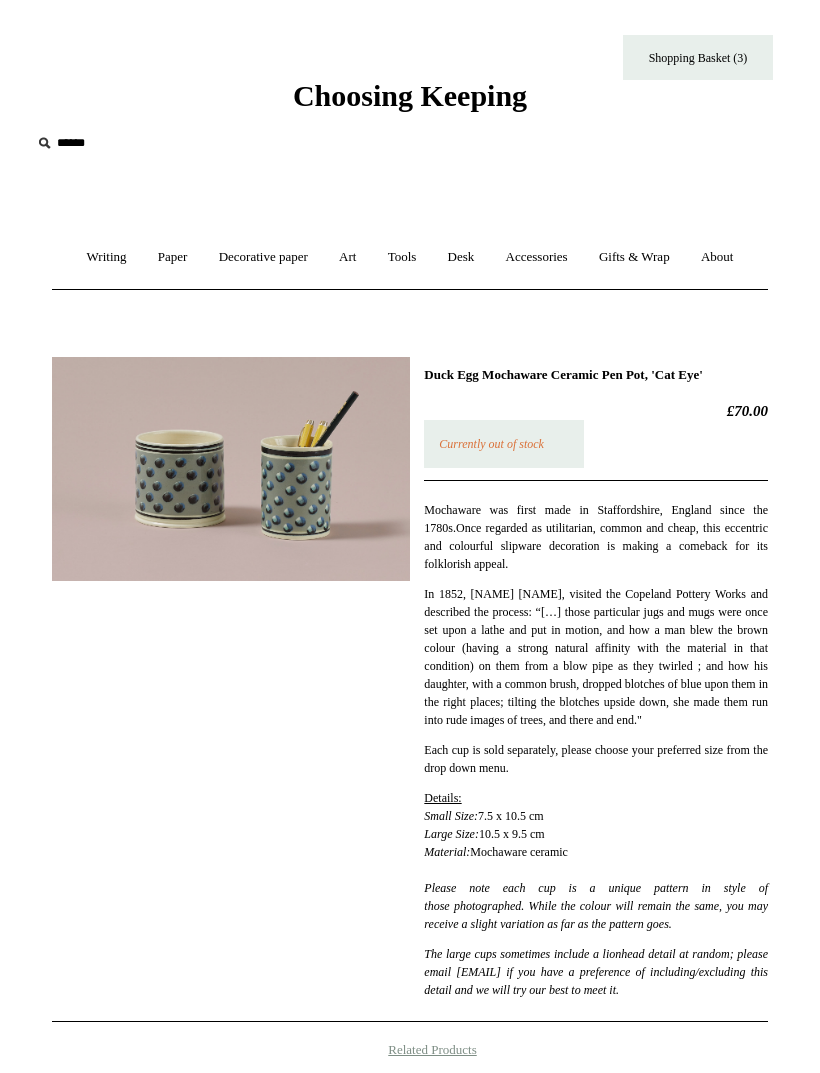 click on "Desk +" at bounding box center [461, 257] 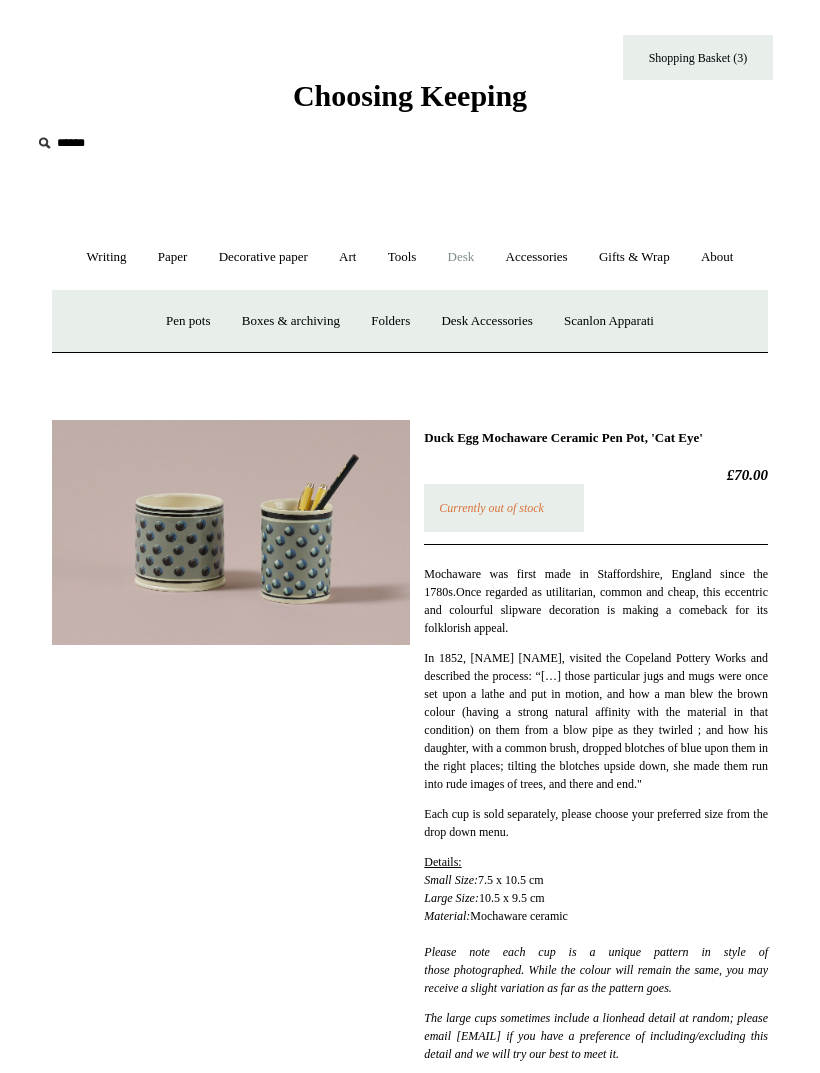 click on "Desk Accessories" at bounding box center [486, 321] 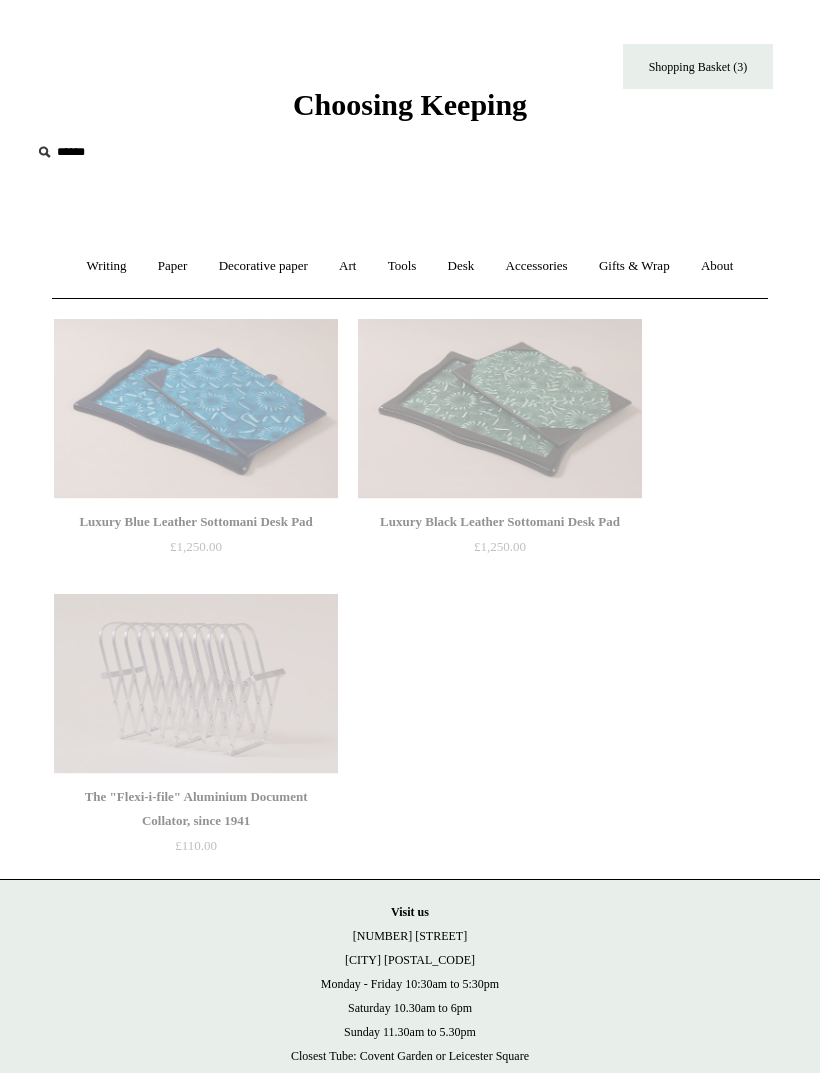 scroll, scrollTop: 0, scrollLeft: 0, axis: both 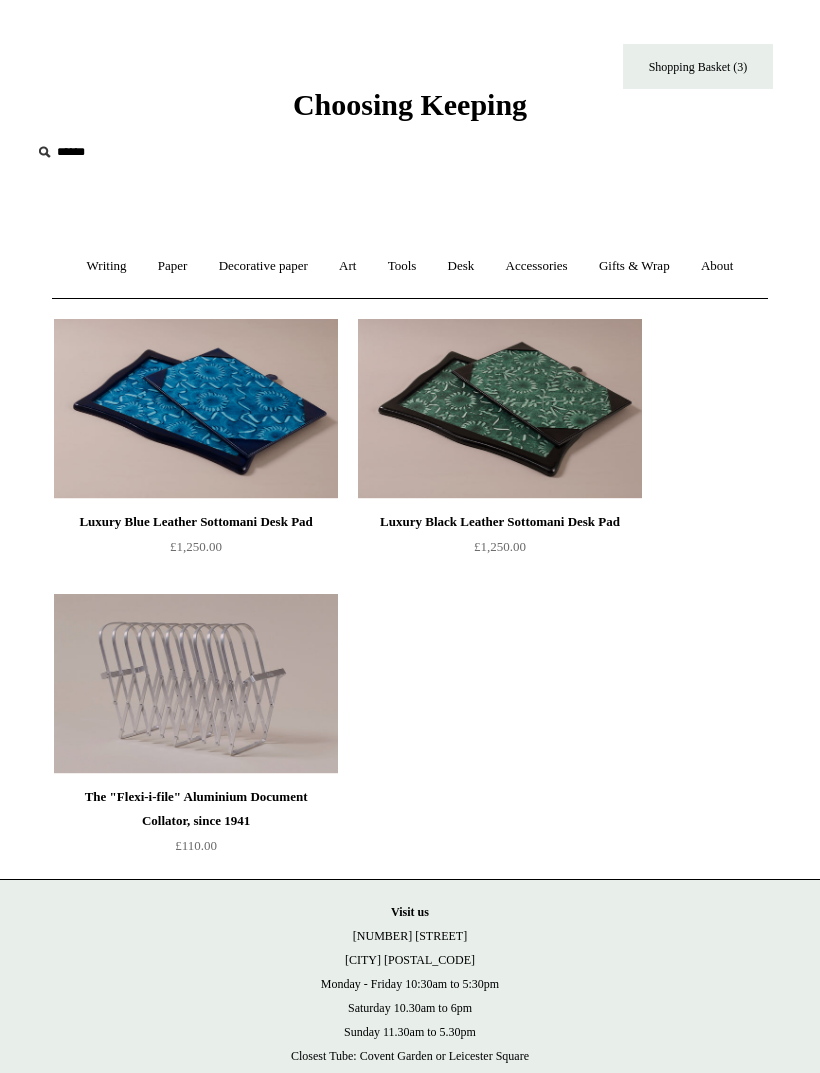 click on "Accessories +" at bounding box center (537, 266) 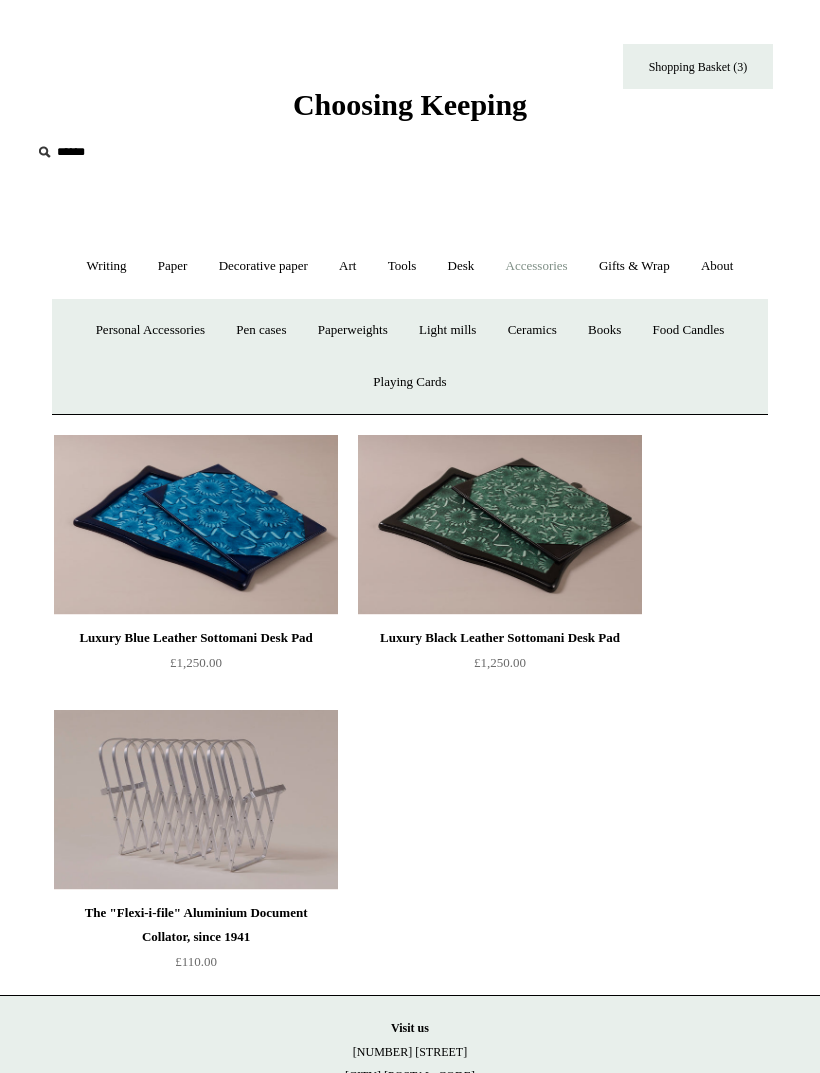 click on "Ceramics  +" at bounding box center [532, 330] 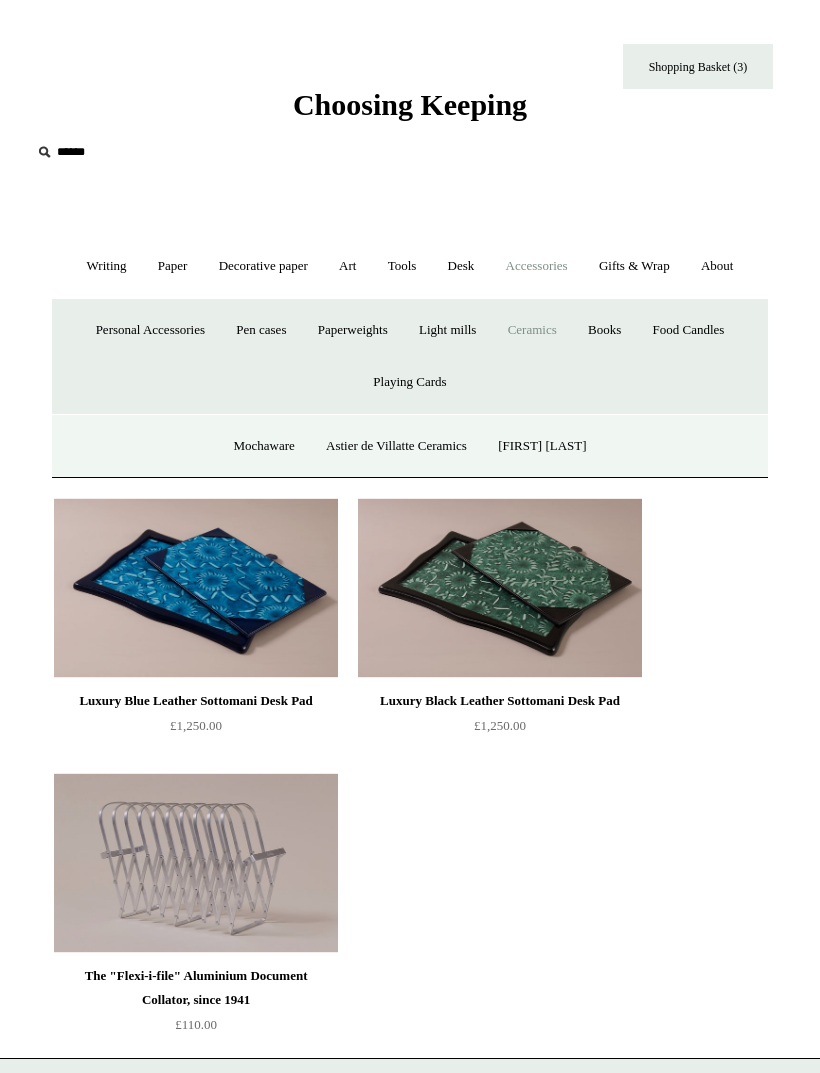 click on "Mochaware" at bounding box center (263, 446) 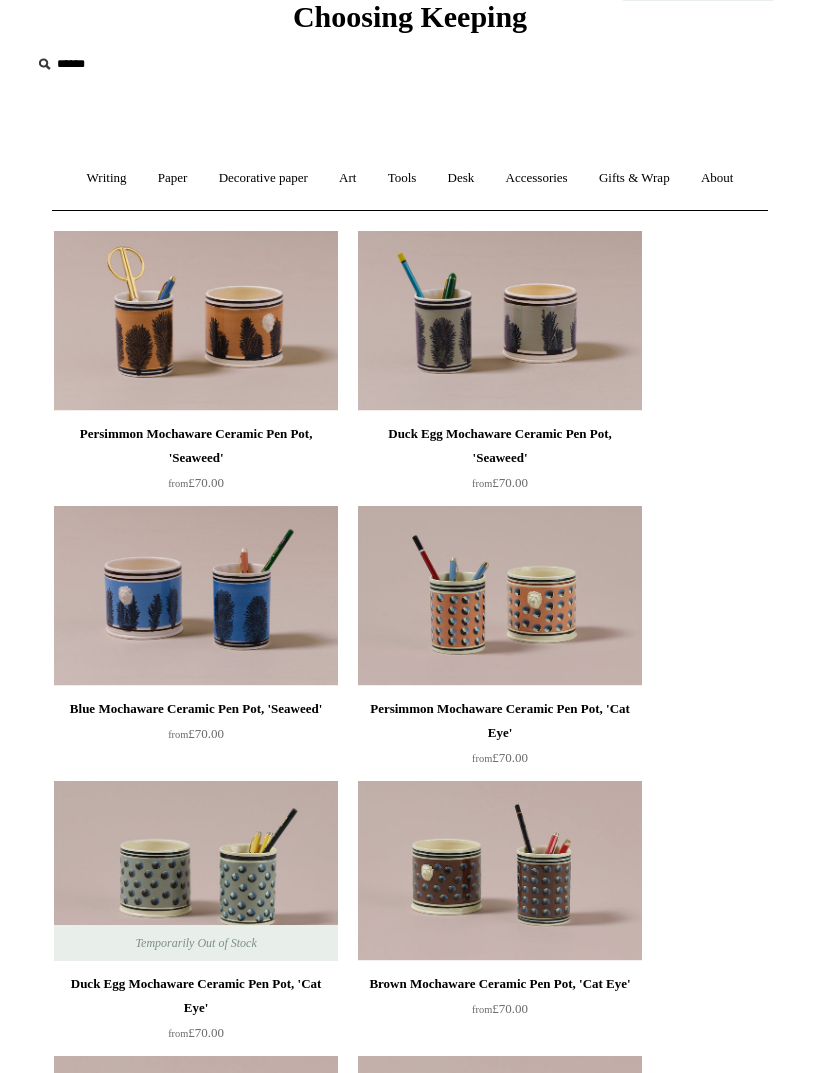 scroll, scrollTop: 0, scrollLeft: 0, axis: both 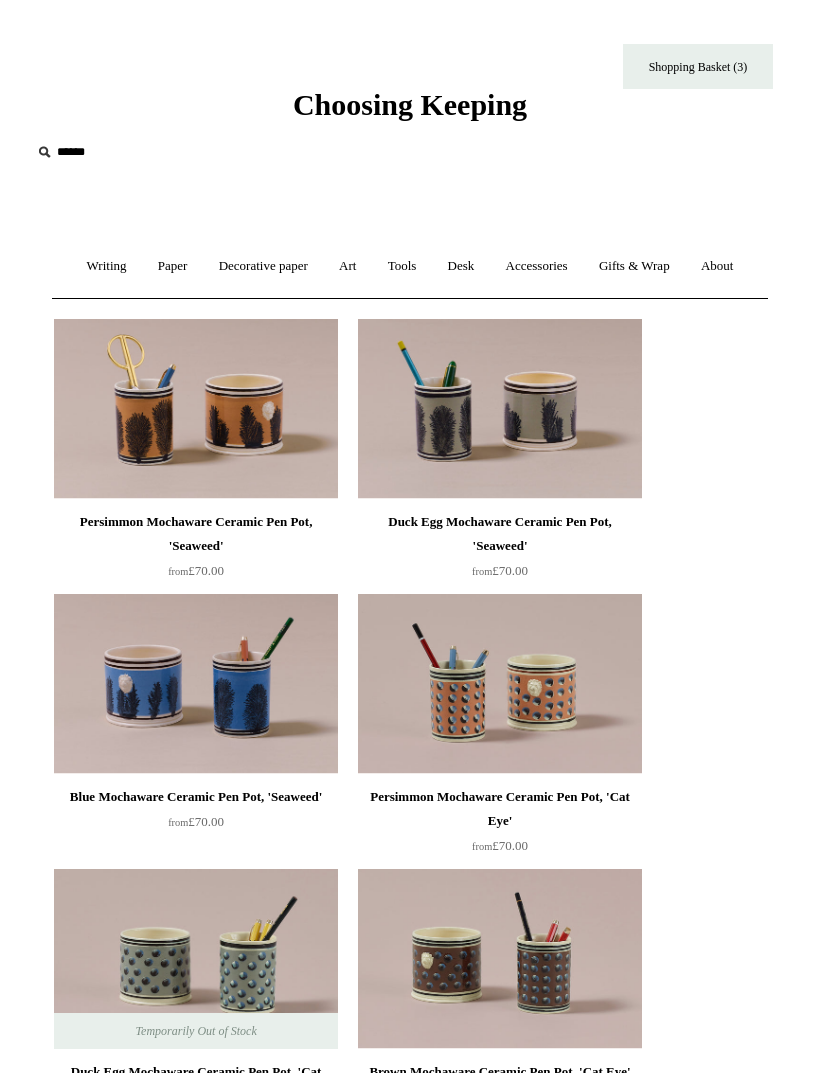 click on "Decorative paper +" at bounding box center [263, 266] 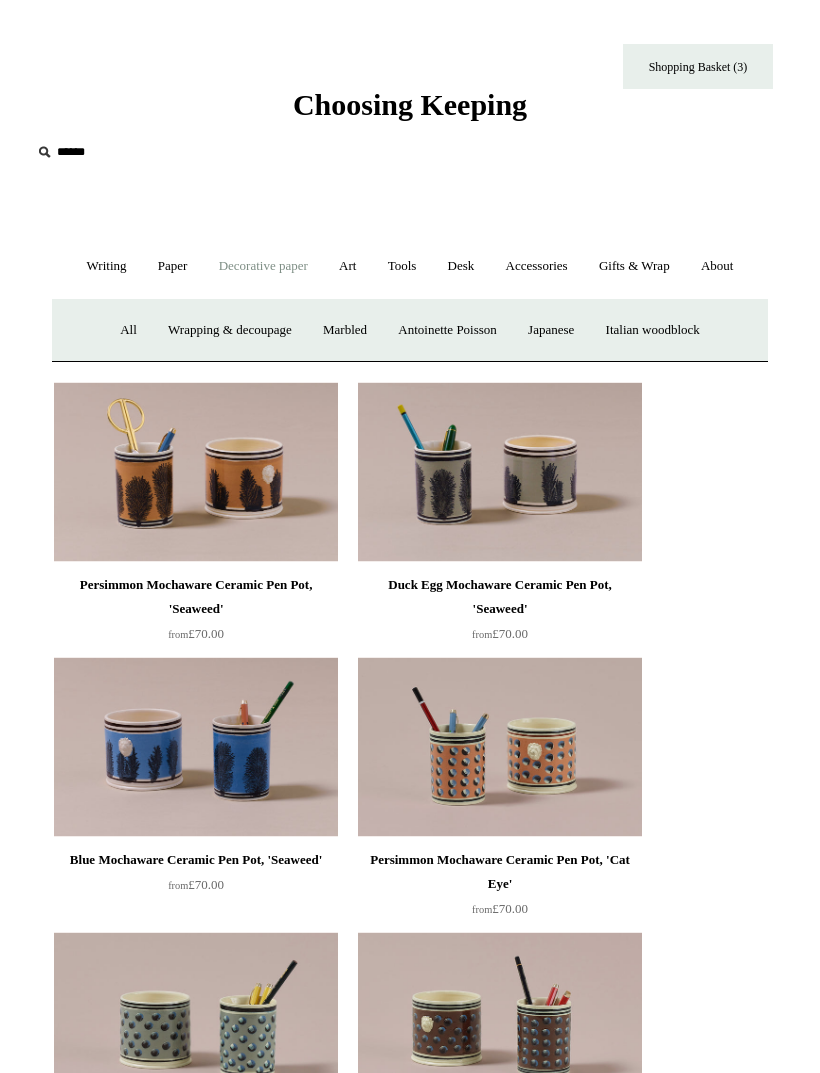 click on "Antoinette Poisson" at bounding box center [447, 330] 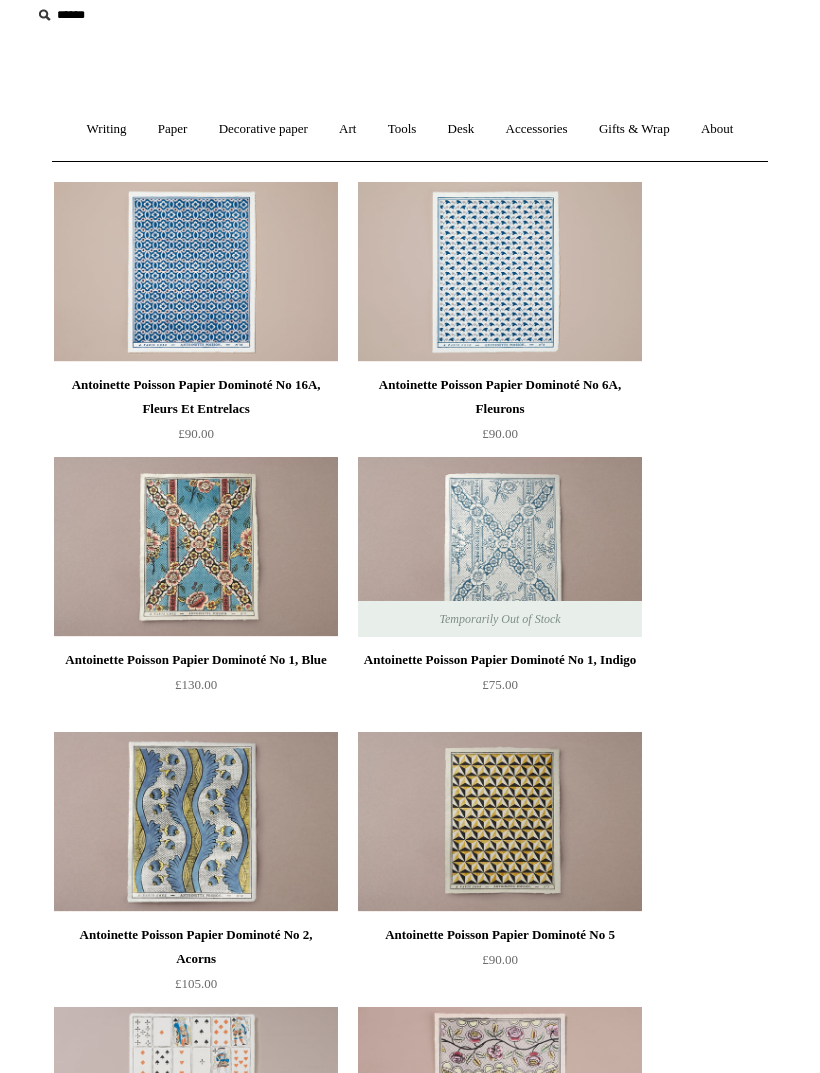 scroll, scrollTop: 0, scrollLeft: 0, axis: both 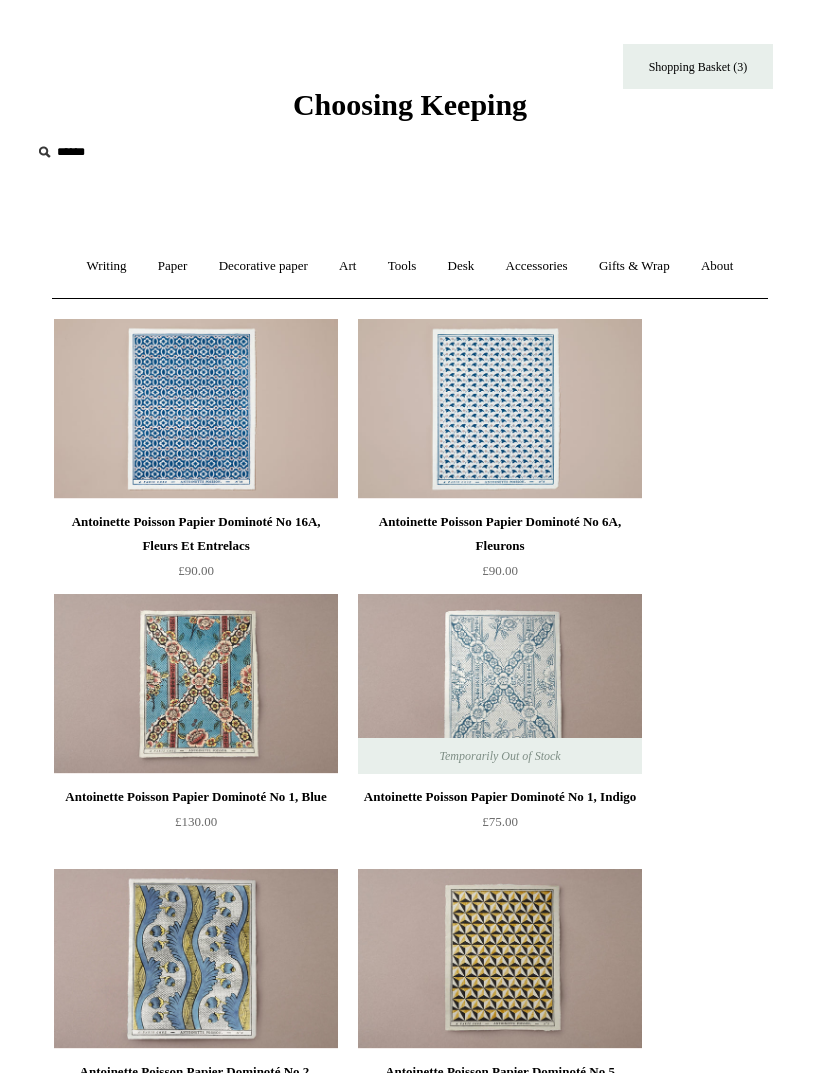 click on "Art +" at bounding box center [347, 266] 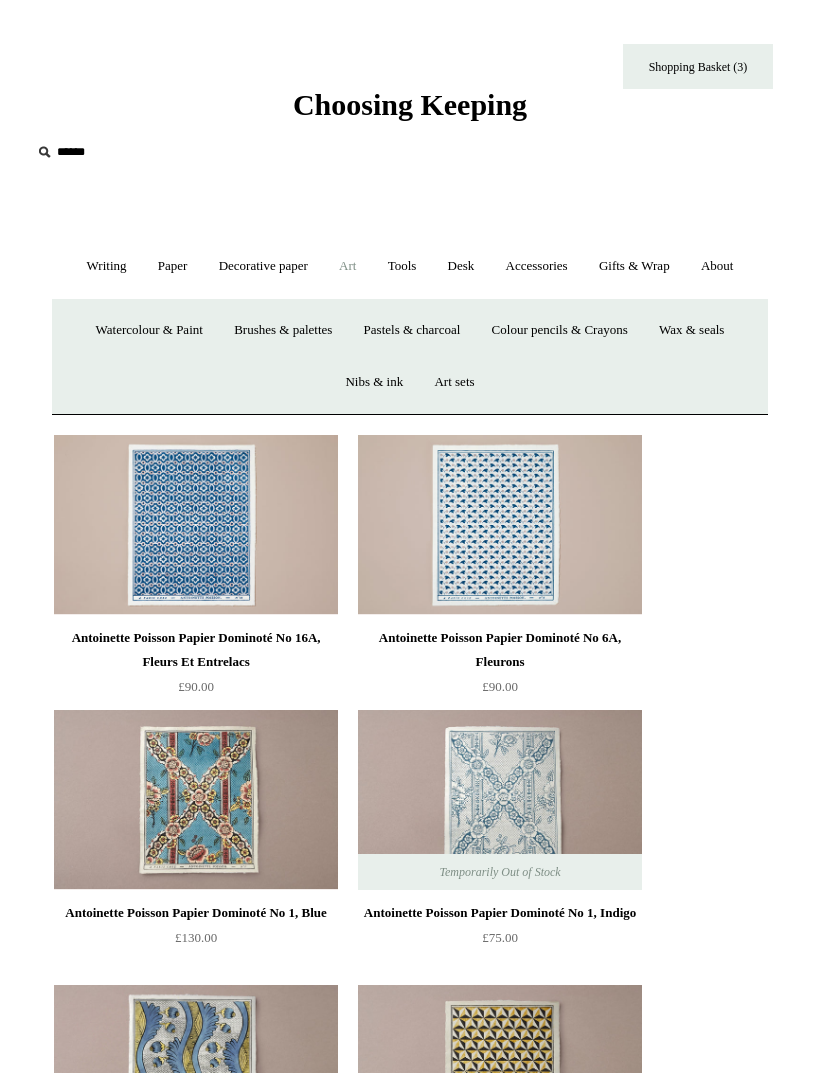 click on "Pastels & charcoal" at bounding box center [412, 330] 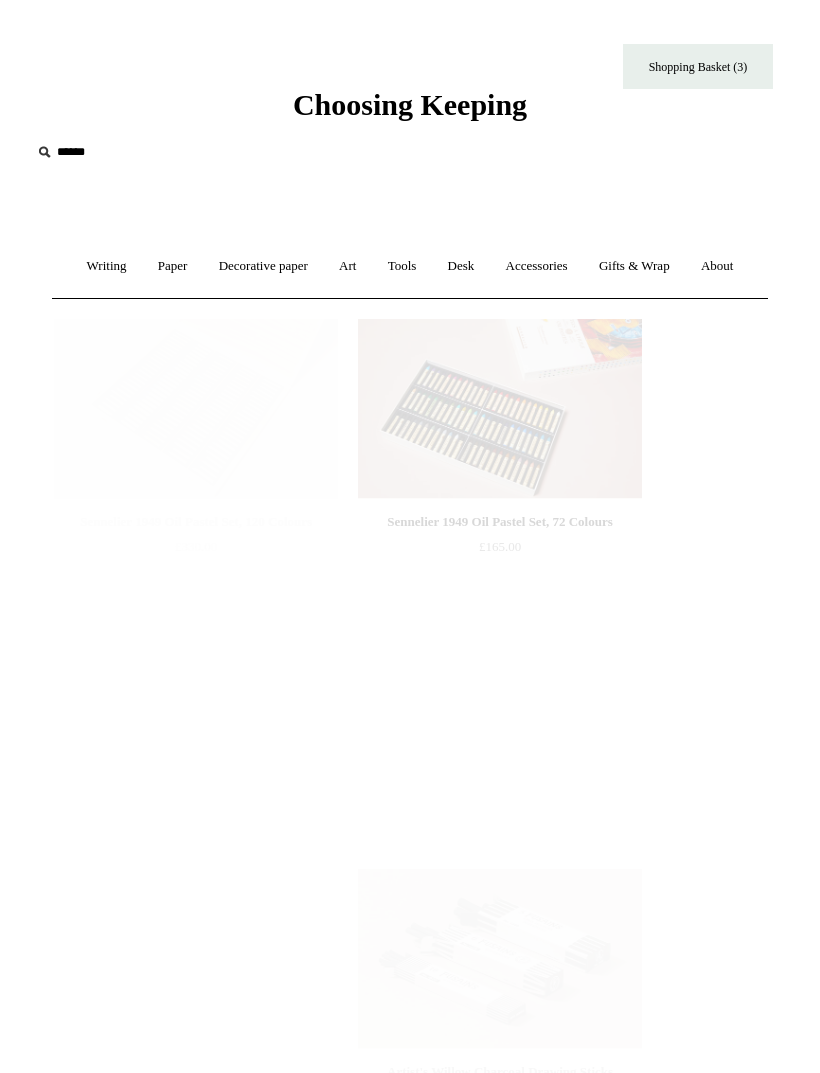 scroll, scrollTop: 0, scrollLeft: 0, axis: both 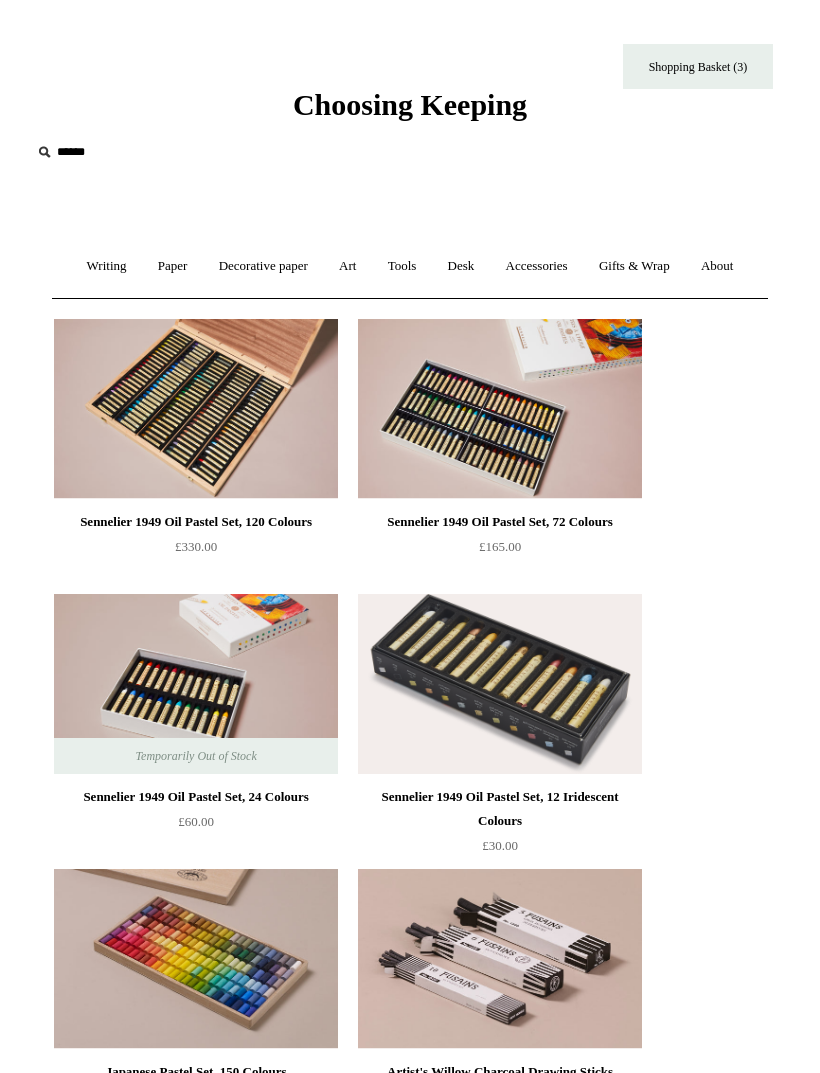 click on "Art +" at bounding box center [347, 266] 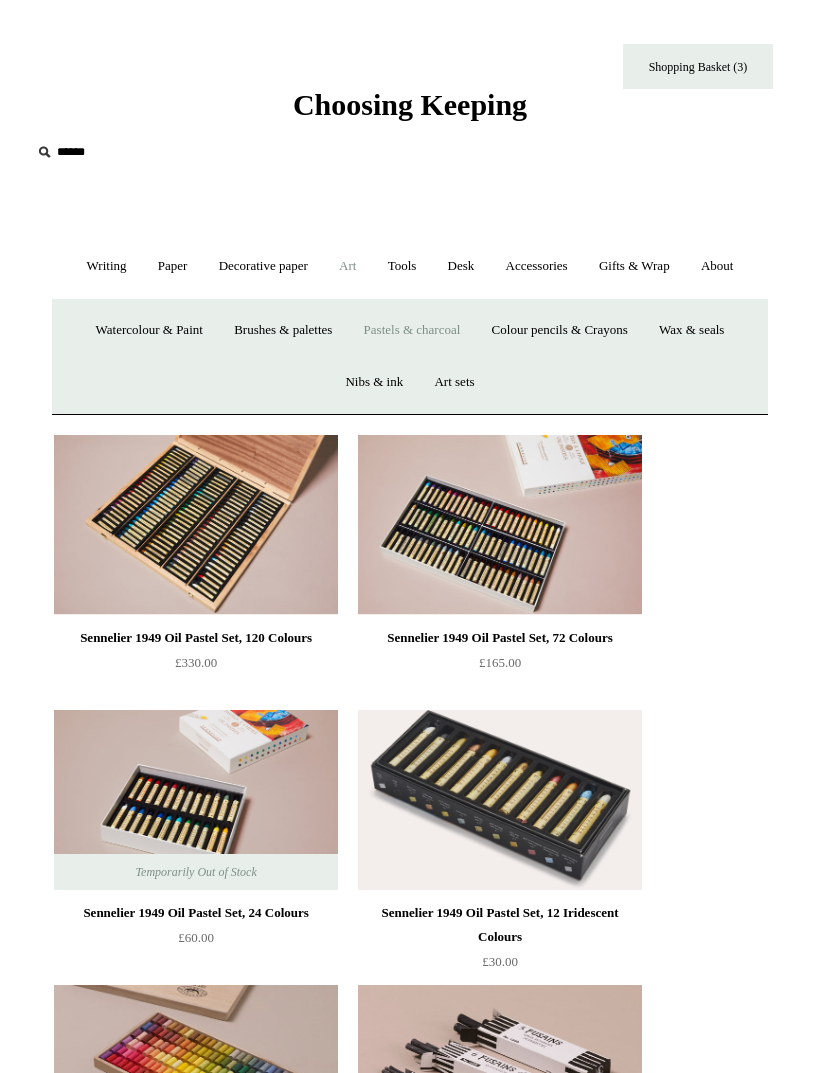 click on "Writing +" at bounding box center (107, 266) 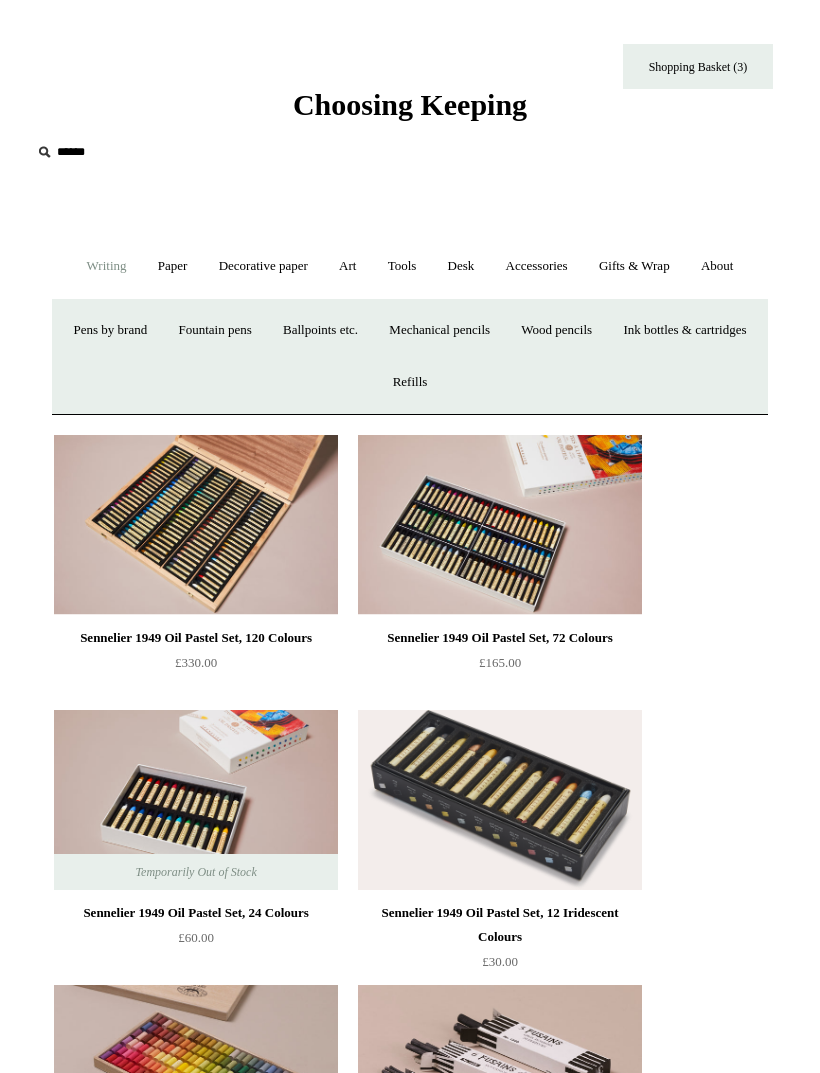 click on "Pens by brand +" at bounding box center (111, 330) 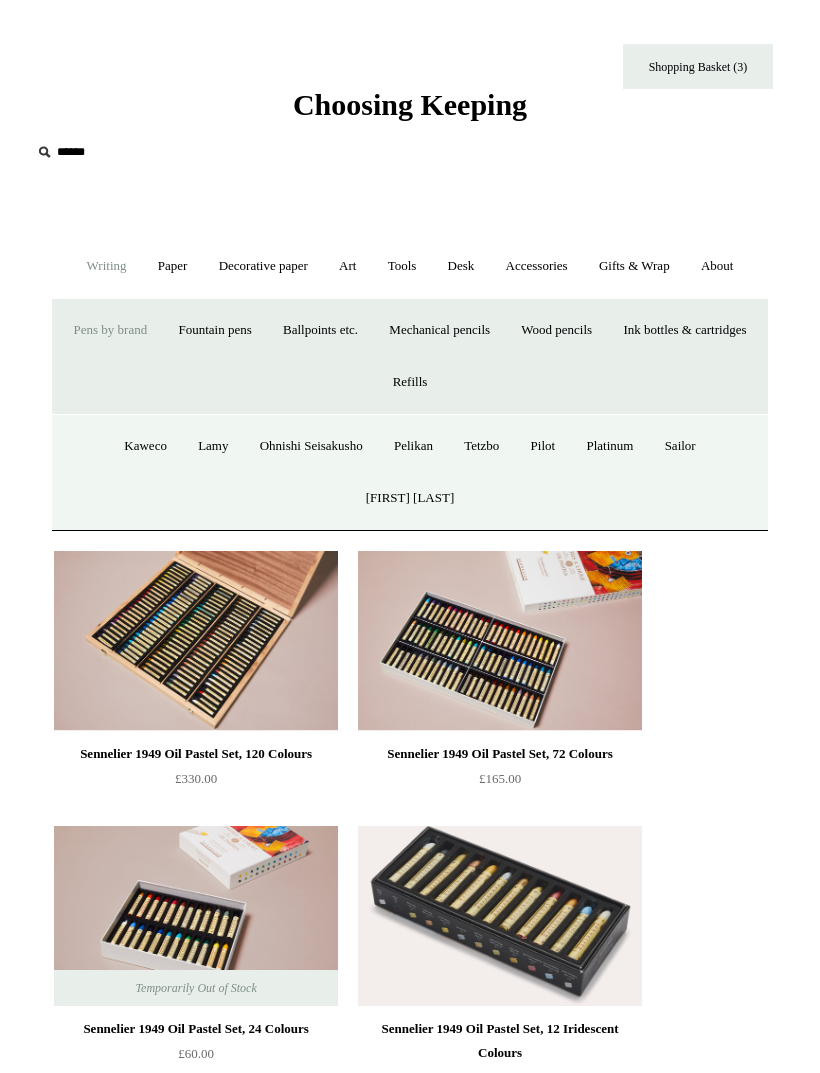 click on "Kaweco" at bounding box center [145, 446] 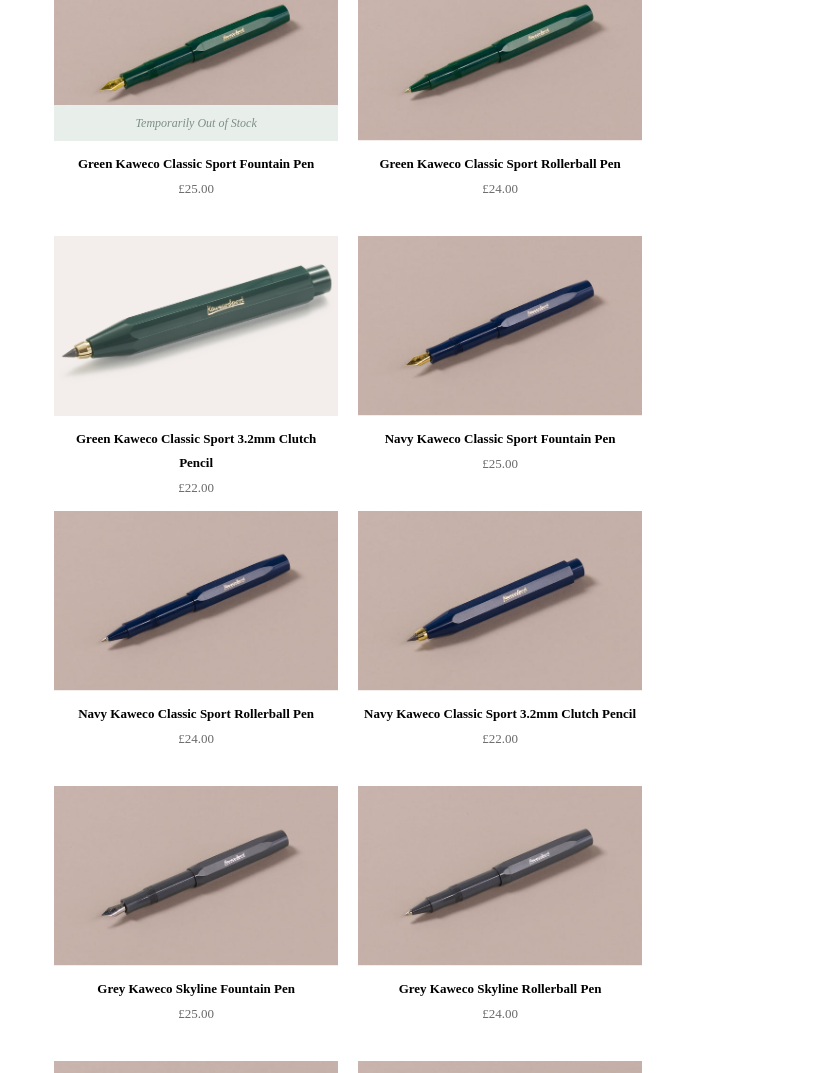 scroll, scrollTop: 1259, scrollLeft: 0, axis: vertical 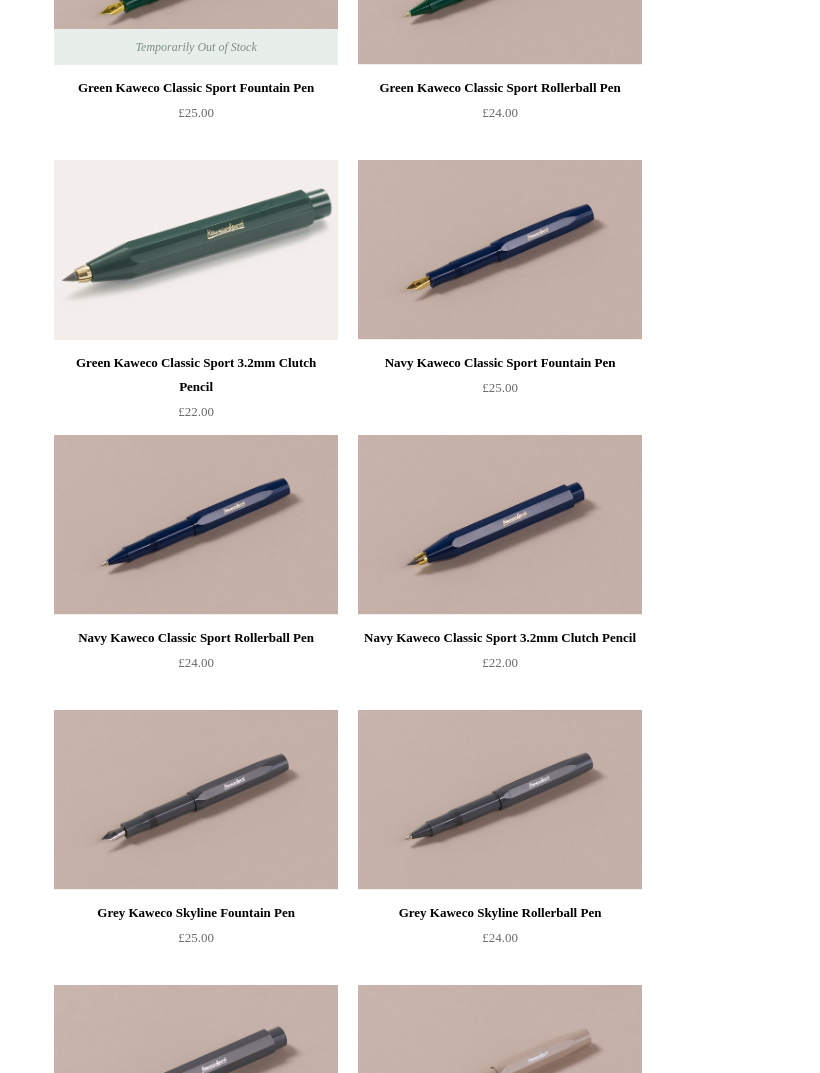 click at bounding box center (500, 525) 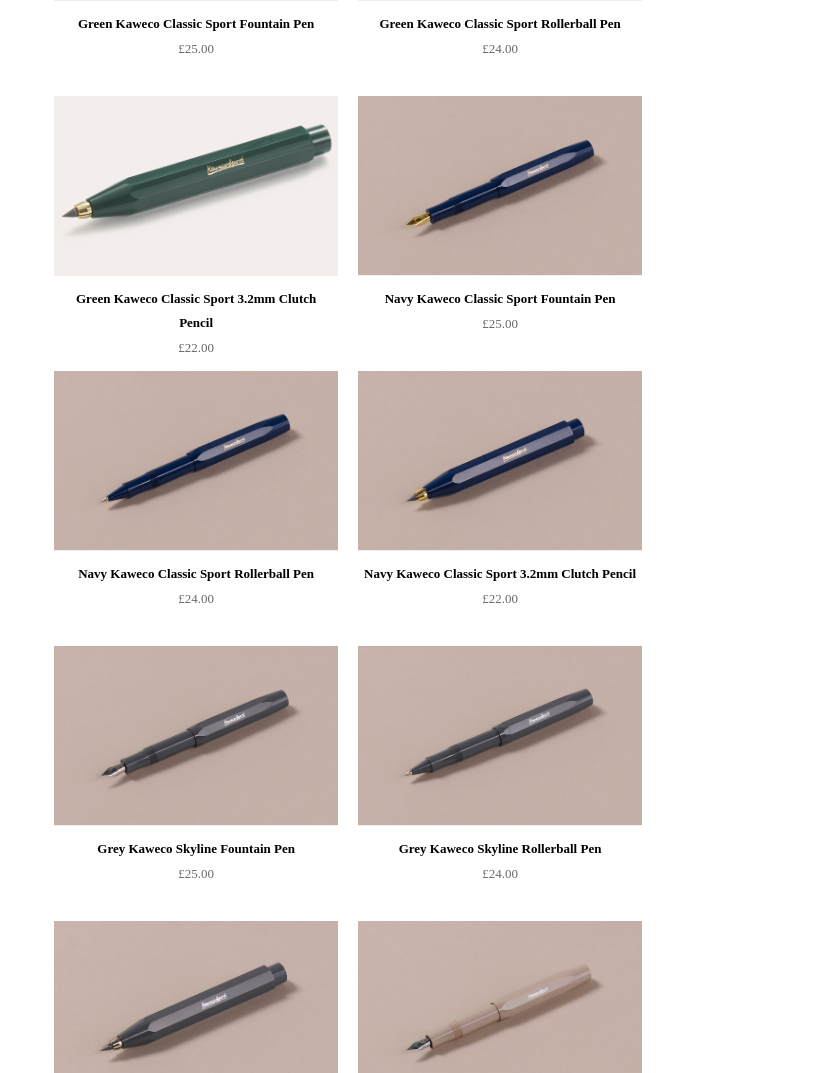 click at bounding box center (196, 461) 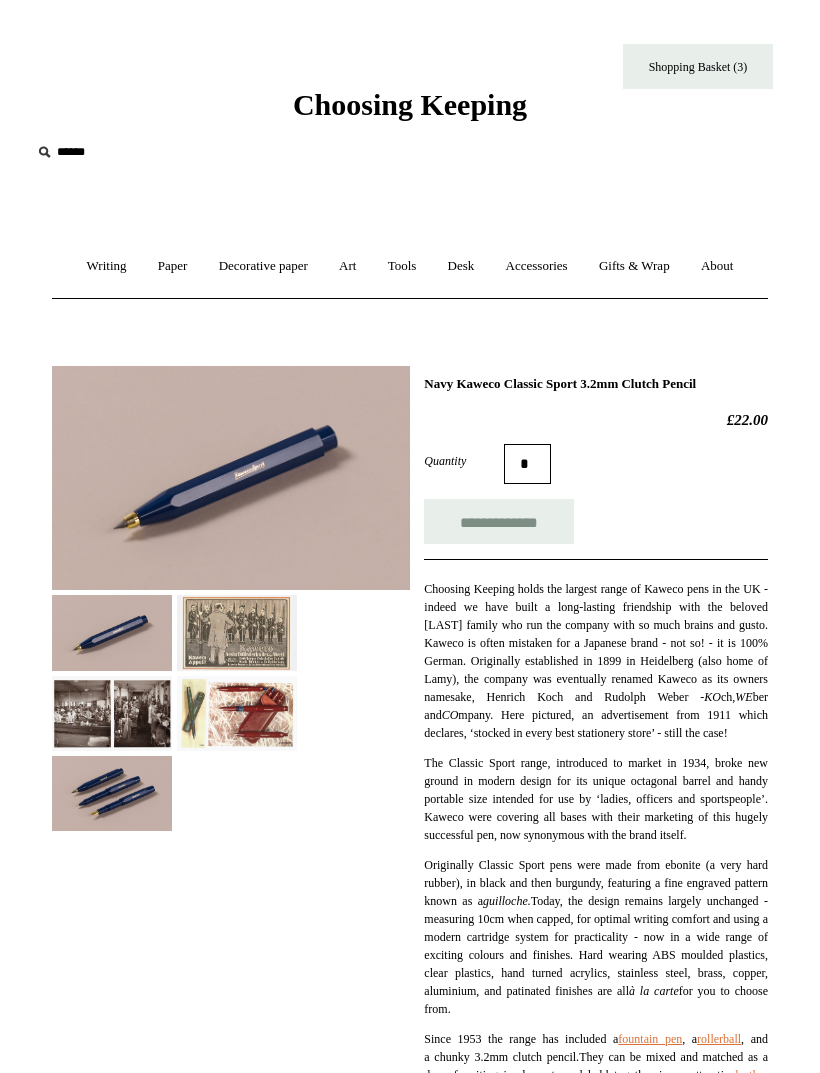 scroll, scrollTop: 0, scrollLeft: 0, axis: both 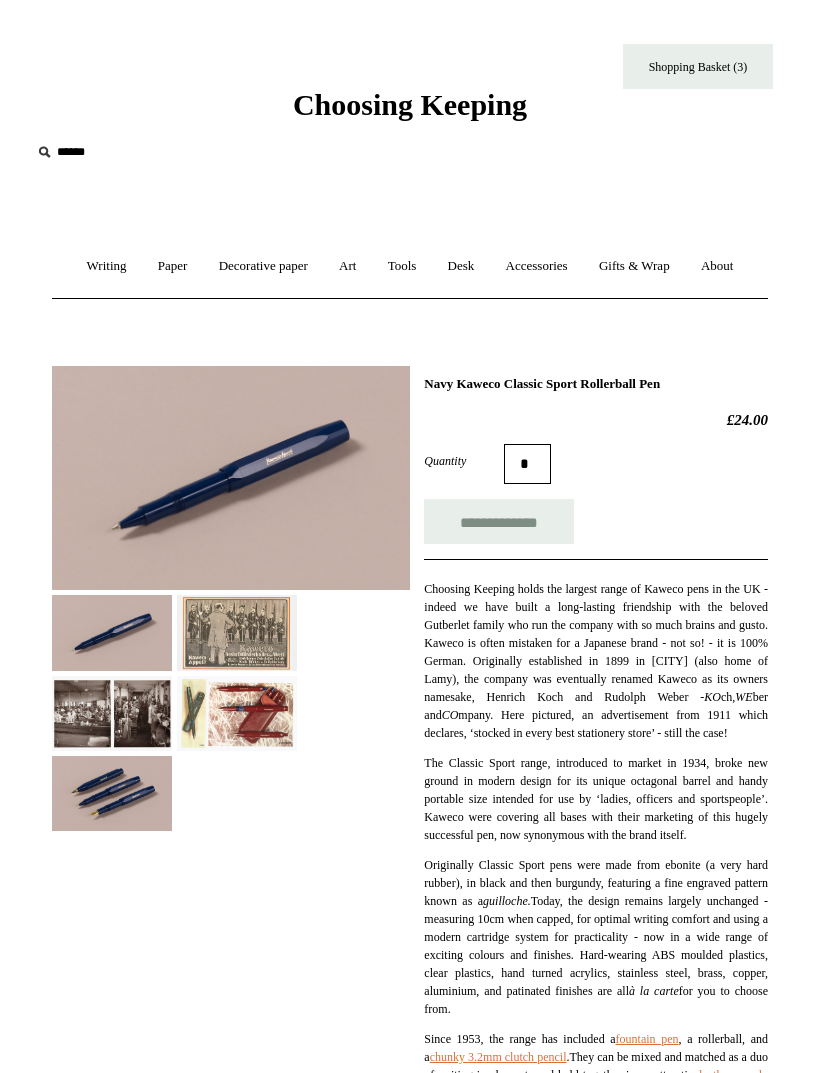 click on "**********" at bounding box center (499, 521) 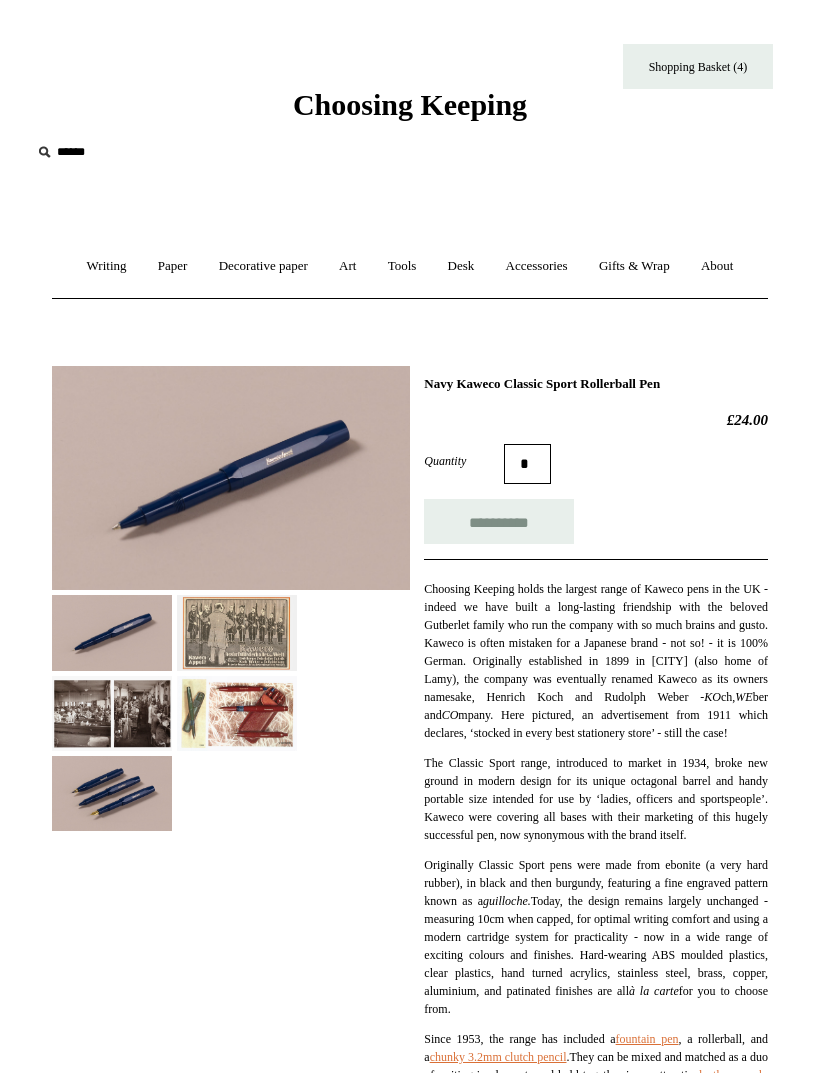 type on "**********" 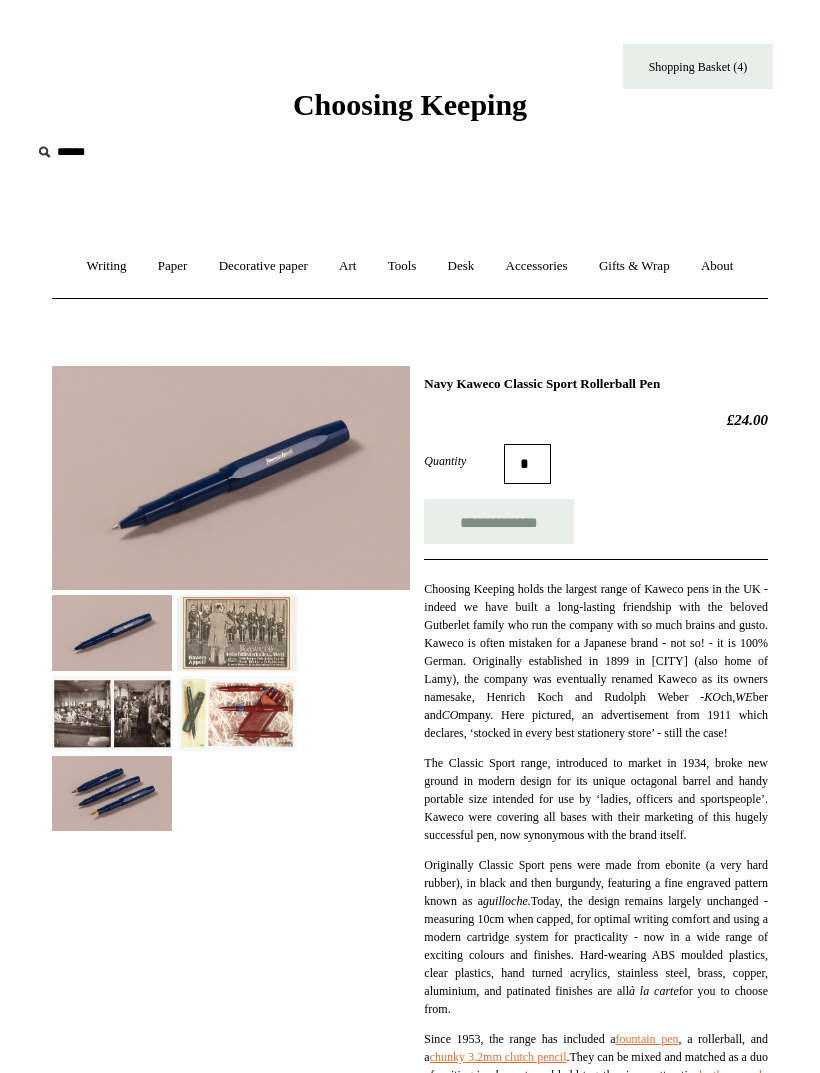 click on "Shopping Basket (4)" at bounding box center (698, 66) 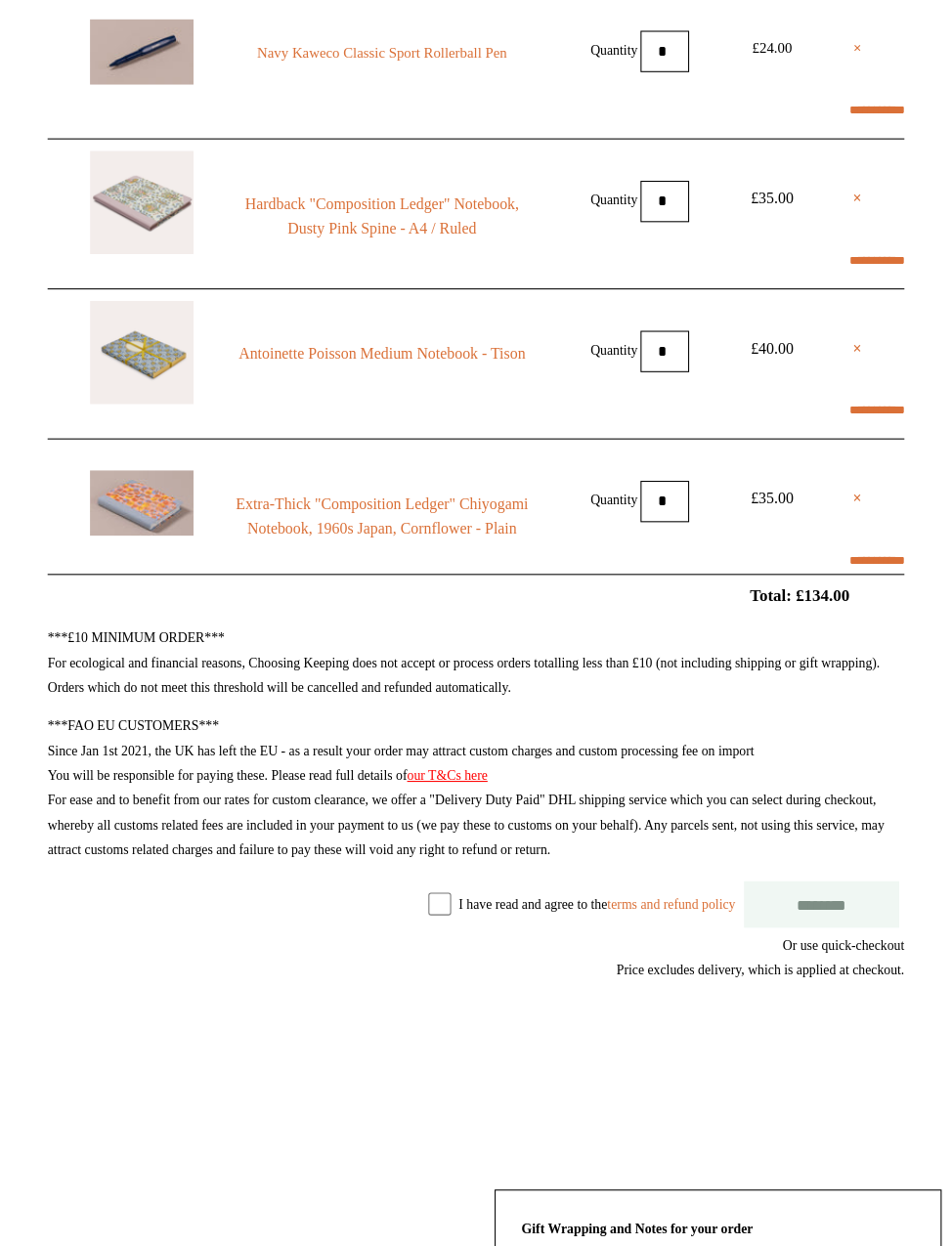 scroll, scrollTop: 417, scrollLeft: 0, axis: vertical 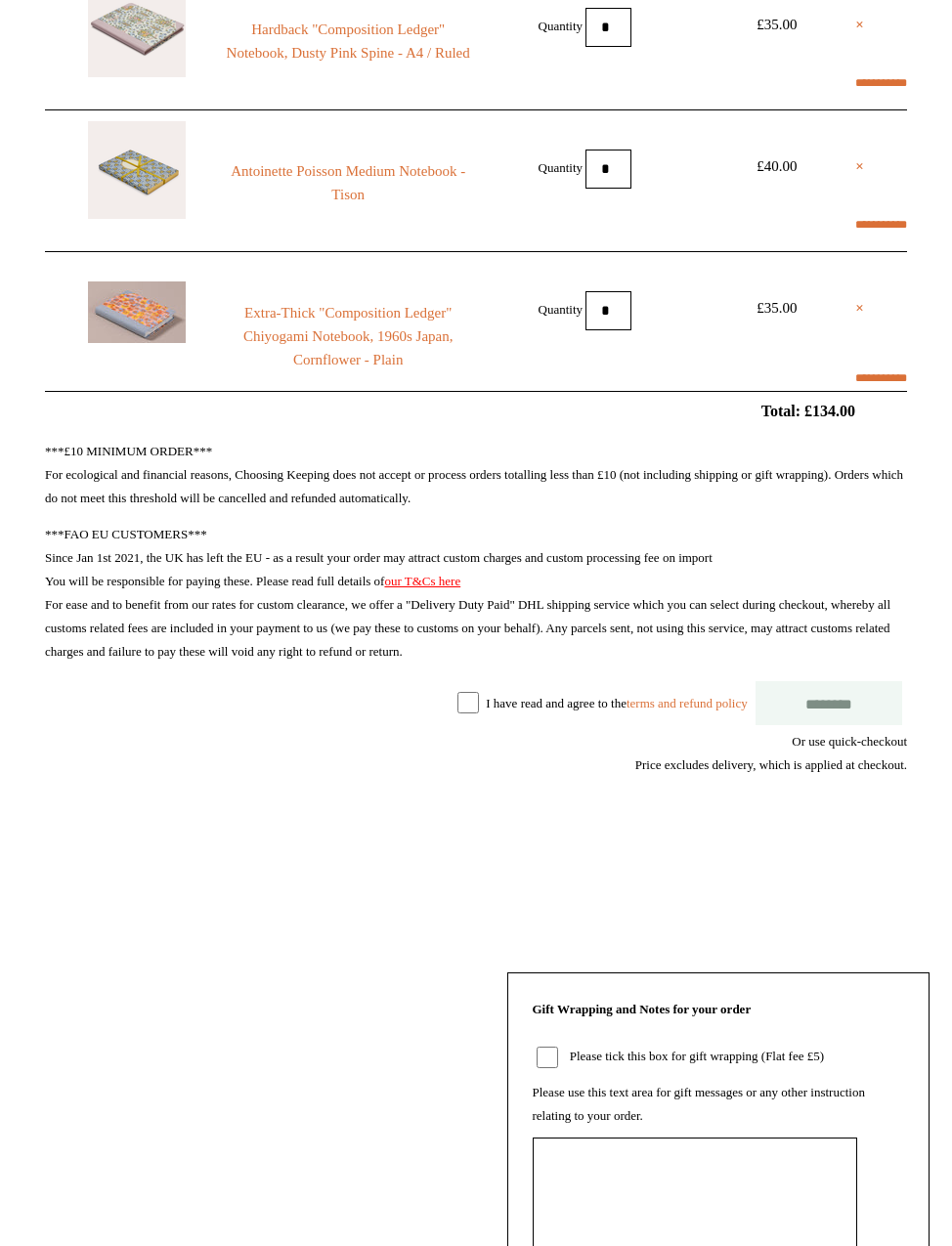 click on "Total: £134.00" at bounding box center [476, 410] 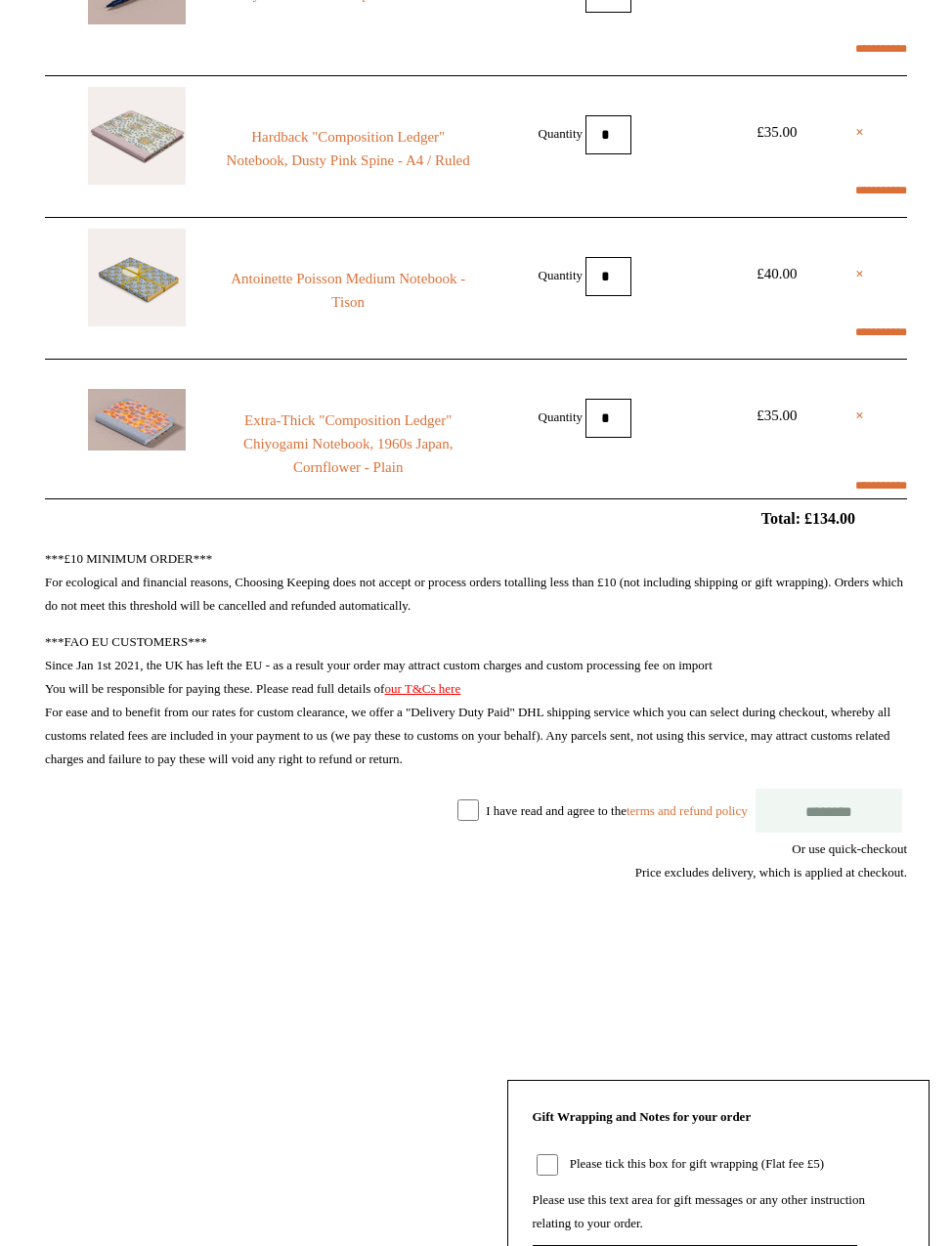 scroll, scrollTop: 308, scrollLeft: 0, axis: vertical 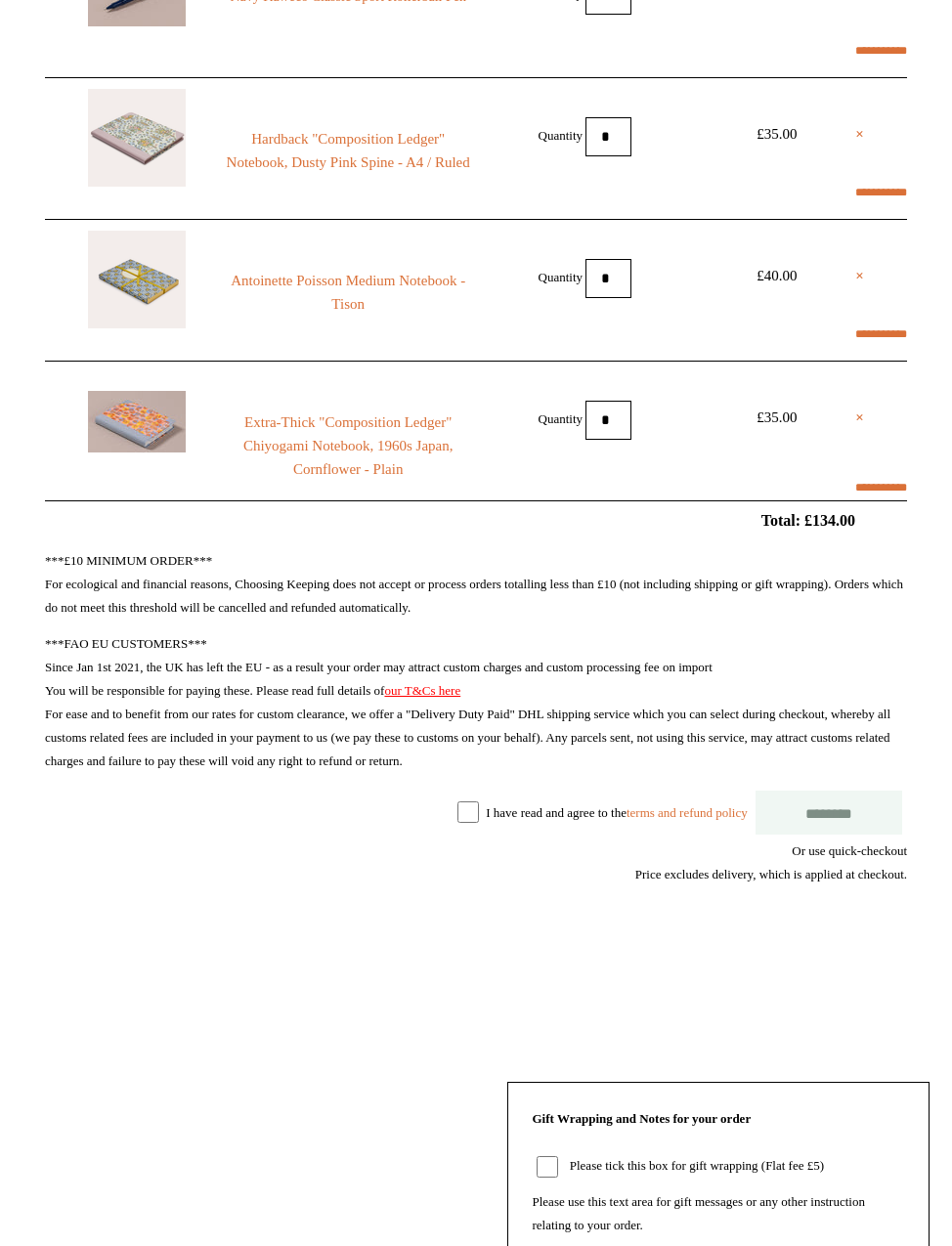 click on "********" at bounding box center [829, 812] 